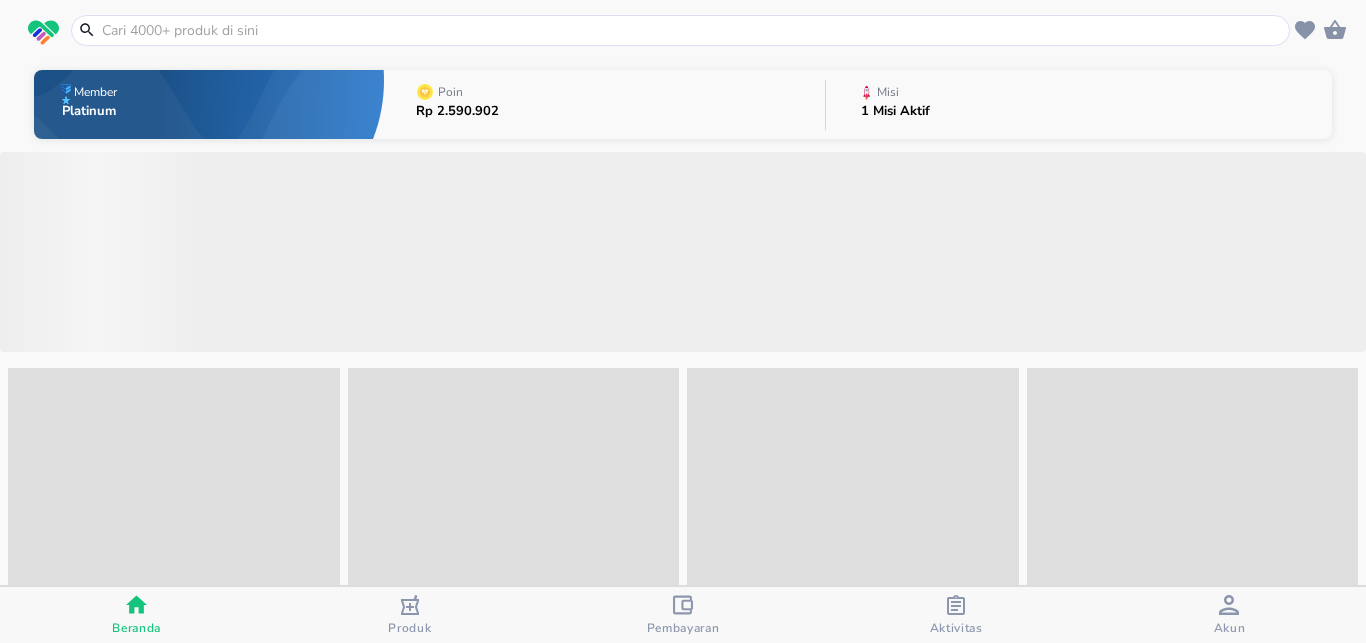 scroll, scrollTop: 0, scrollLeft: 0, axis: both 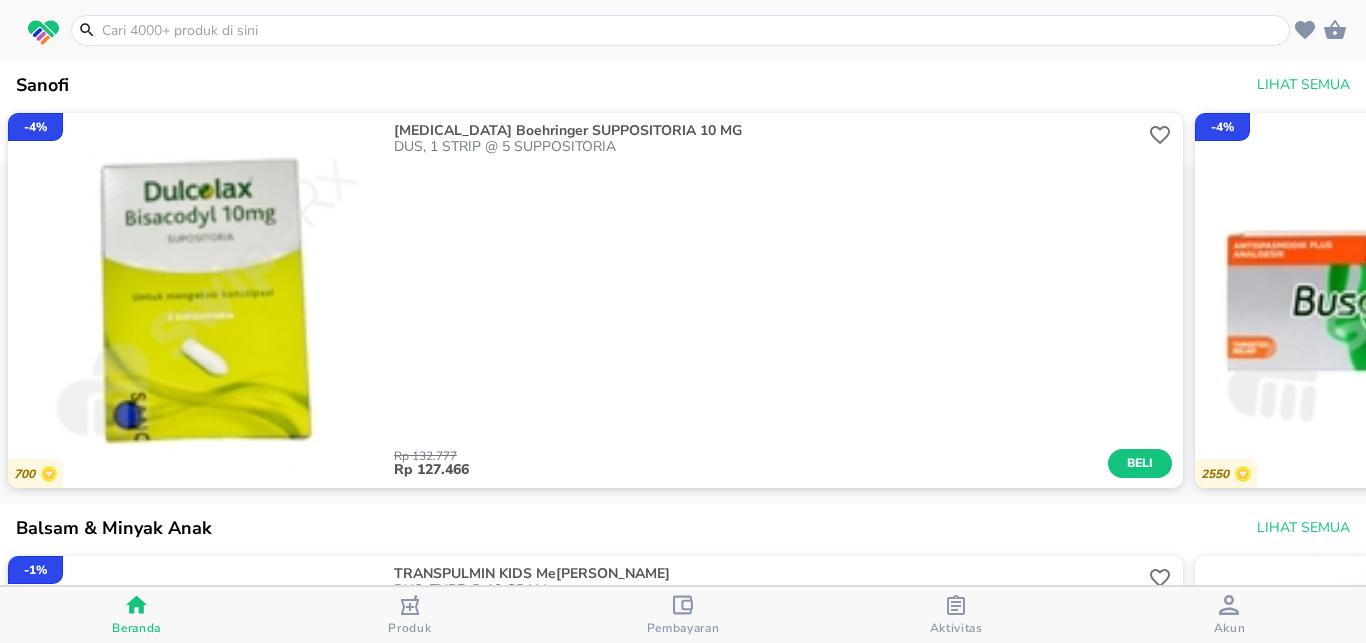 click at bounding box center [692, 30] 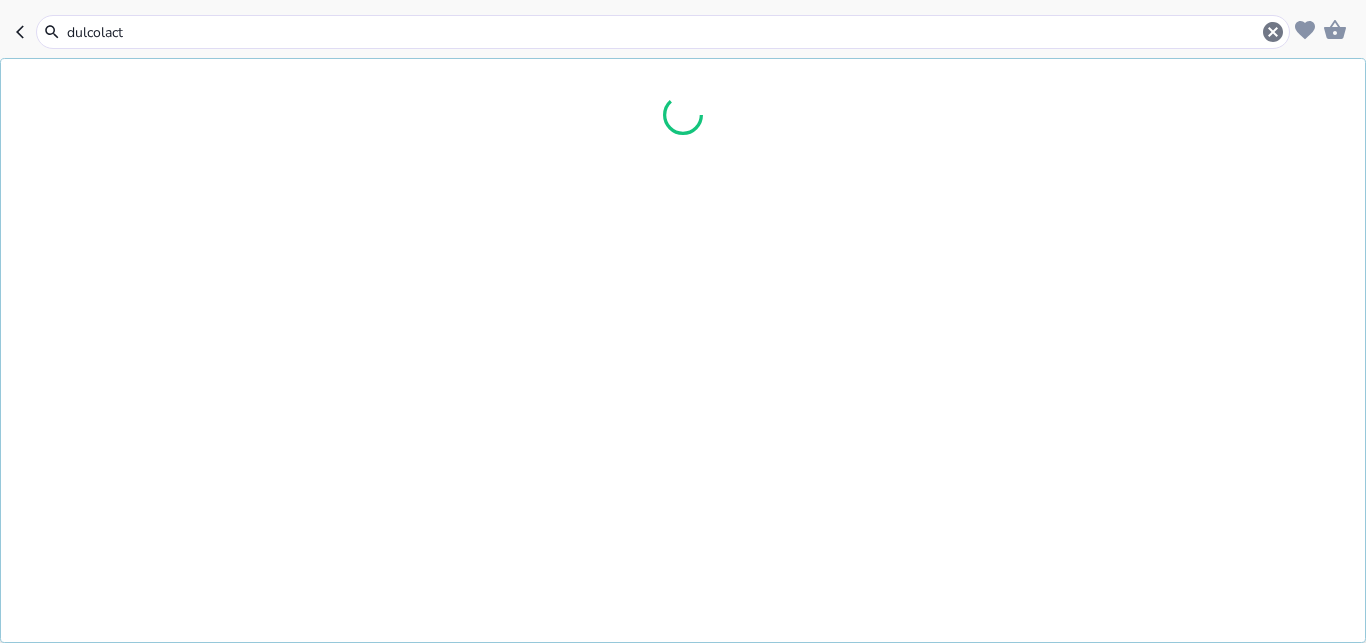 type on "dulcolacto" 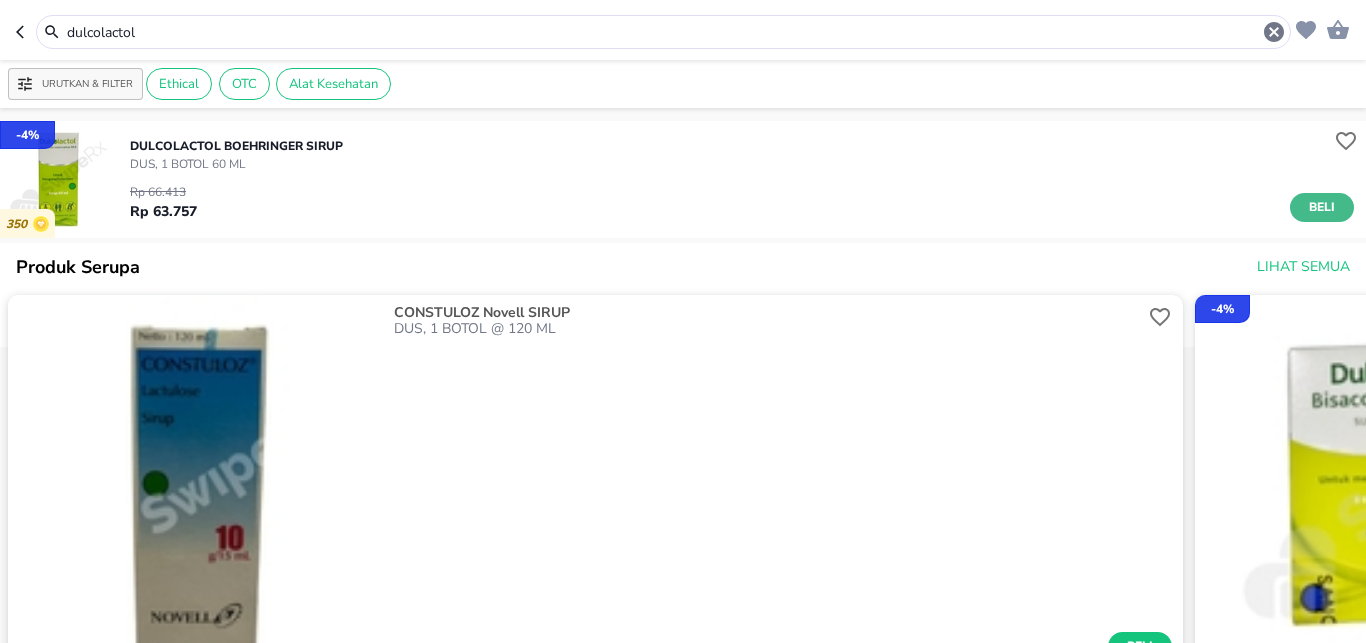 click on "Beli" at bounding box center (1322, 207) 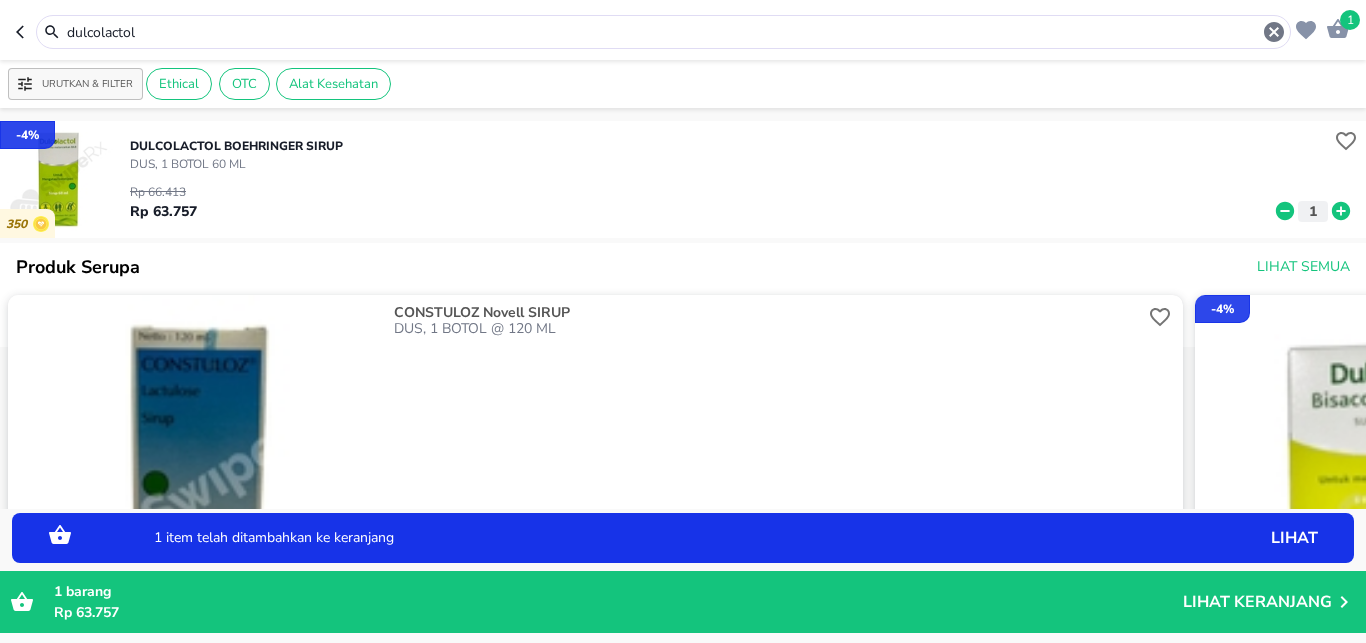 click 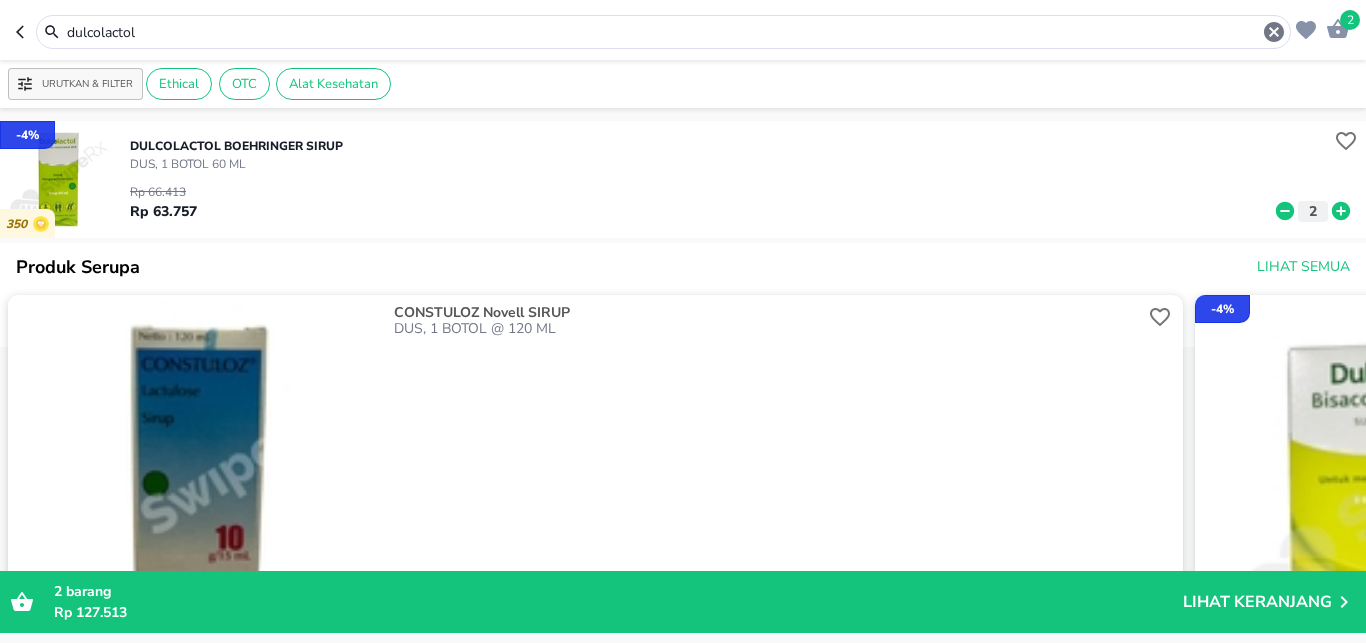 drag, startPoint x: 182, startPoint y: 33, endPoint x: 27, endPoint y: 33, distance: 155 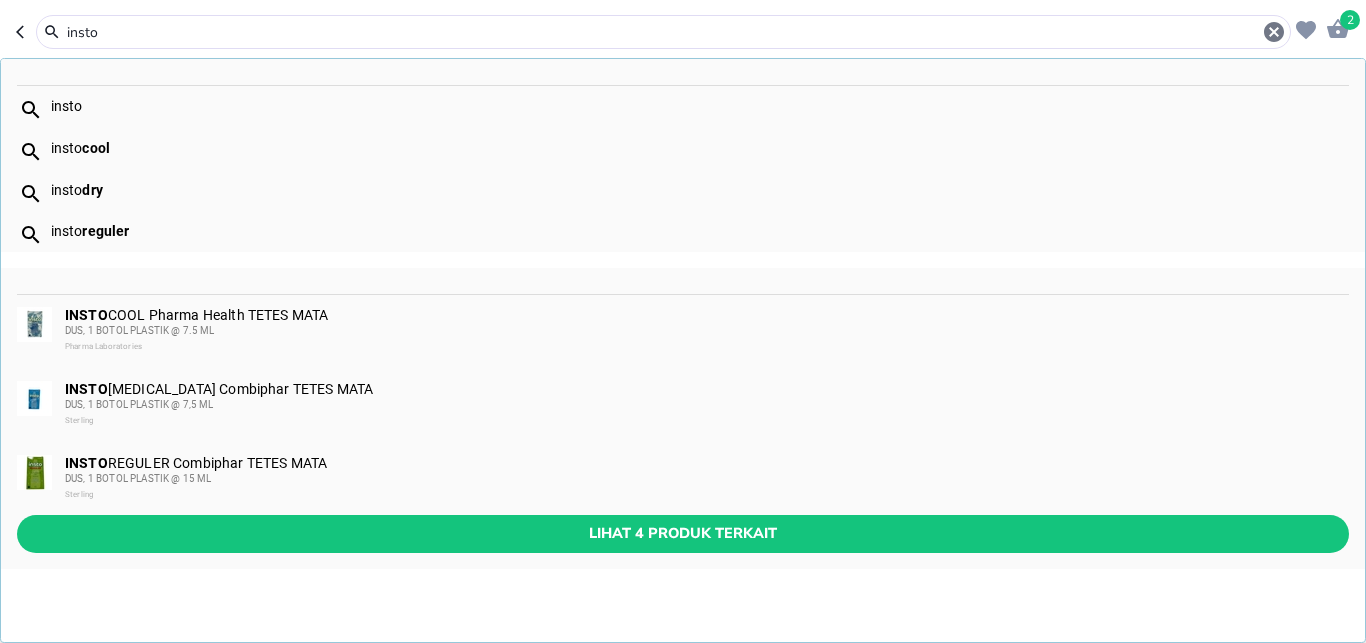 type on "insto" 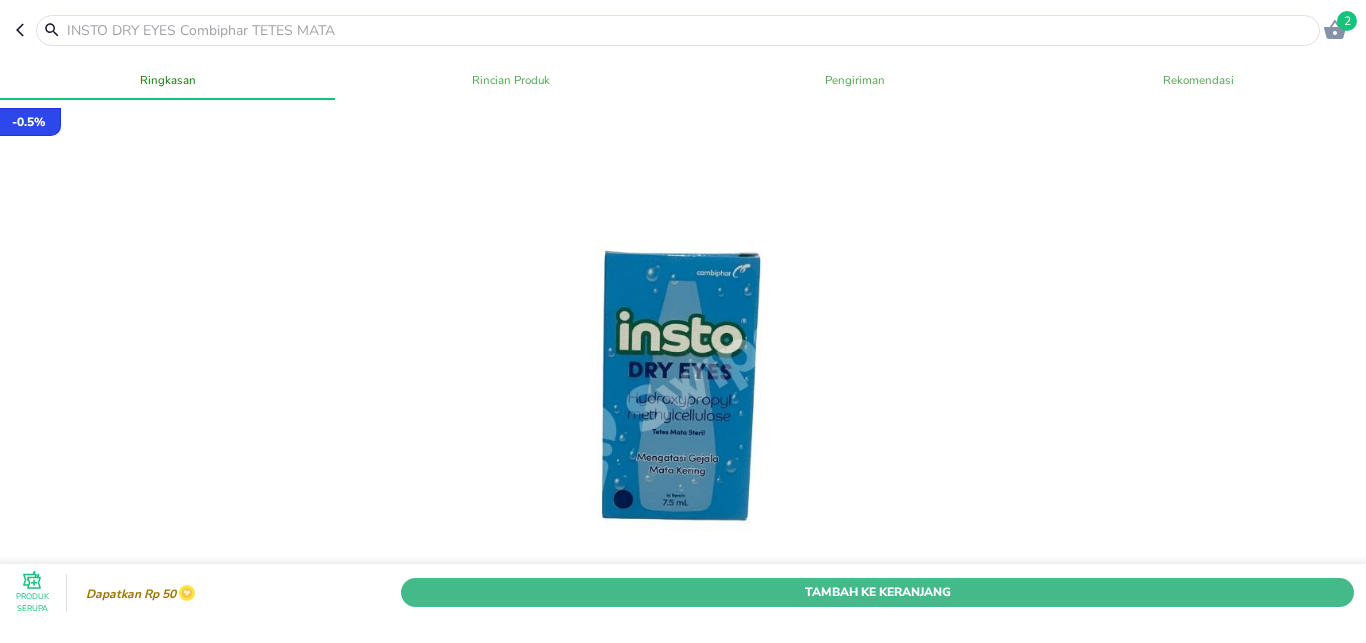 click on "Tambah Ke Keranjang" at bounding box center (877, 592) 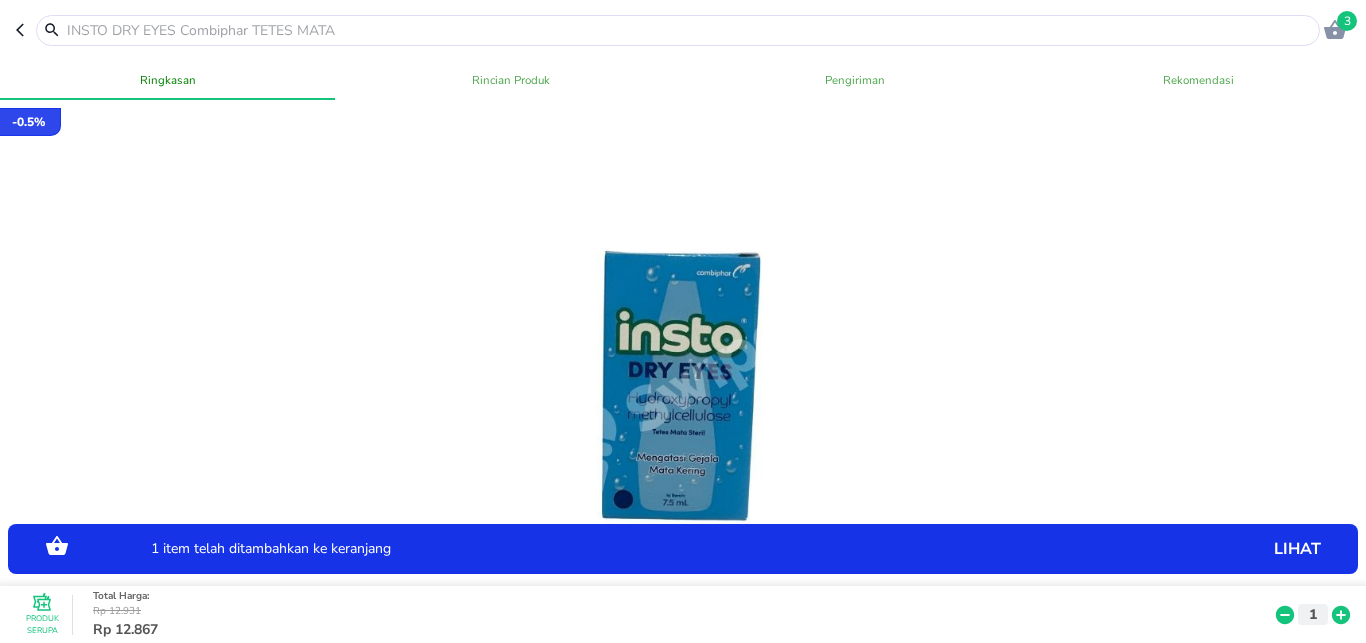 click 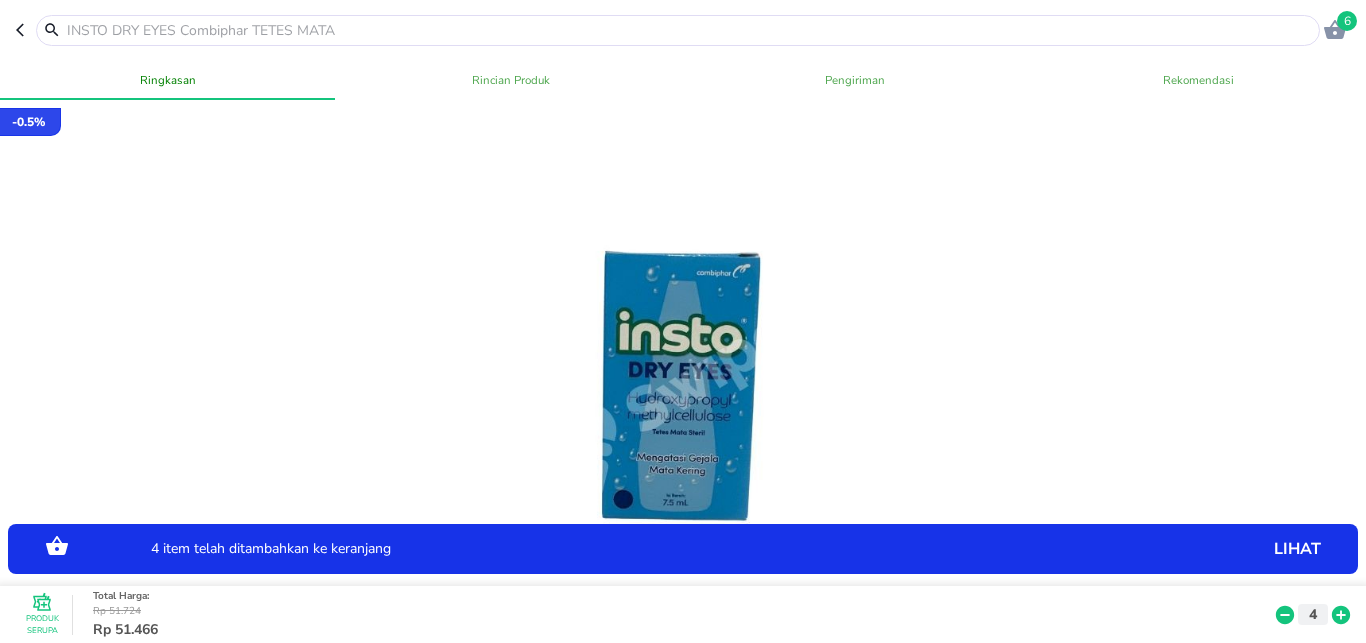 click 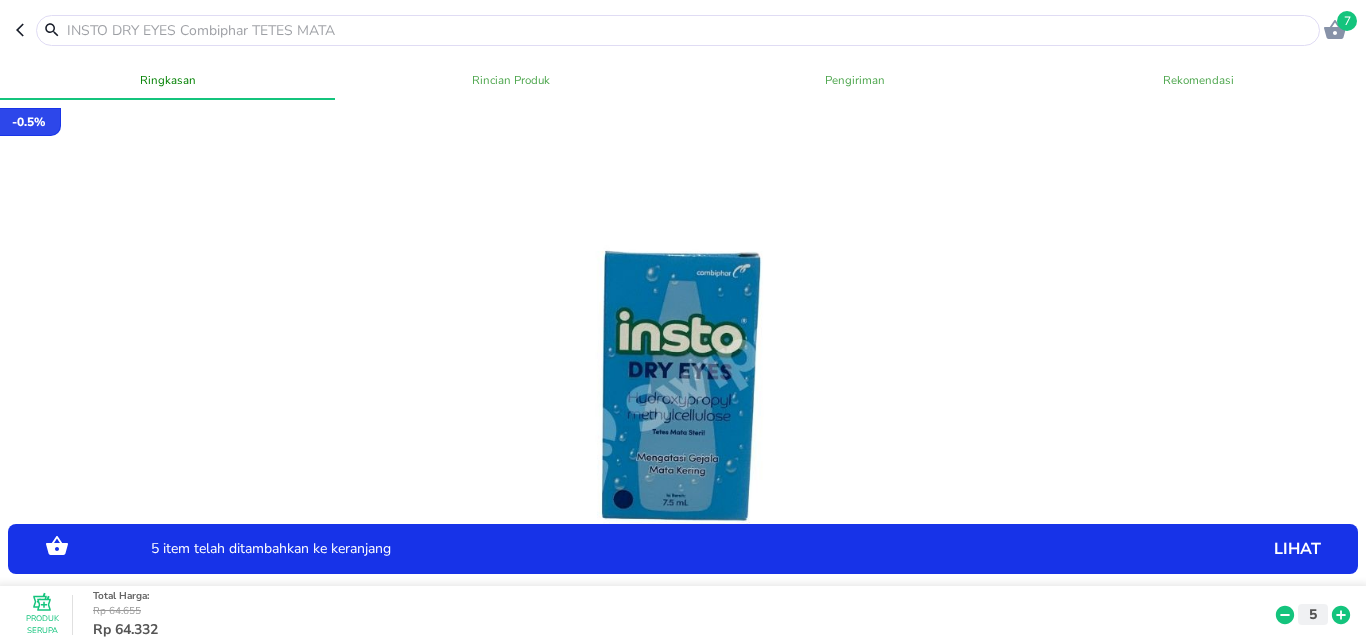 click 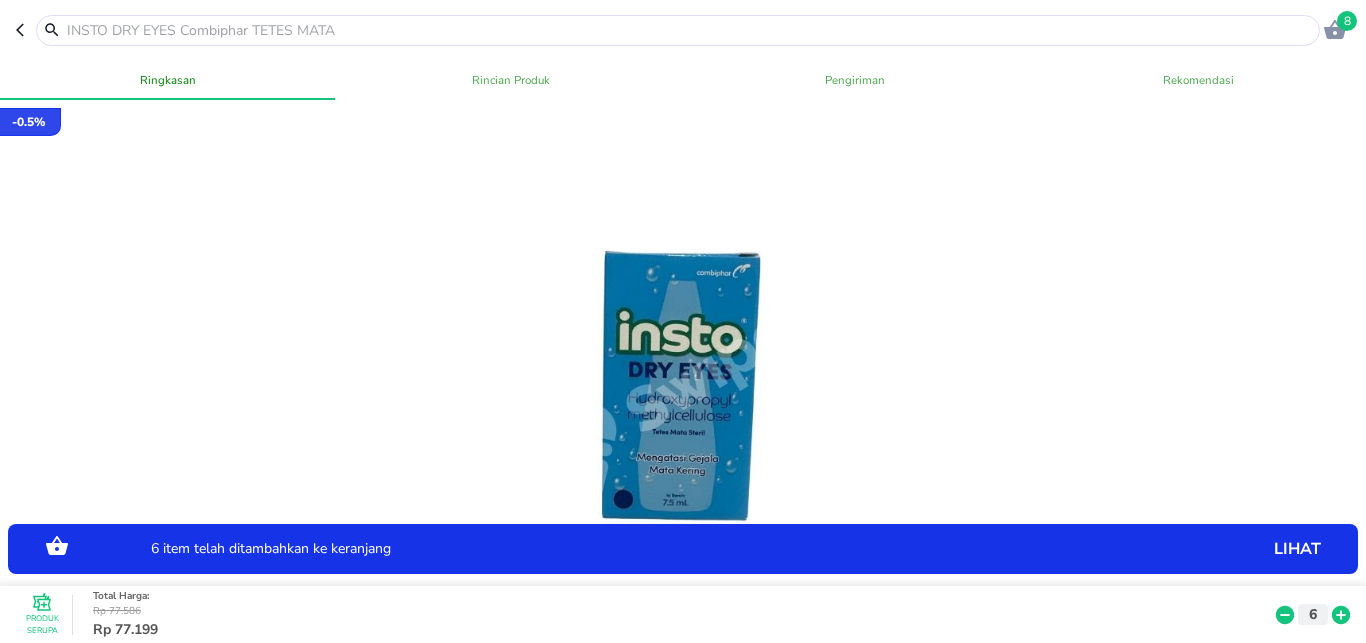 click on "6   item telah ditambahkan ke keranjang lihat" at bounding box center [683, 550] 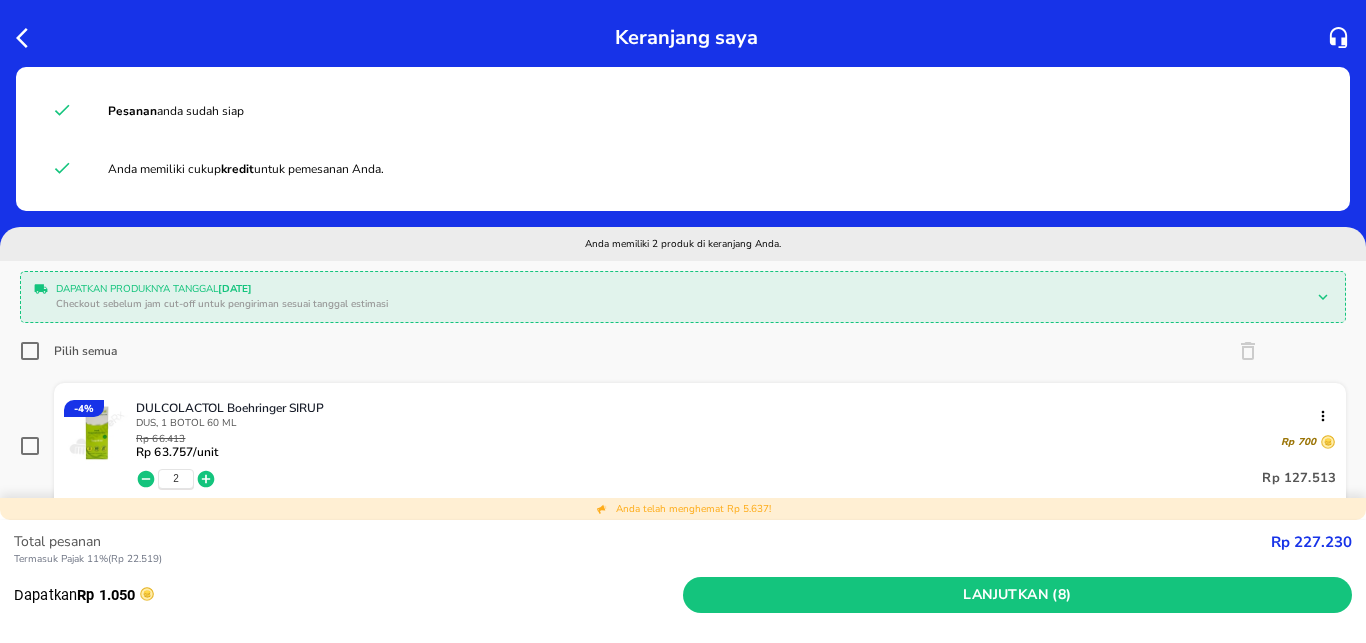 click 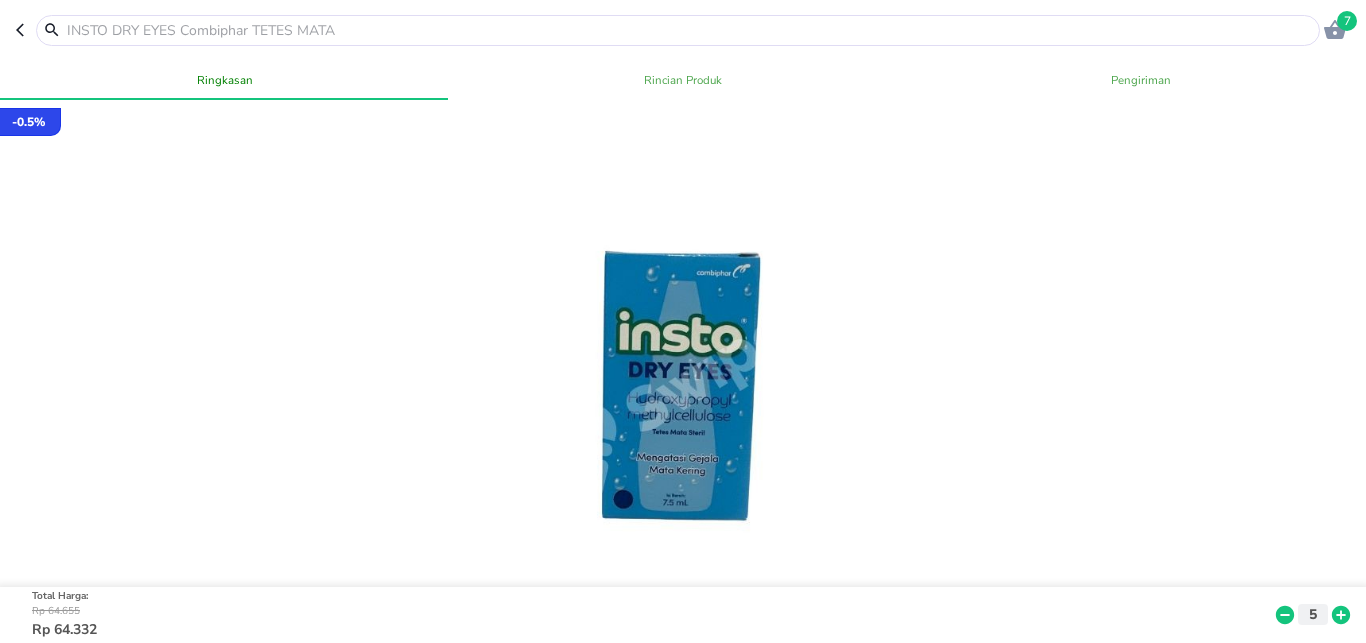 click at bounding box center [690, 30] 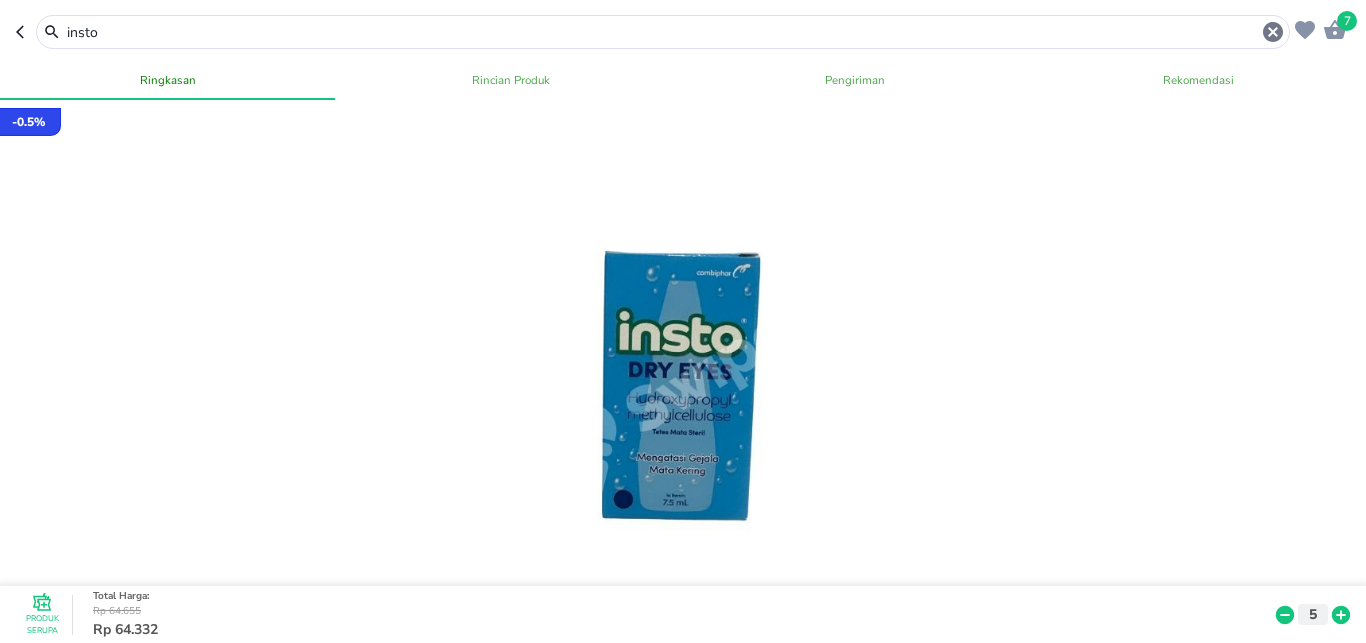 click on "insto" at bounding box center (663, 32) 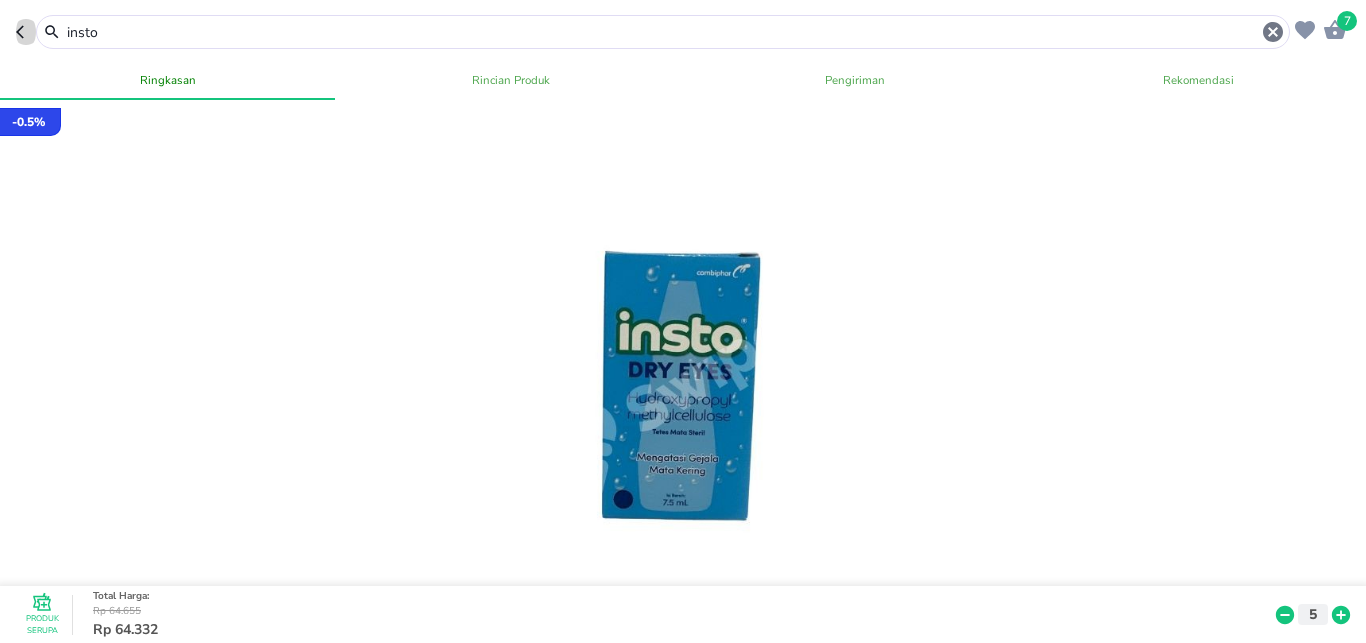 click 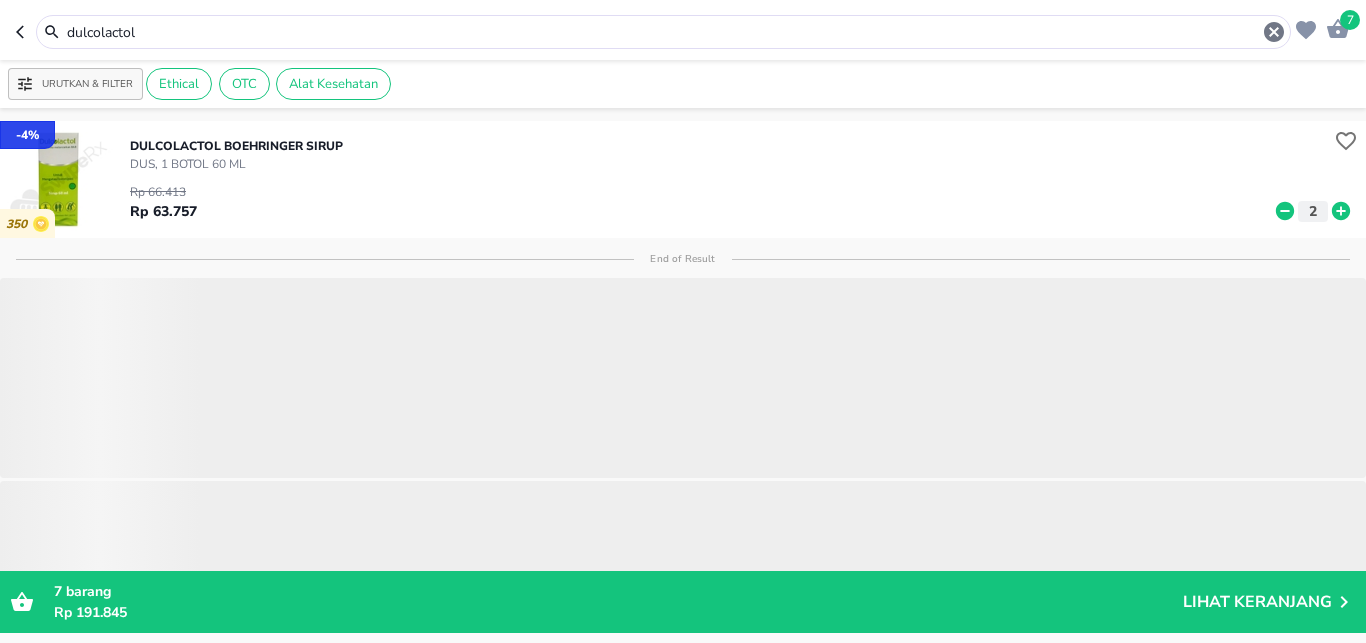 drag, startPoint x: 151, startPoint y: 33, endPoint x: 0, endPoint y: 21, distance: 151.47607 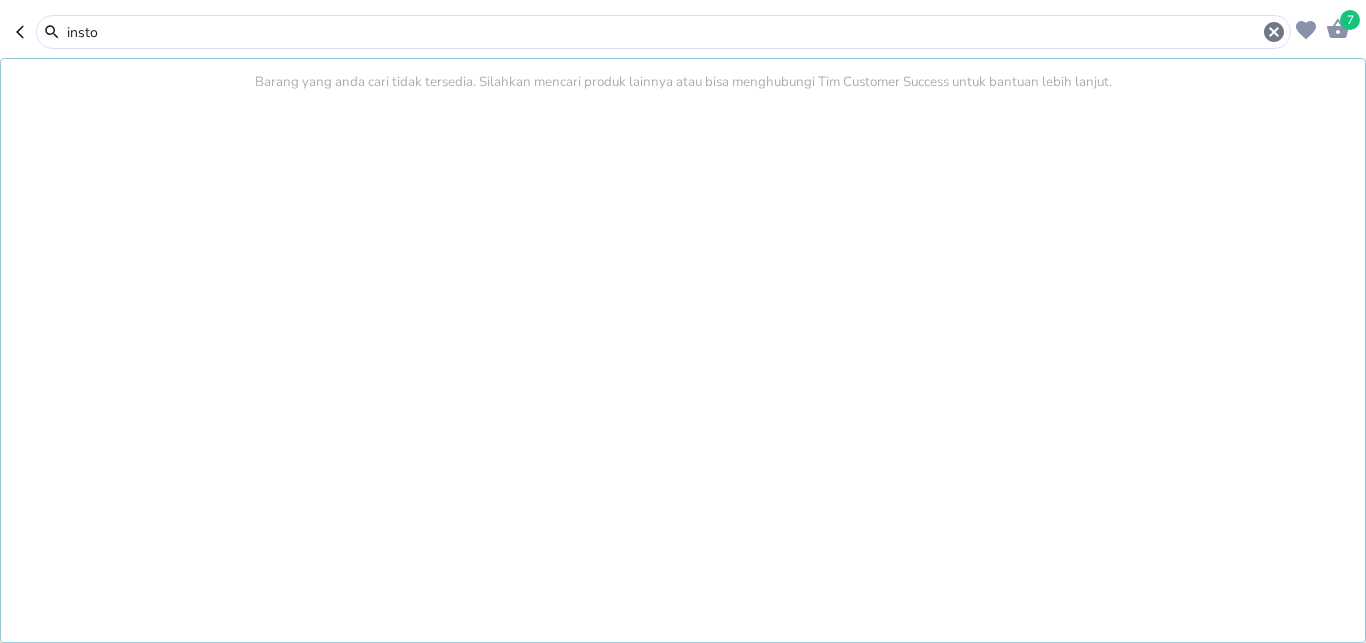 type on "insto" 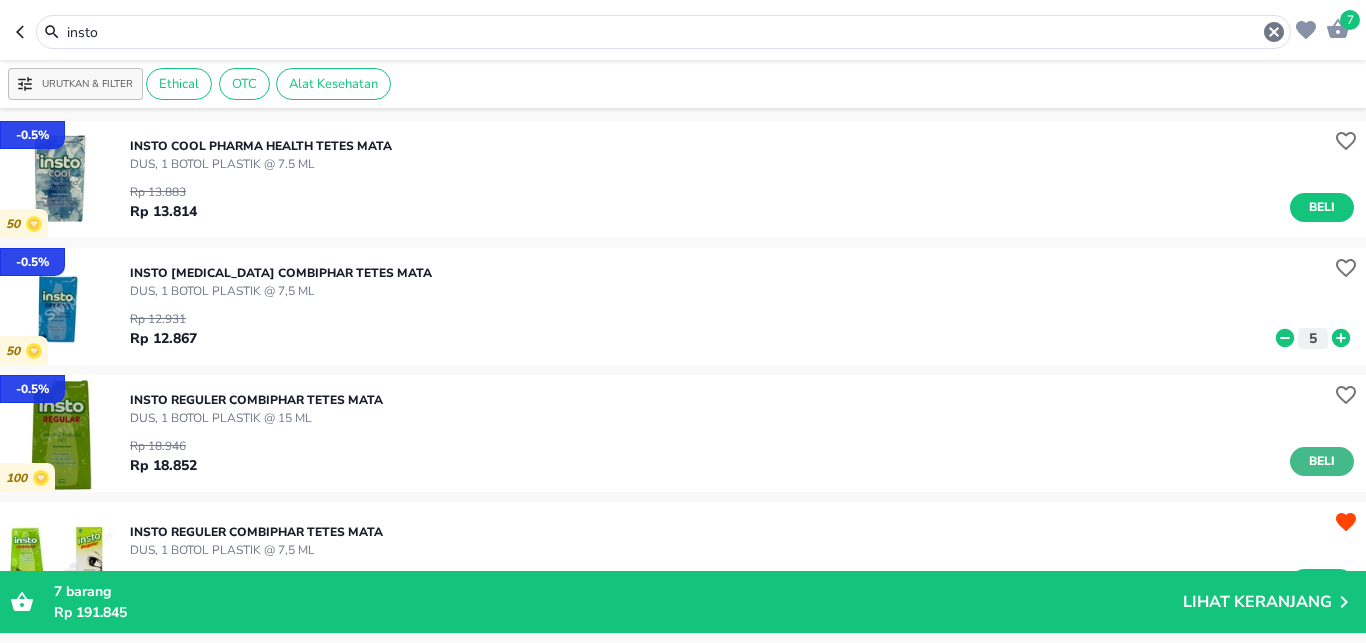click on "Beli" at bounding box center [1322, 461] 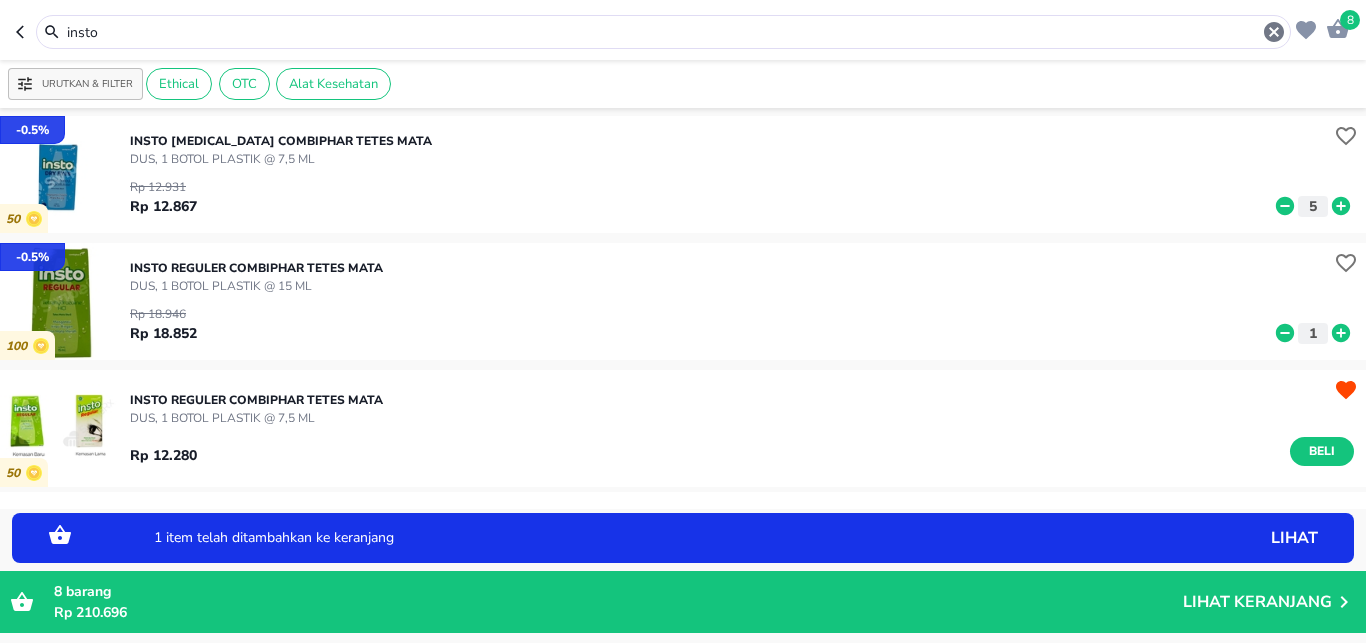 click 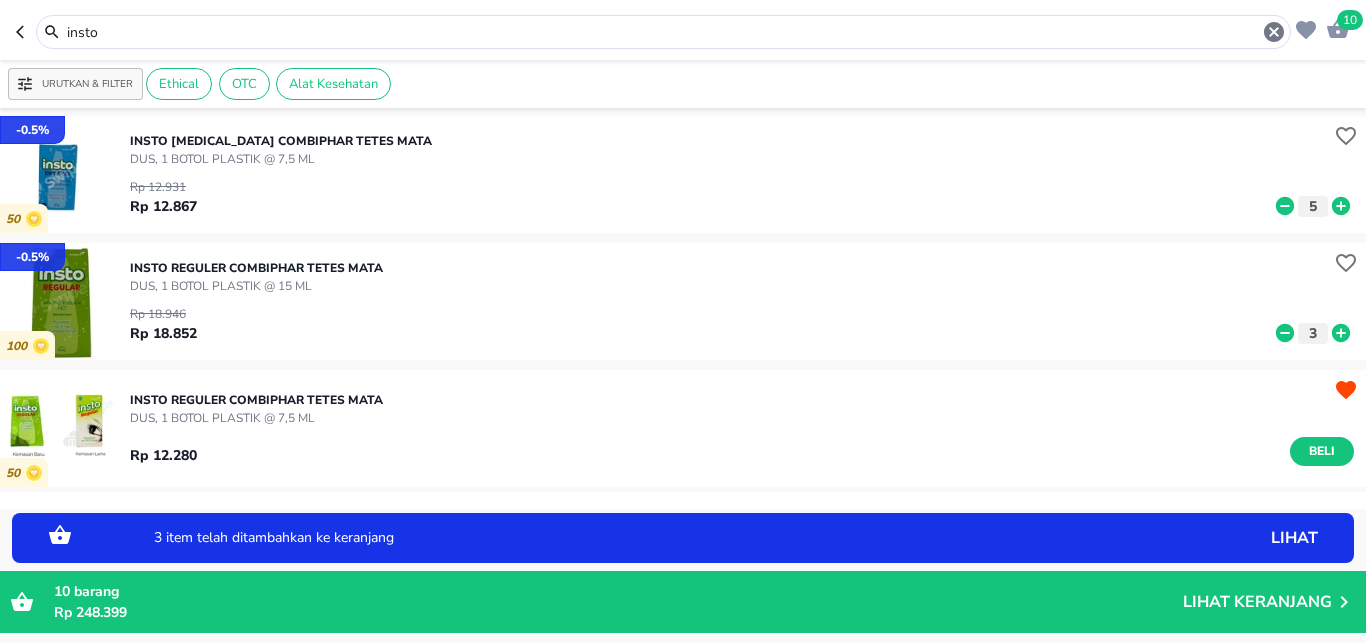 click 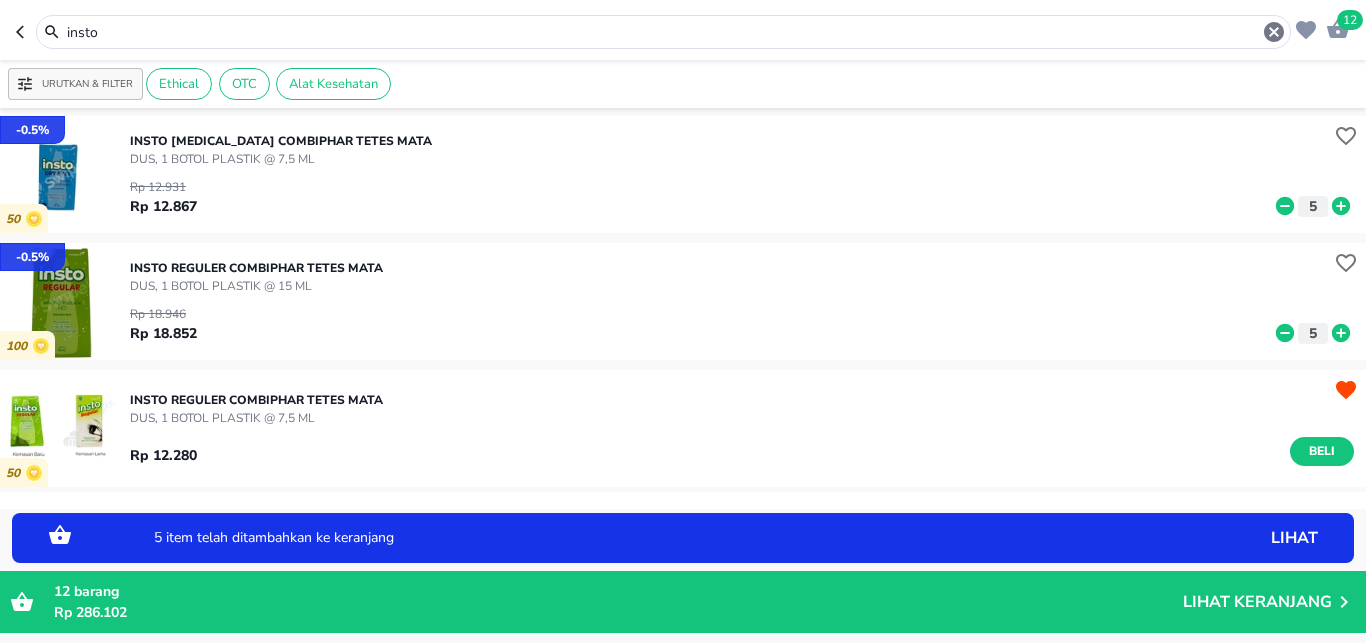 click 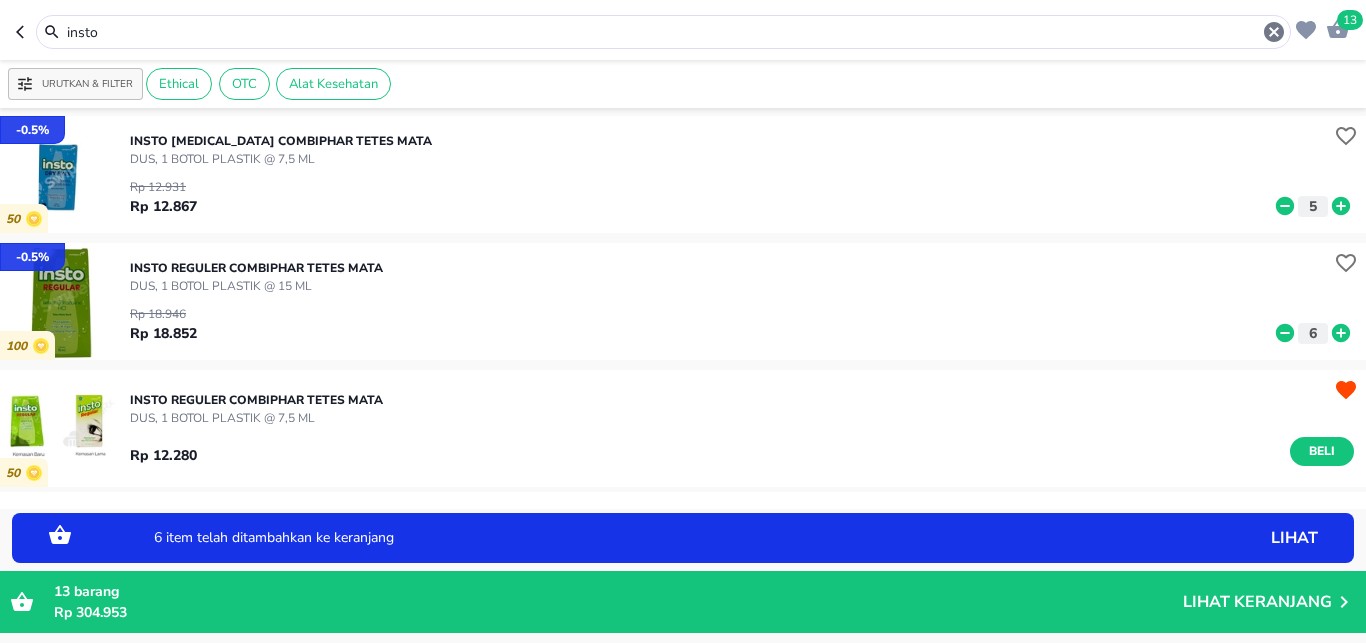 click on "6   item telah ditambahkan ke keranjang lihat" at bounding box center [683, 538] 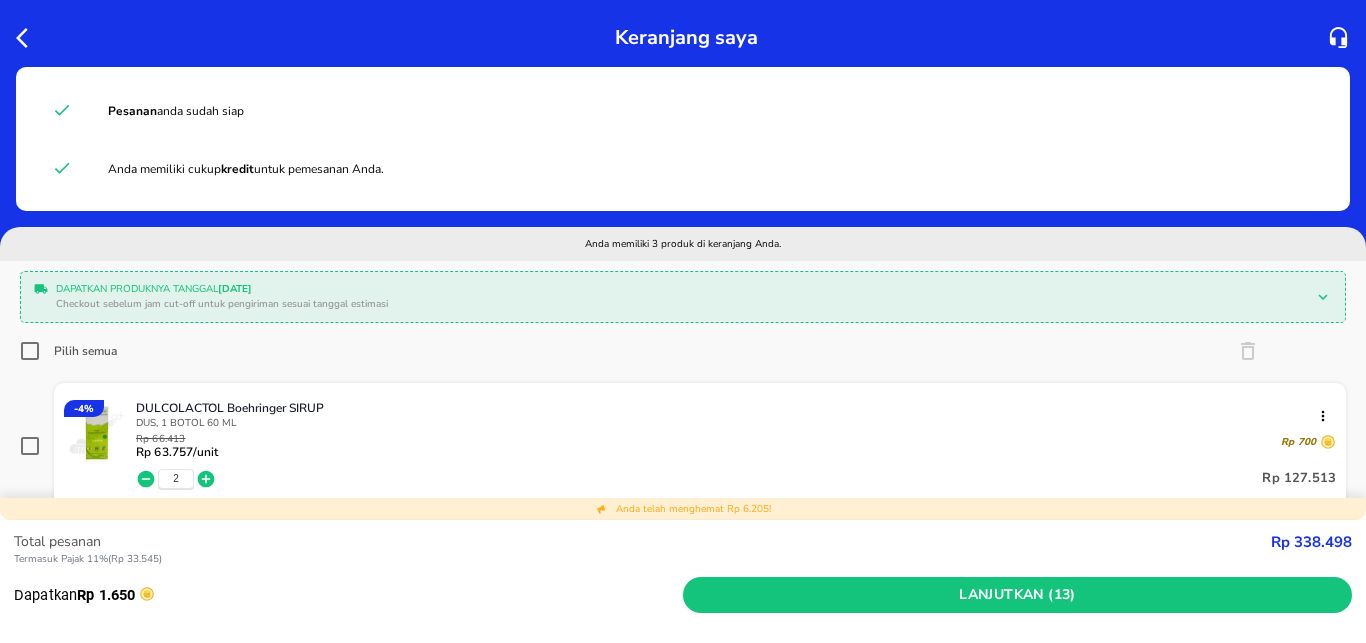 click 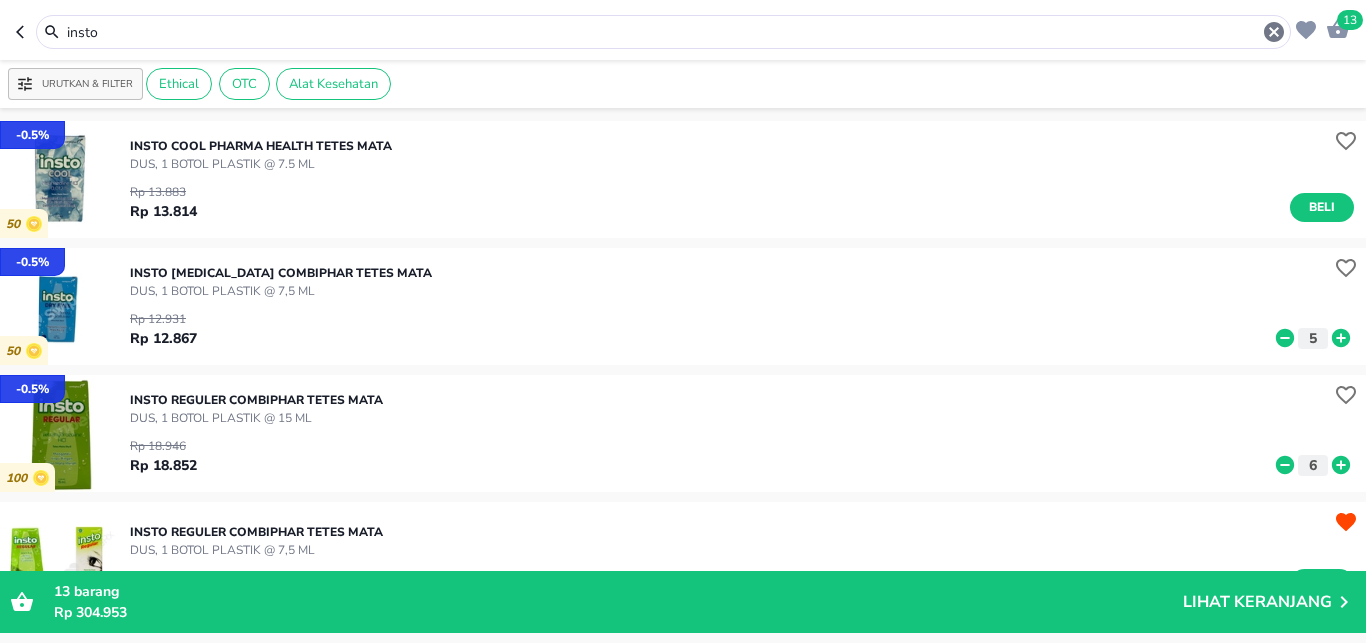 drag, startPoint x: 49, startPoint y: 34, endPoint x: 19, endPoint y: 32, distance: 30.066593 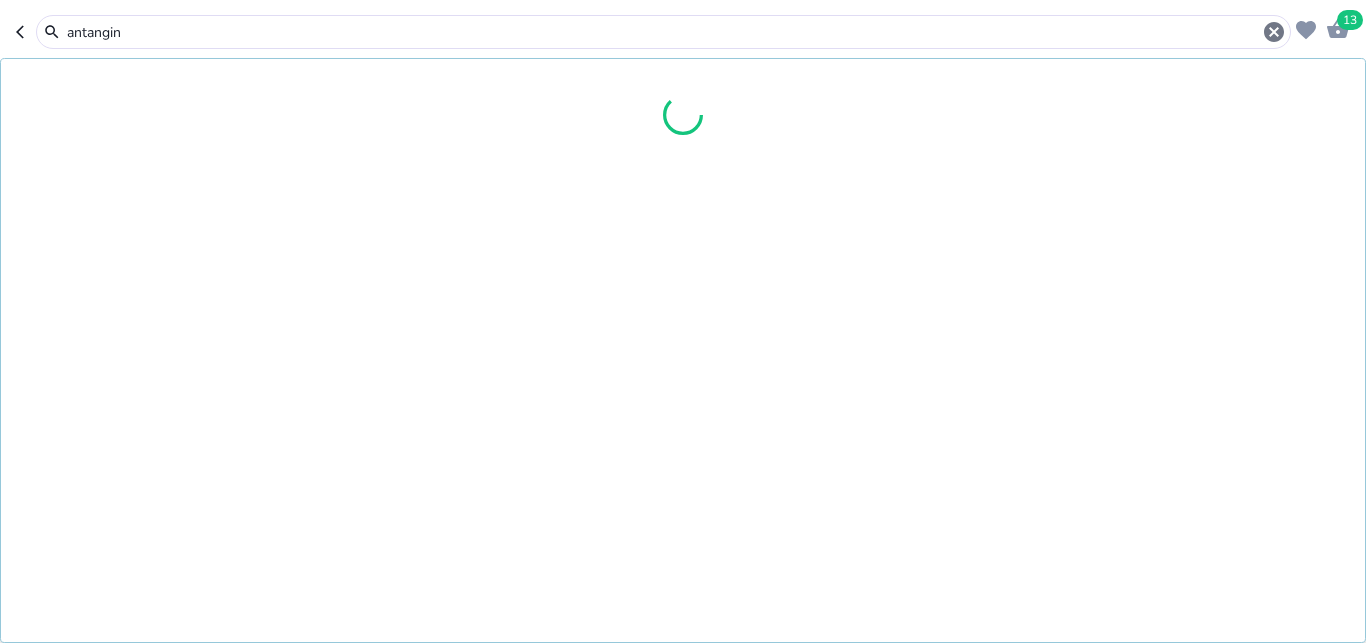 type on "antangin" 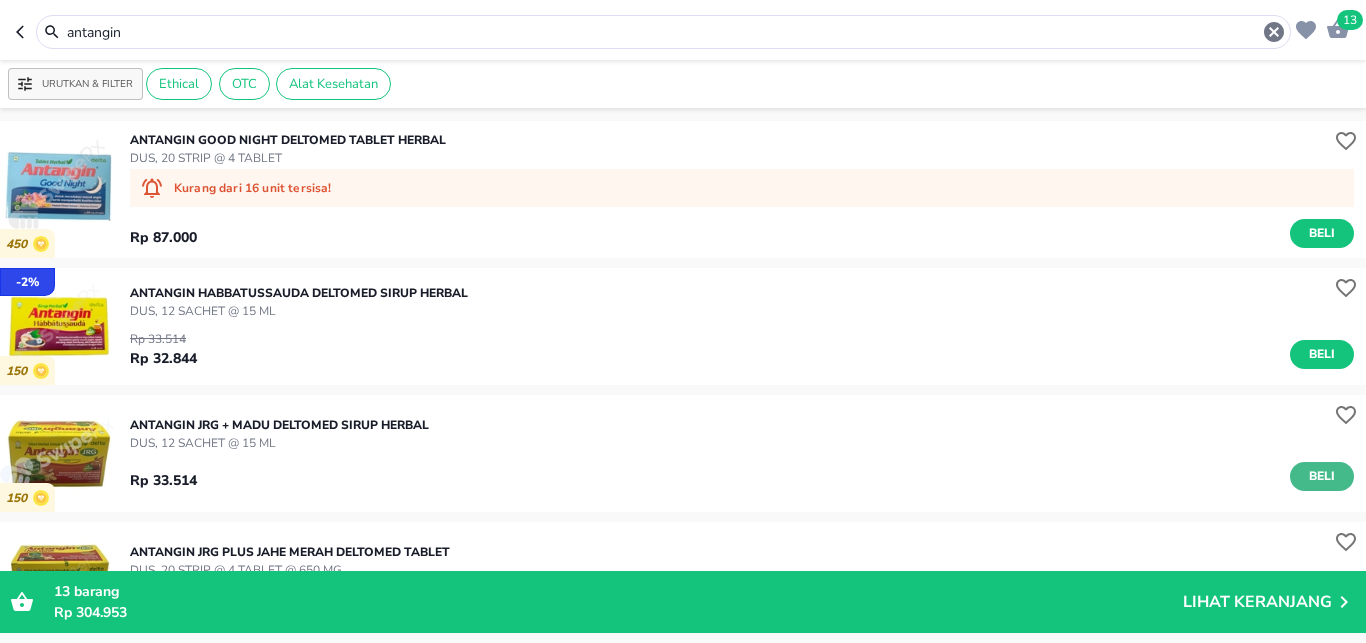 scroll, scrollTop: 132, scrollLeft: 0, axis: vertical 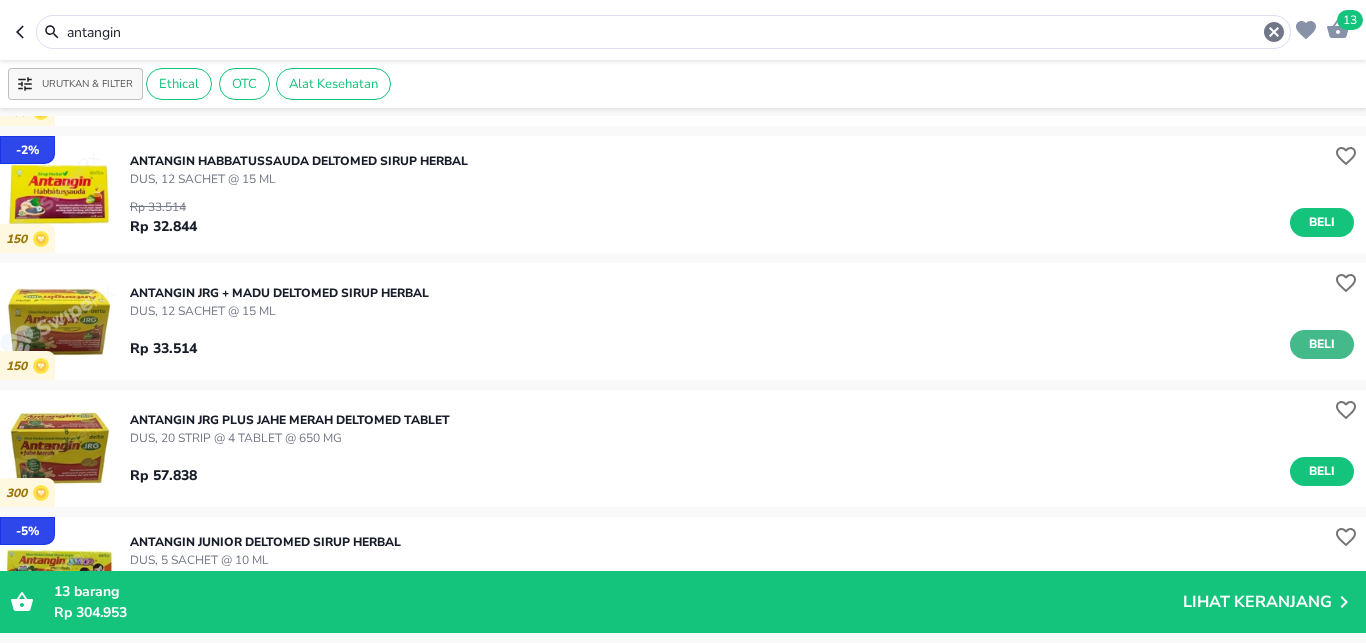 click on "Beli" at bounding box center [1322, 344] 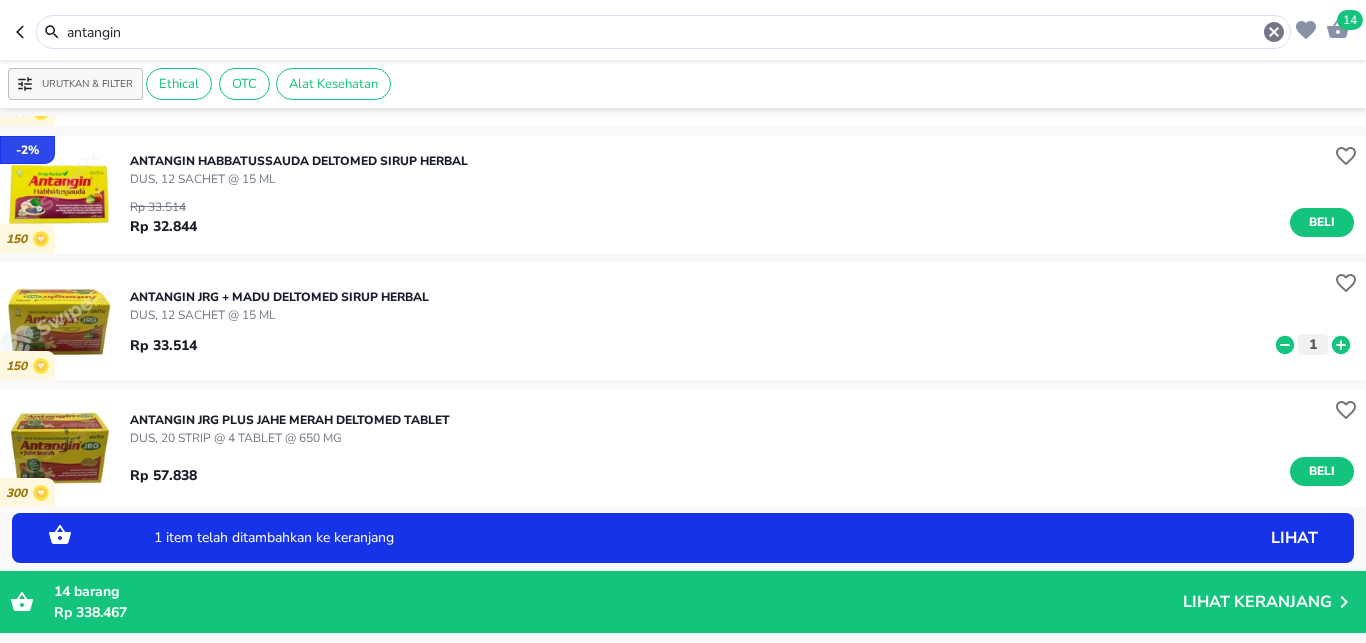 click 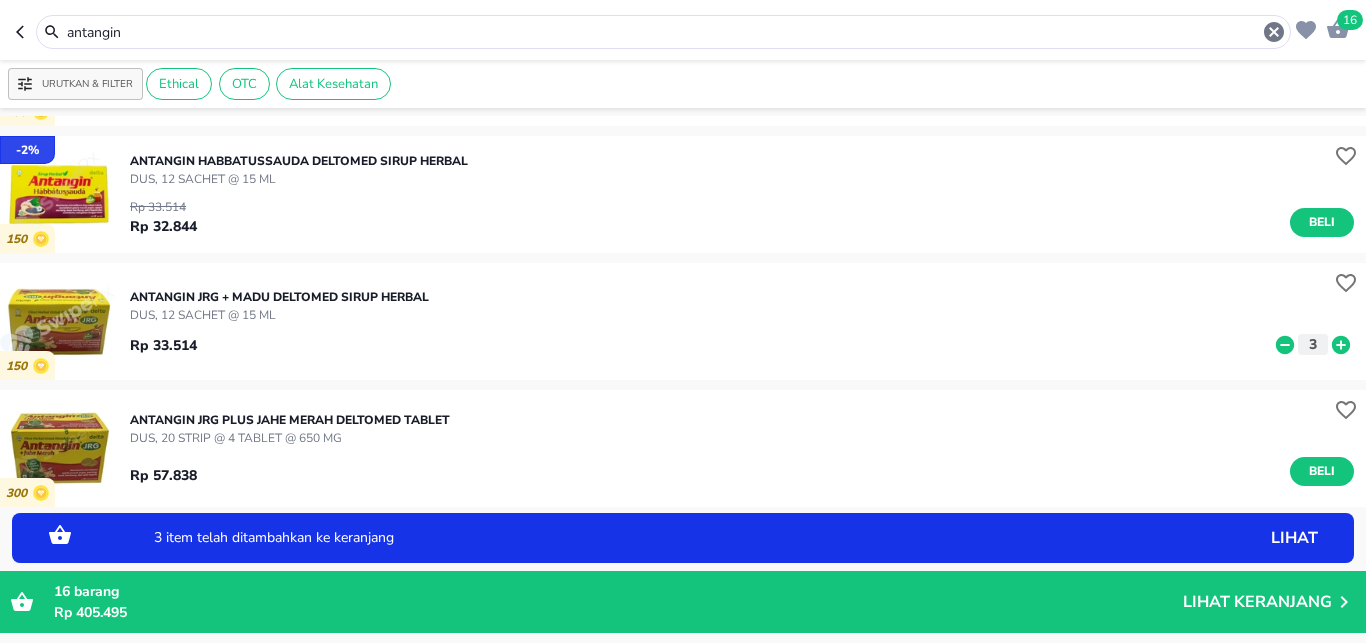 click 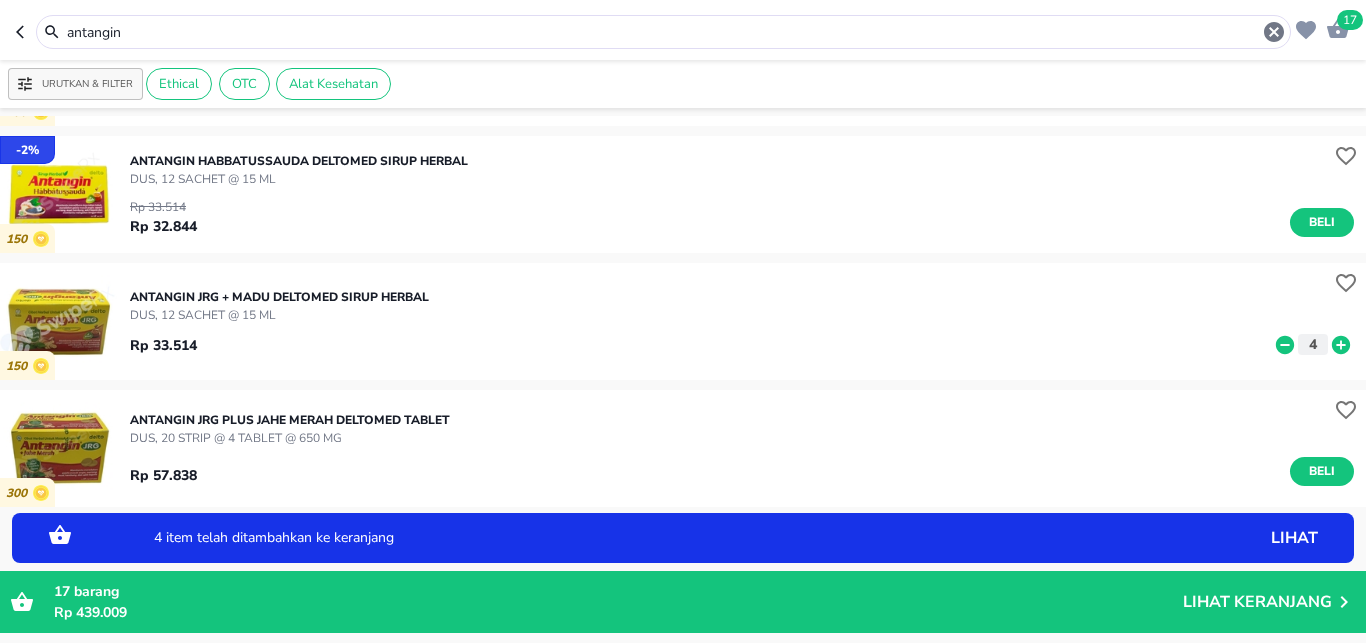 click 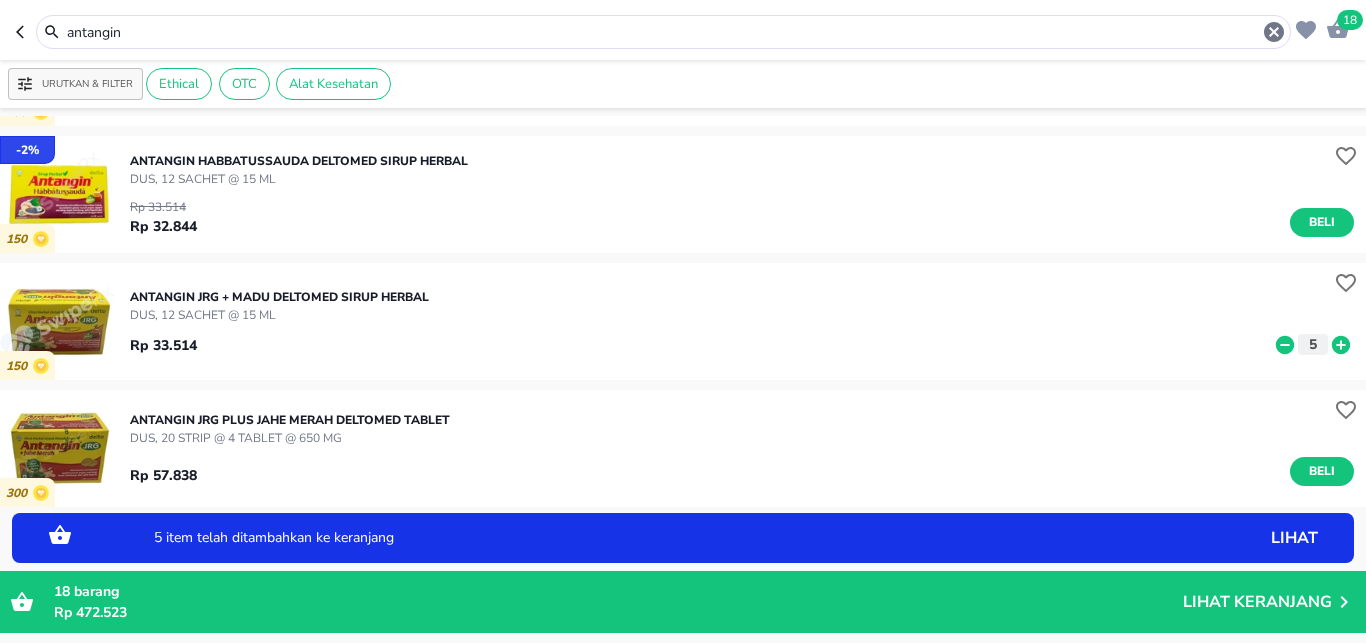 click 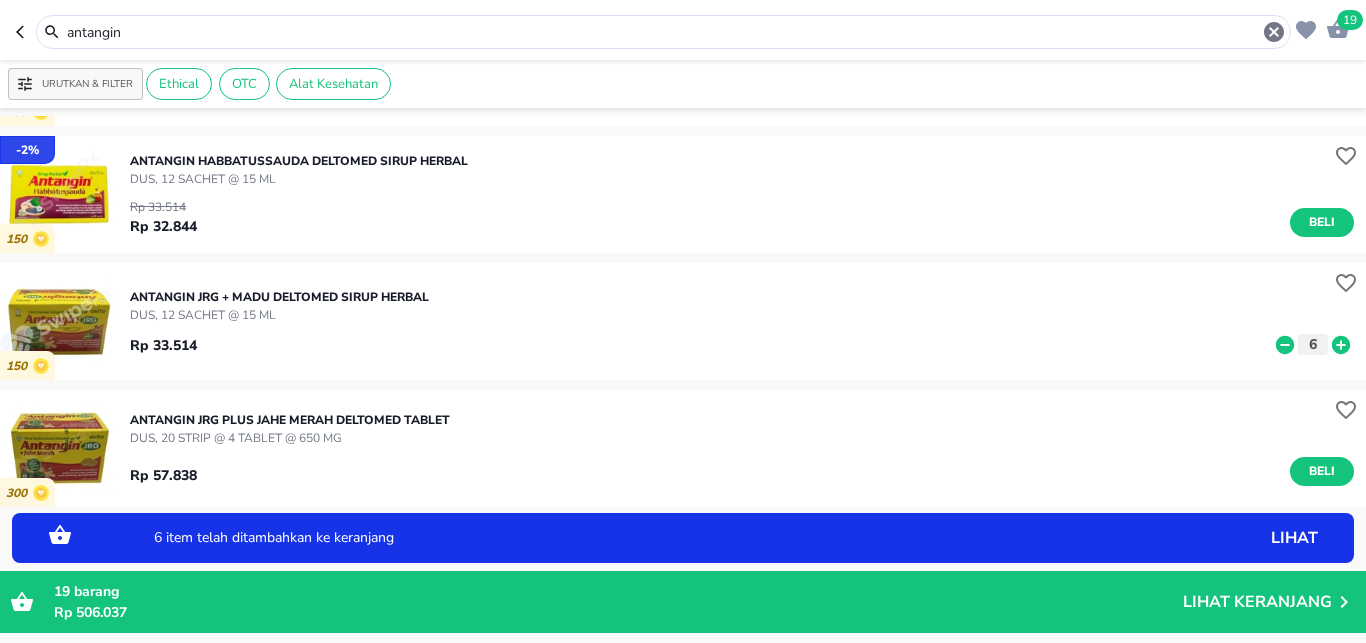 click on "6   item telah ditambahkan ke keranjang lihat" at bounding box center [683, 538] 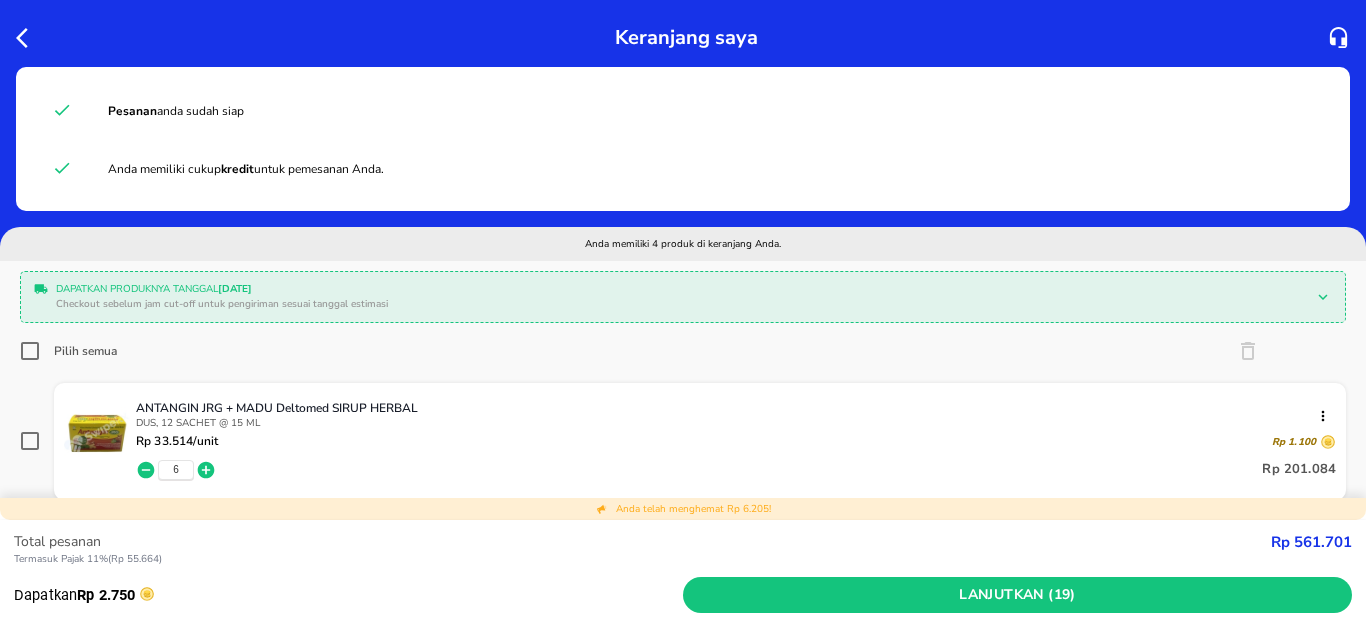 click 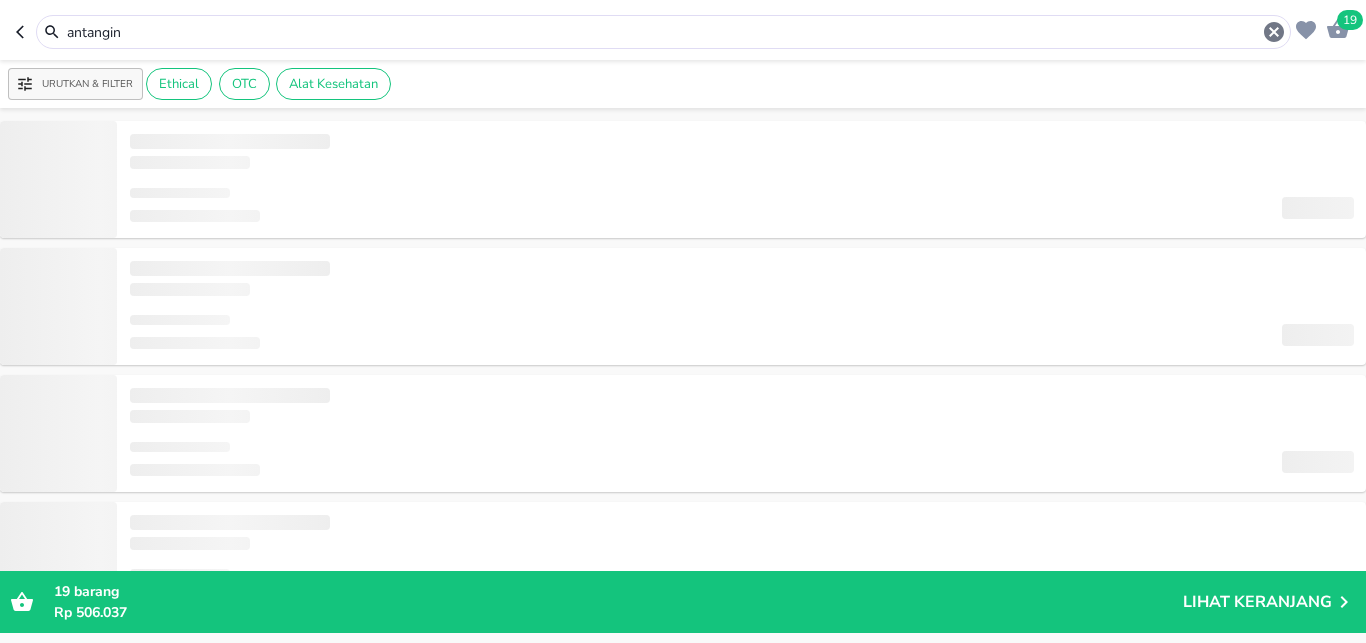 drag, startPoint x: 19, startPoint y: 34, endPoint x: 45, endPoint y: 30, distance: 26.305893 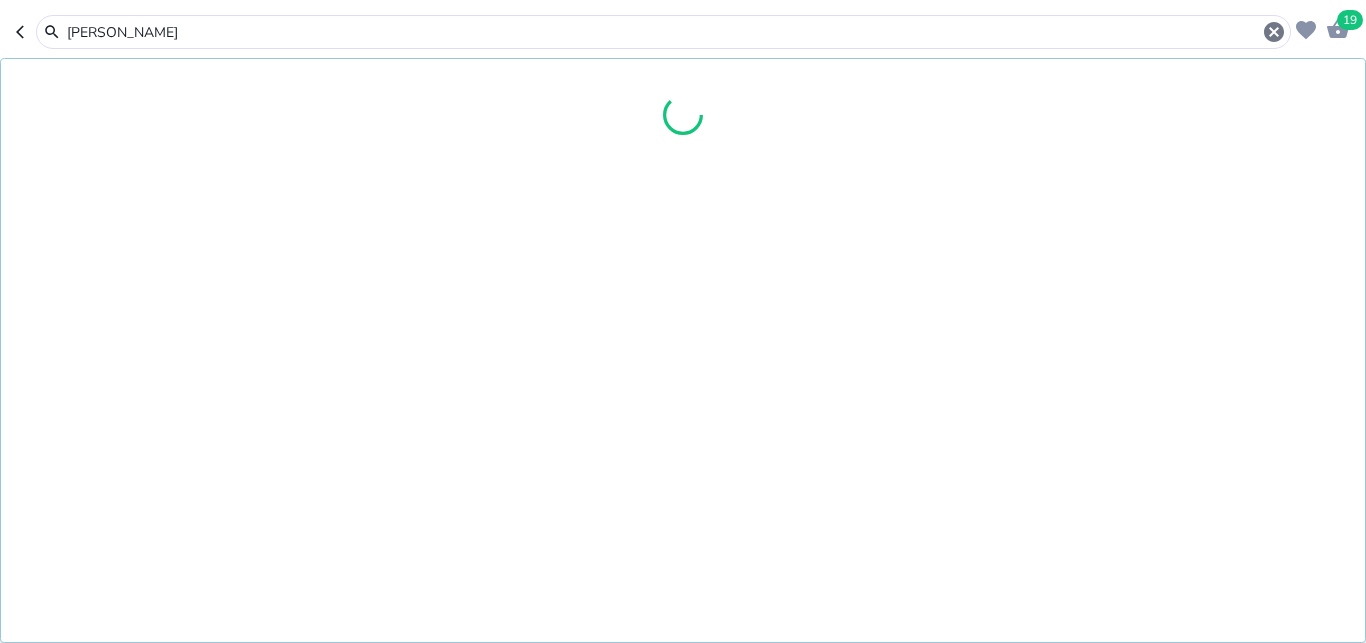 type on "[PERSON_NAME]" 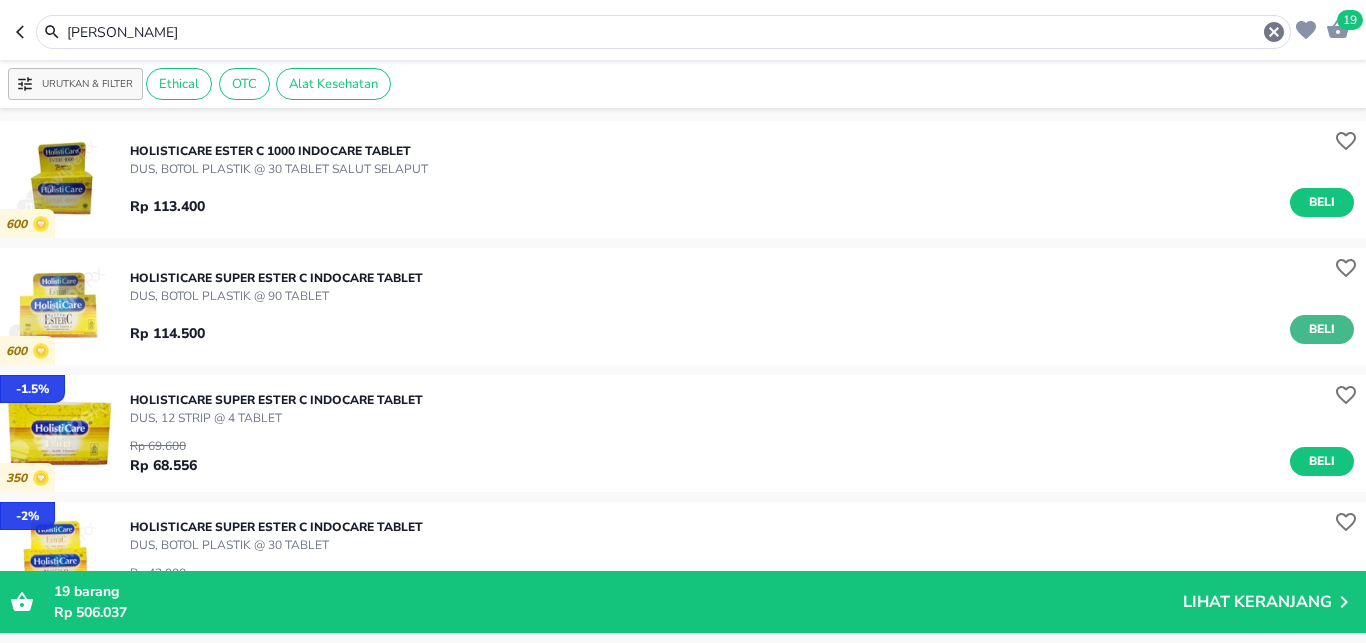 click on "Beli" at bounding box center (1322, 329) 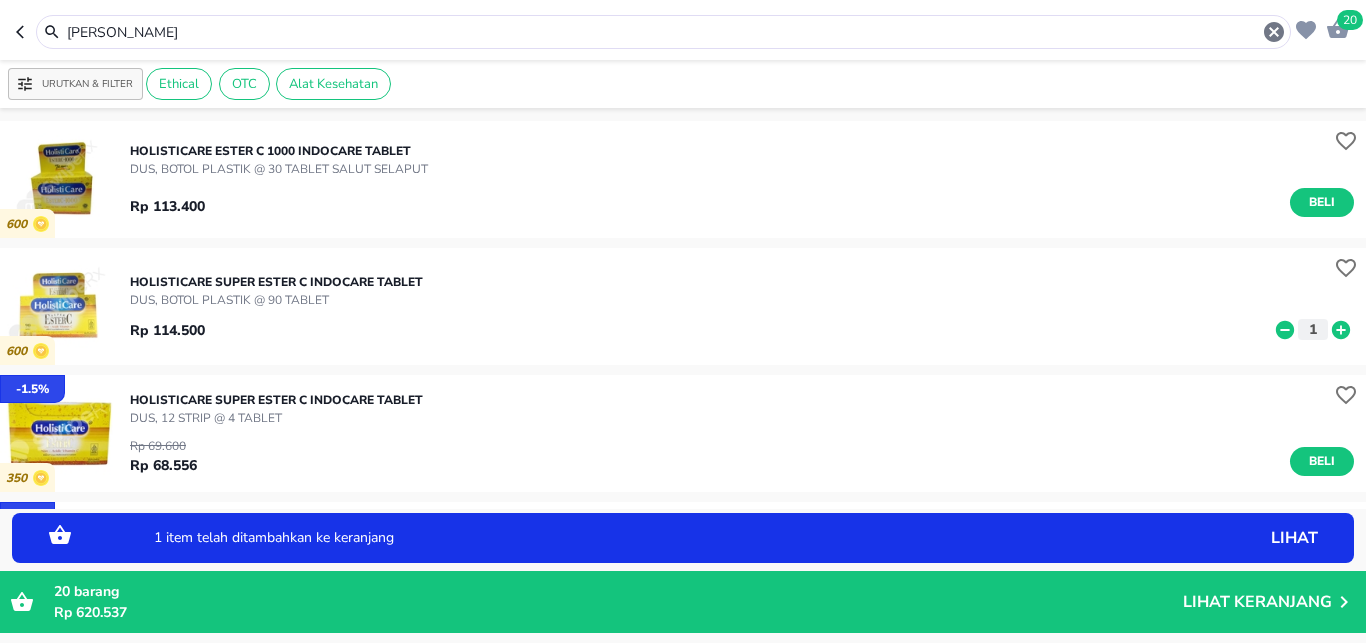 click 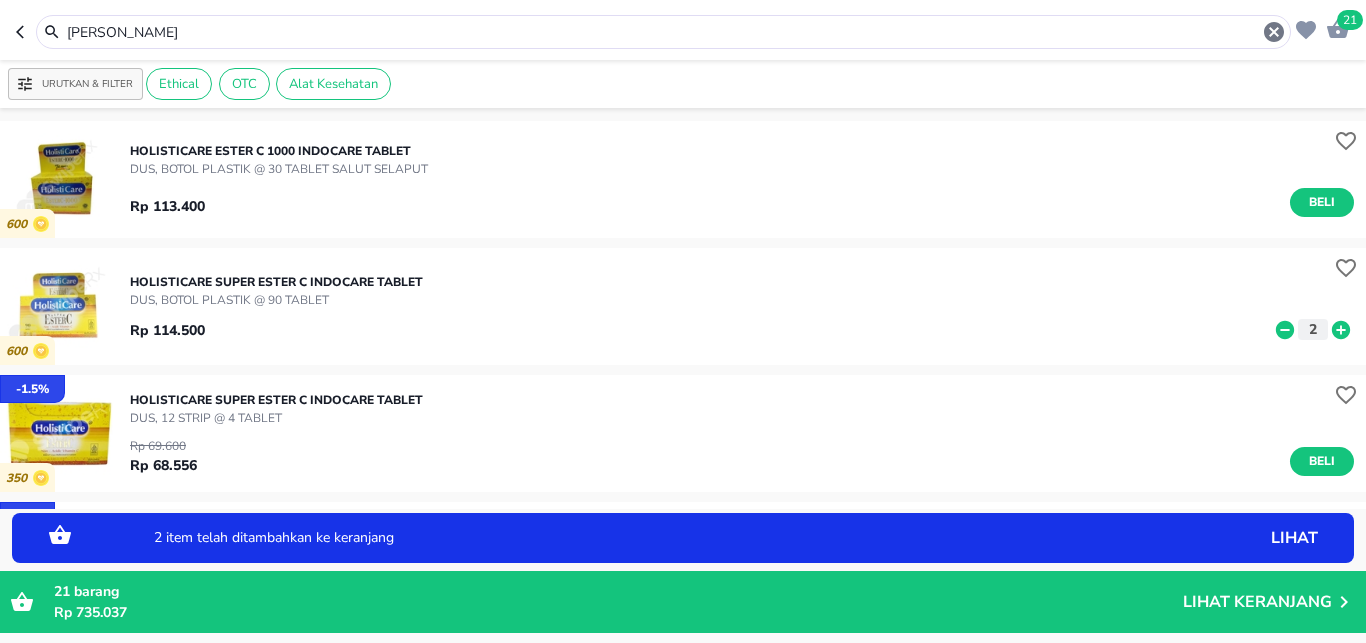 click on "2   item telah ditambahkan ke keranjang lihat" at bounding box center (683, 538) 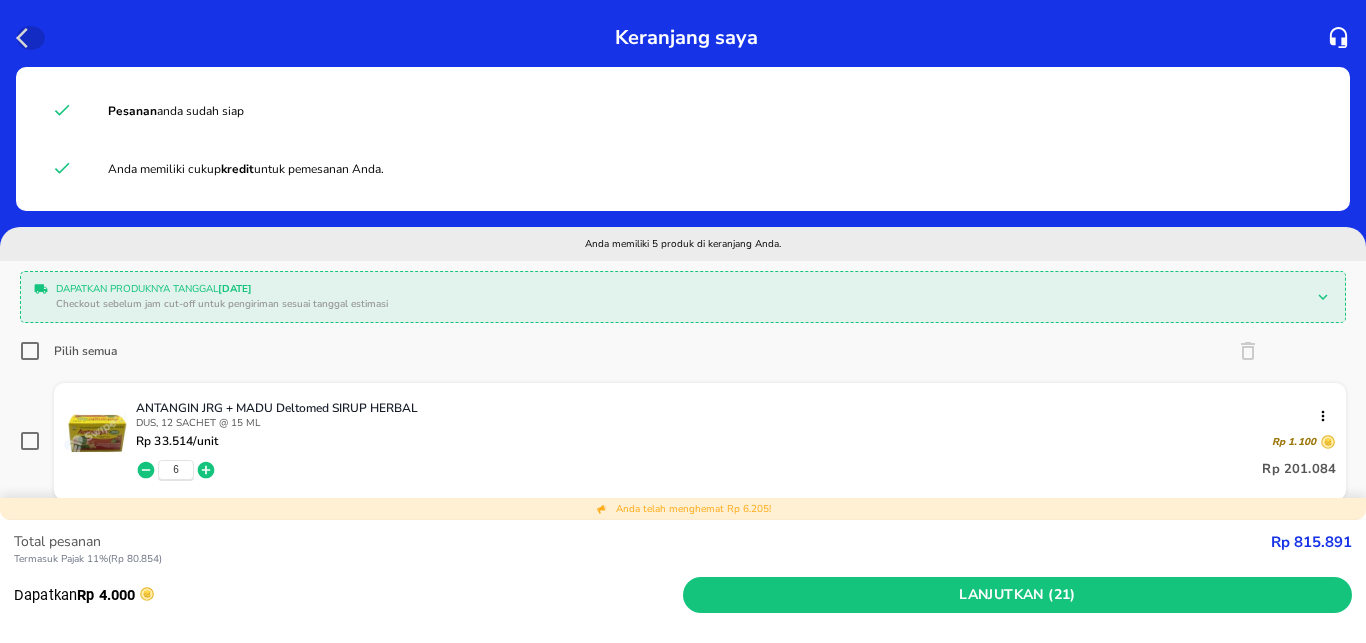 click 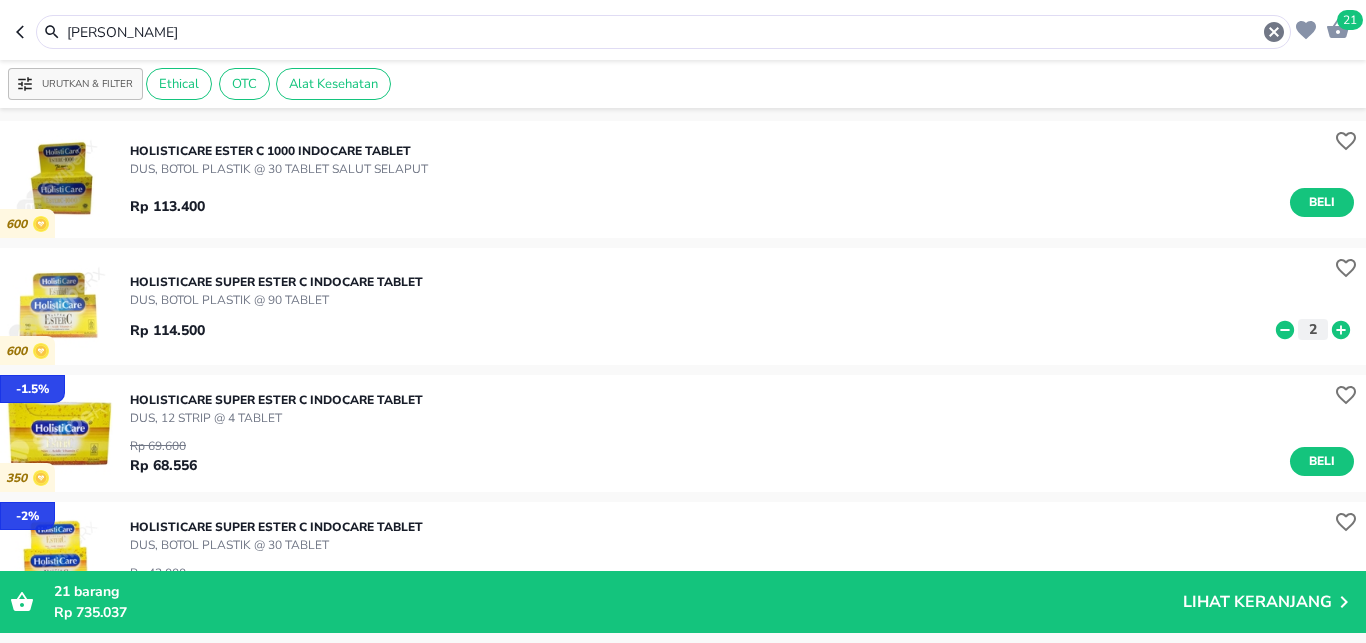 drag, startPoint x: 109, startPoint y: 28, endPoint x: 20, endPoint y: 33, distance: 89.140335 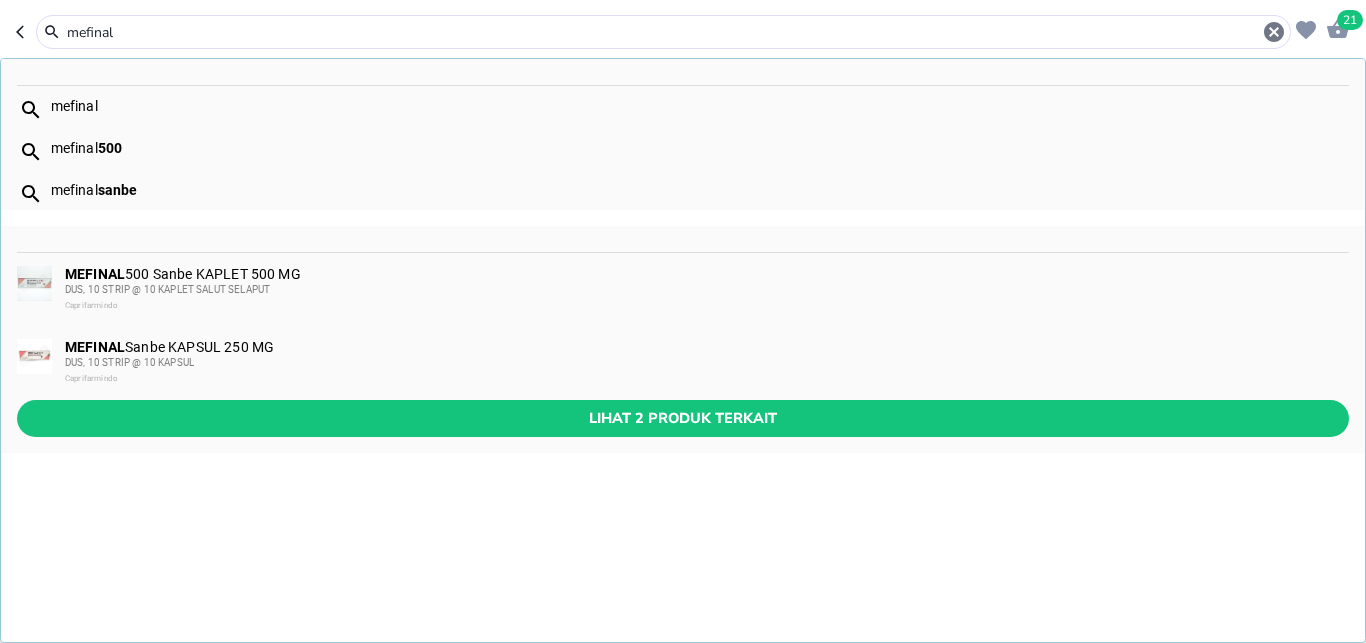 type on "mefinal" 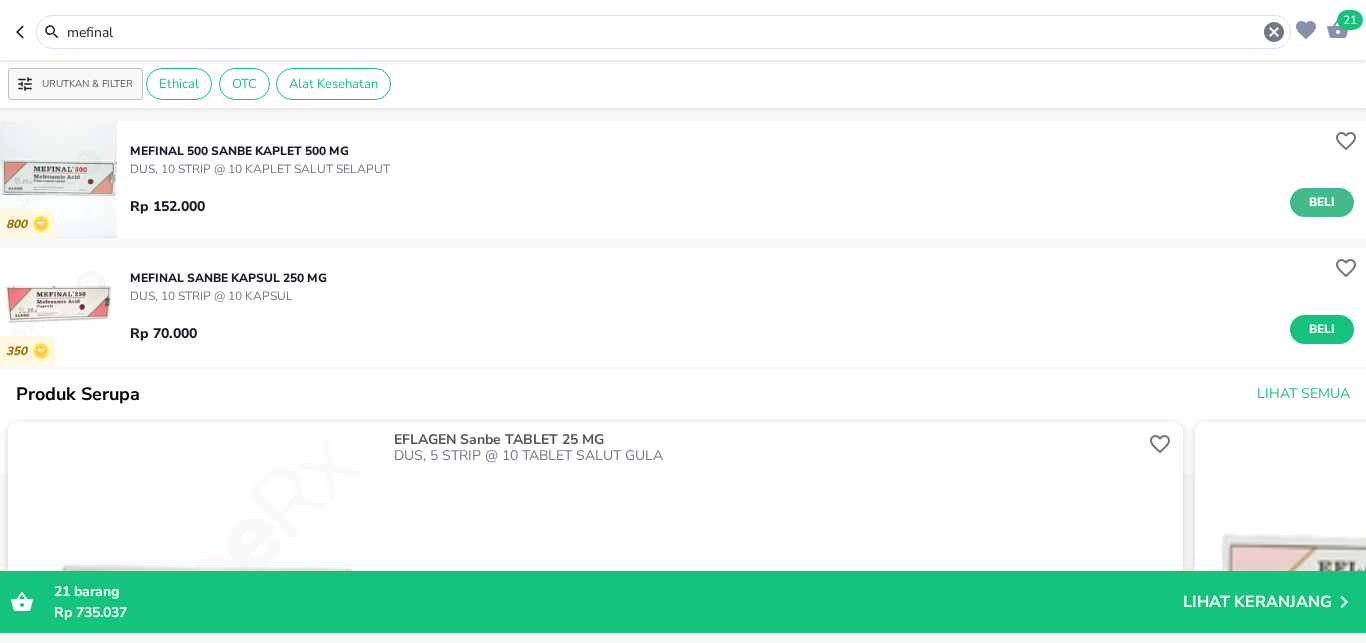 click on "Beli" at bounding box center [1322, 202] 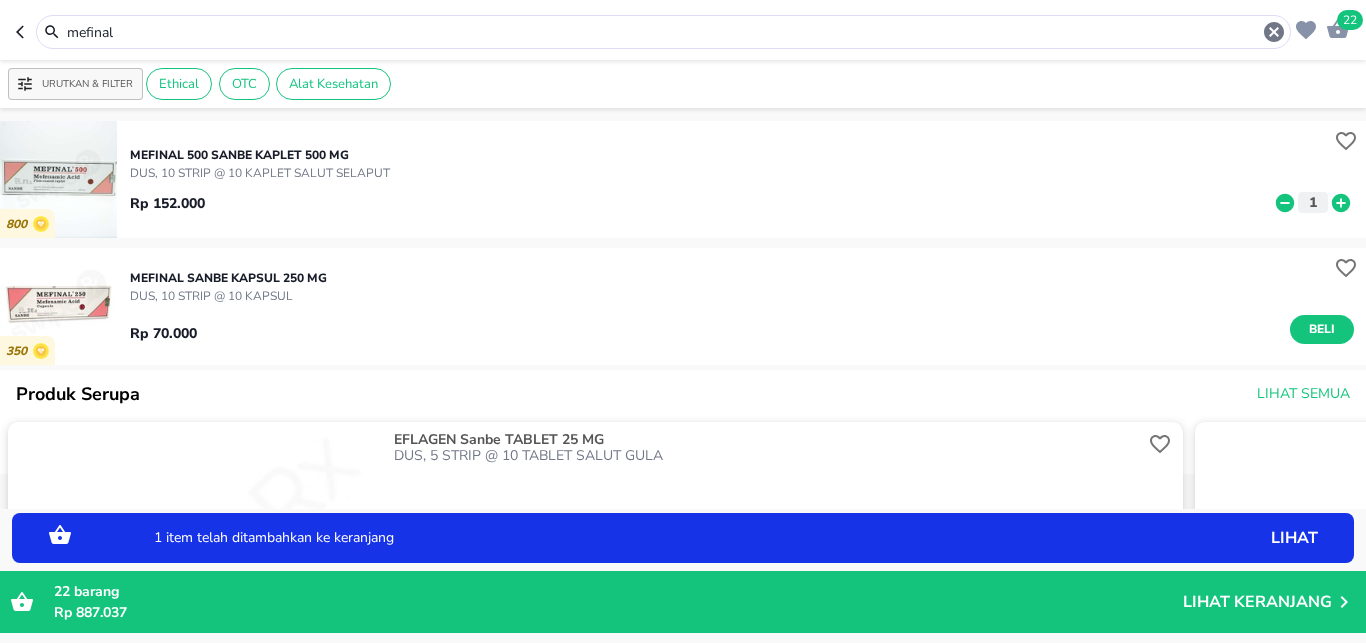 click on "1   item telah ditambahkan ke keranjang" at bounding box center (630, 538) 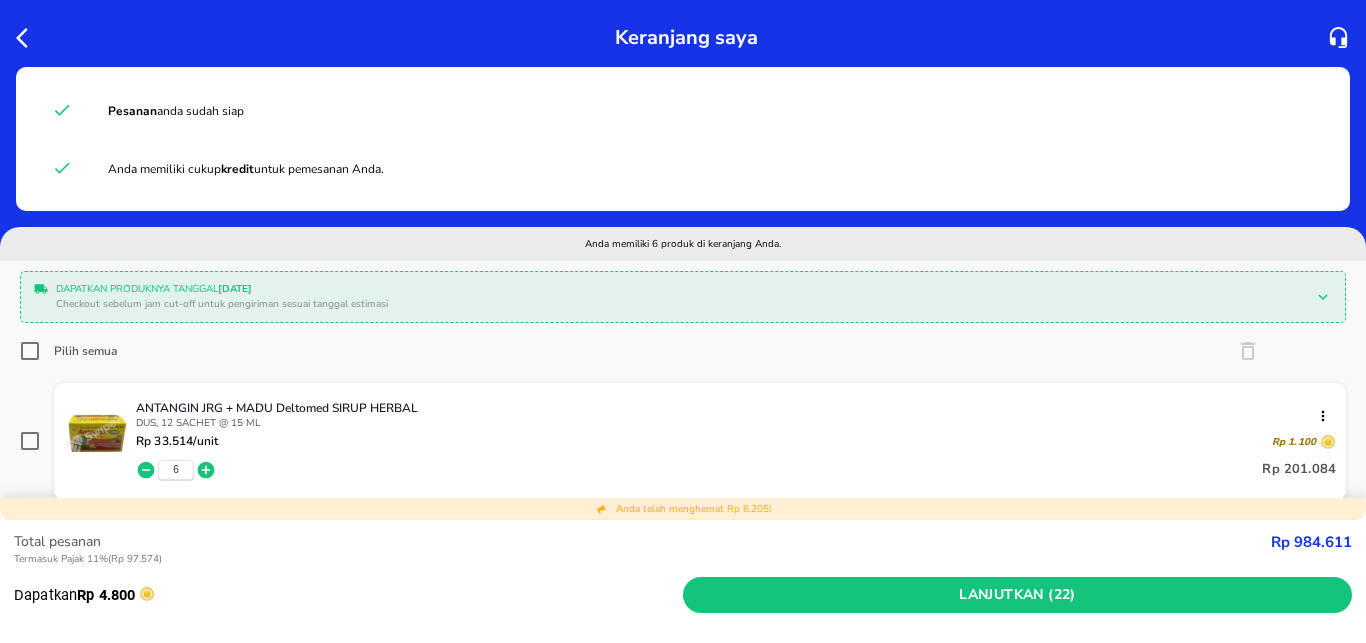 click 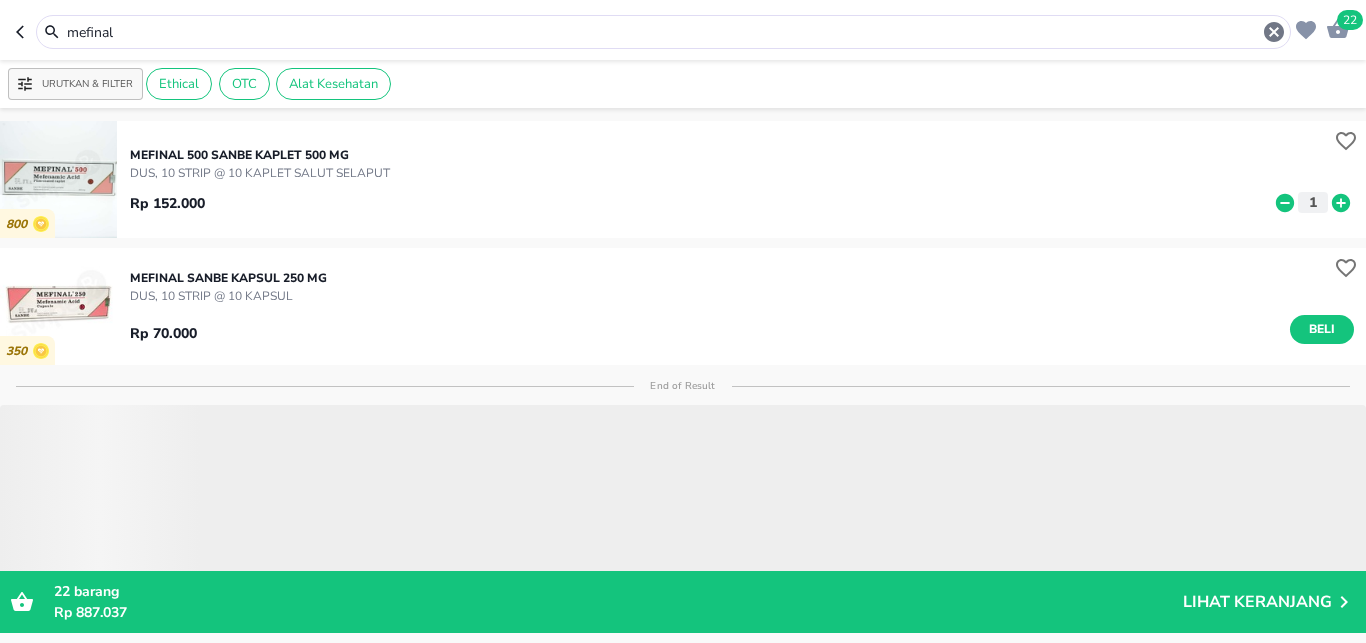 click 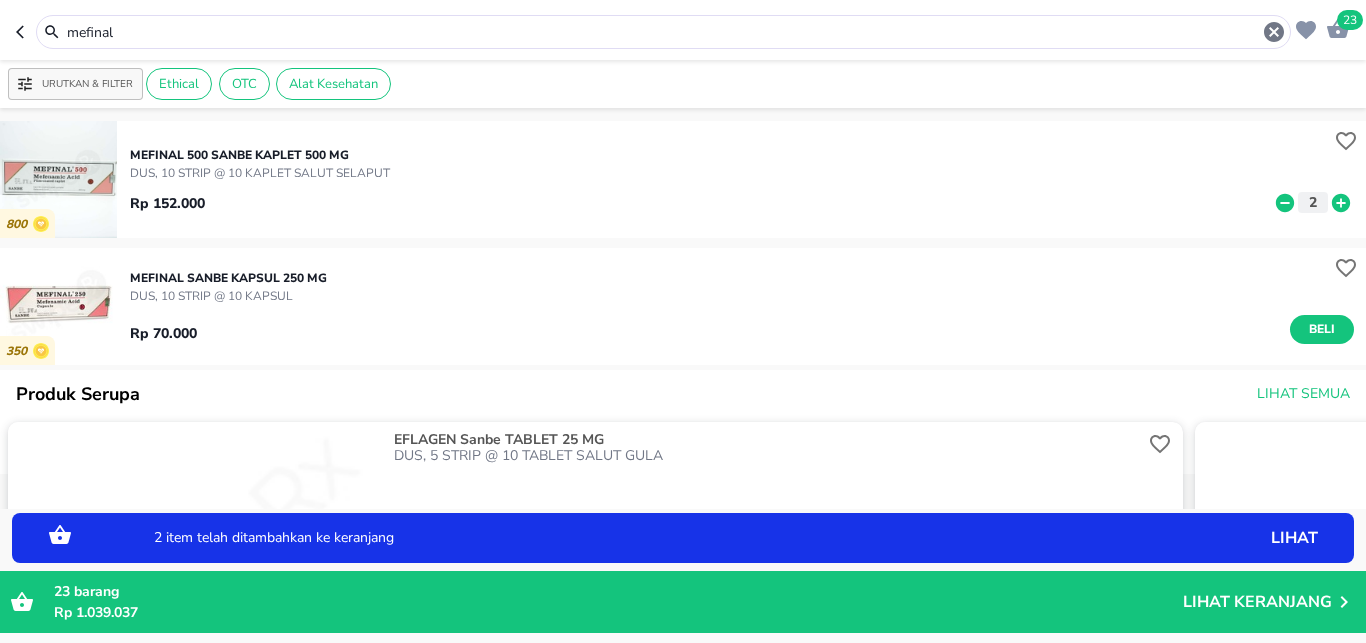 click on "2   item telah ditambahkan ke keranjang" at bounding box center [630, 538] 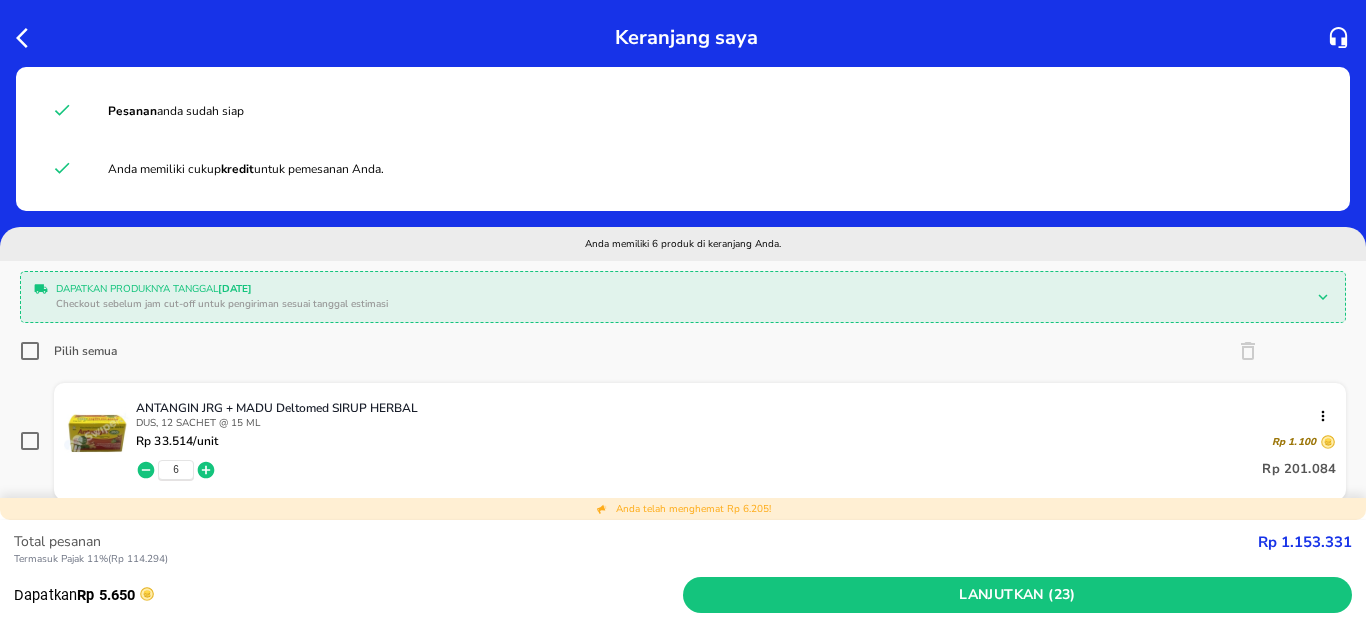 scroll, scrollTop: 264, scrollLeft: 0, axis: vertical 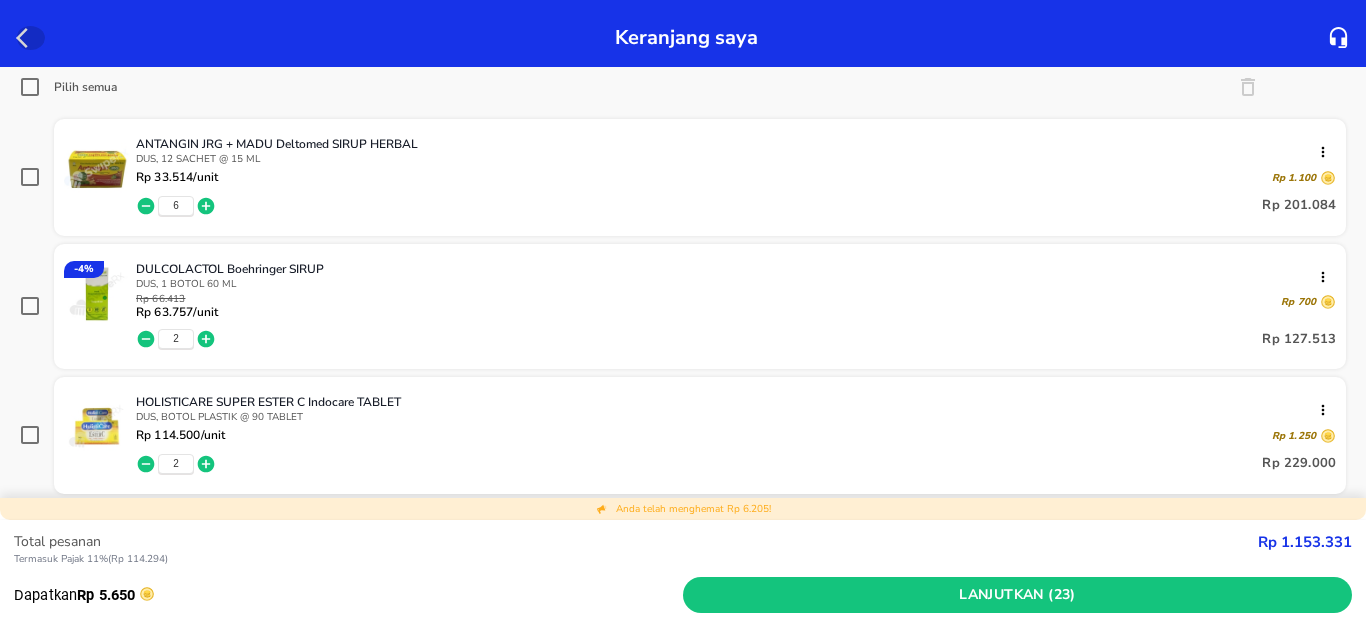 click 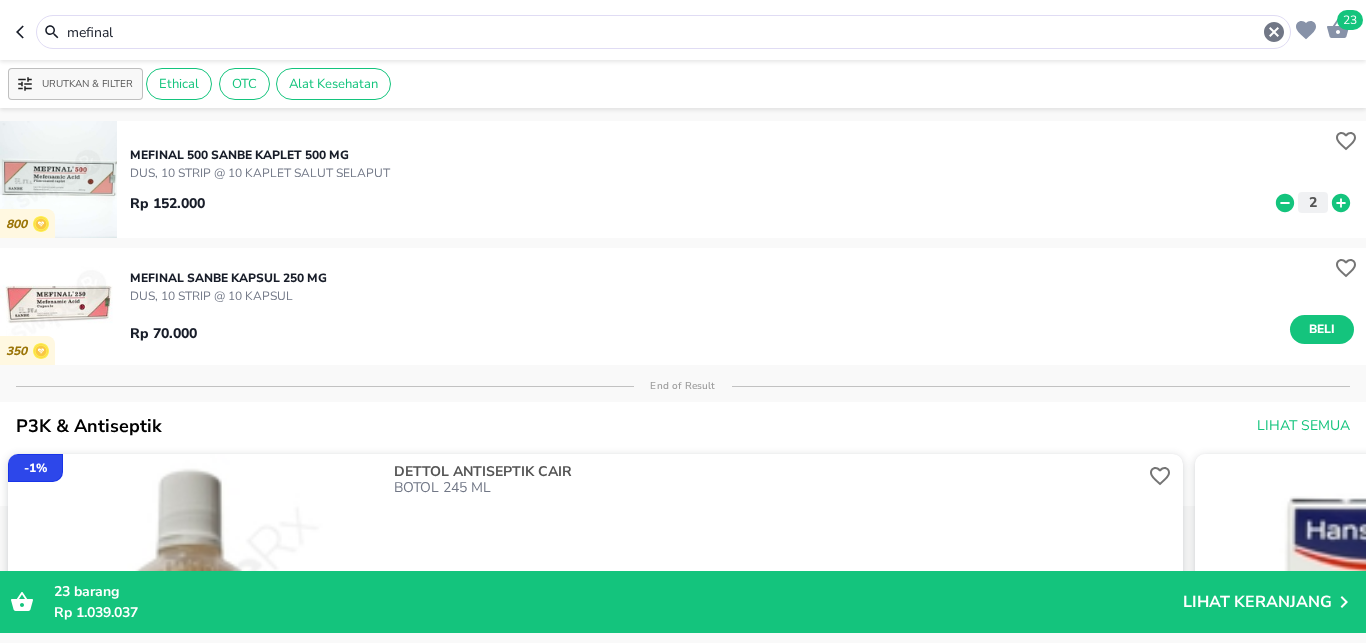 drag, startPoint x: 144, startPoint y: 34, endPoint x: 48, endPoint y: 34, distance: 96 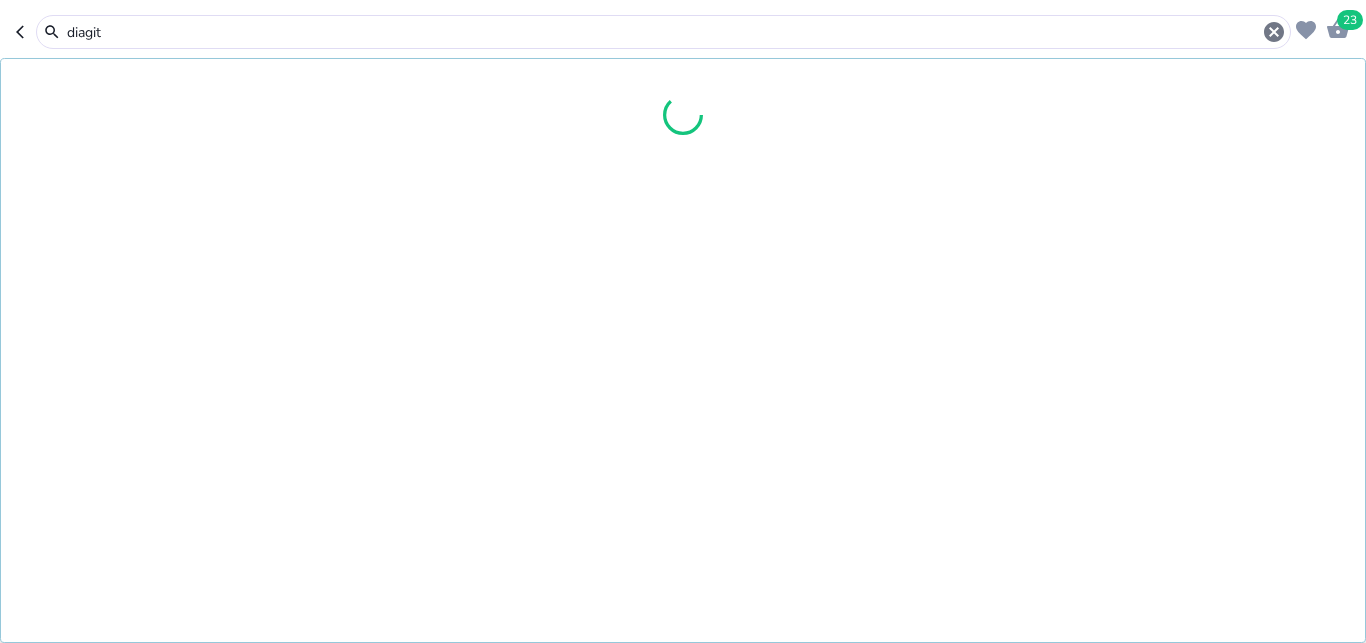 type on "diagit" 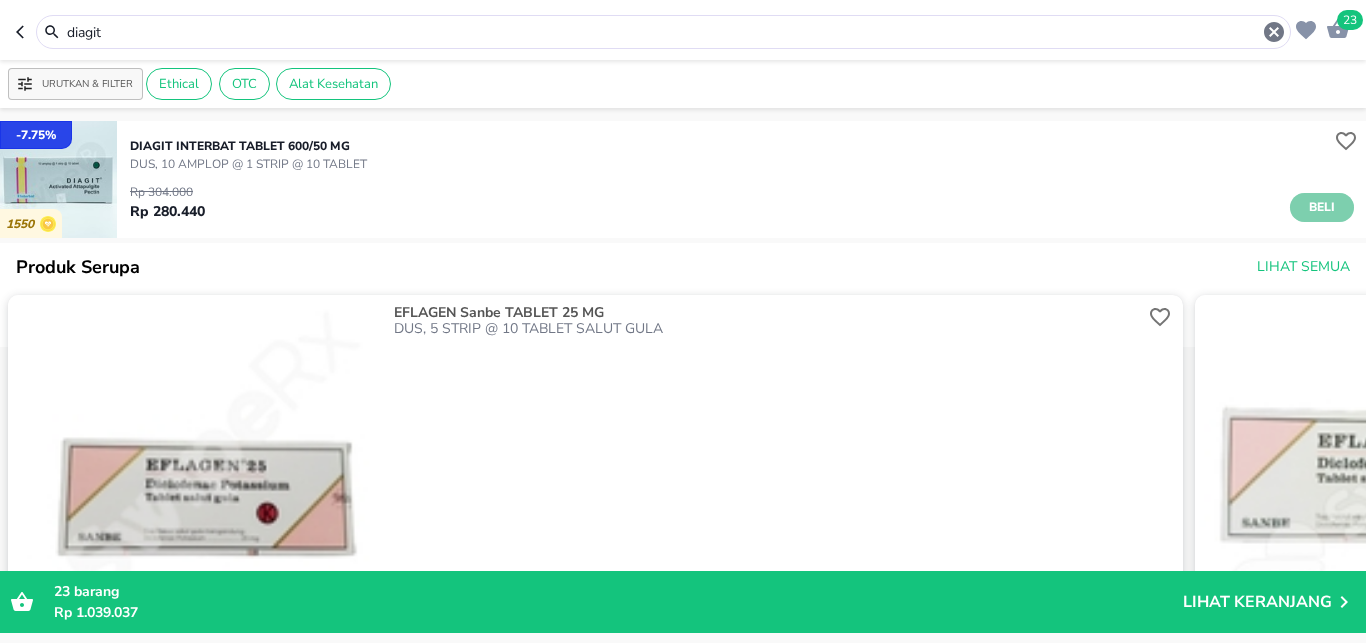 click on "Beli" at bounding box center [1322, 207] 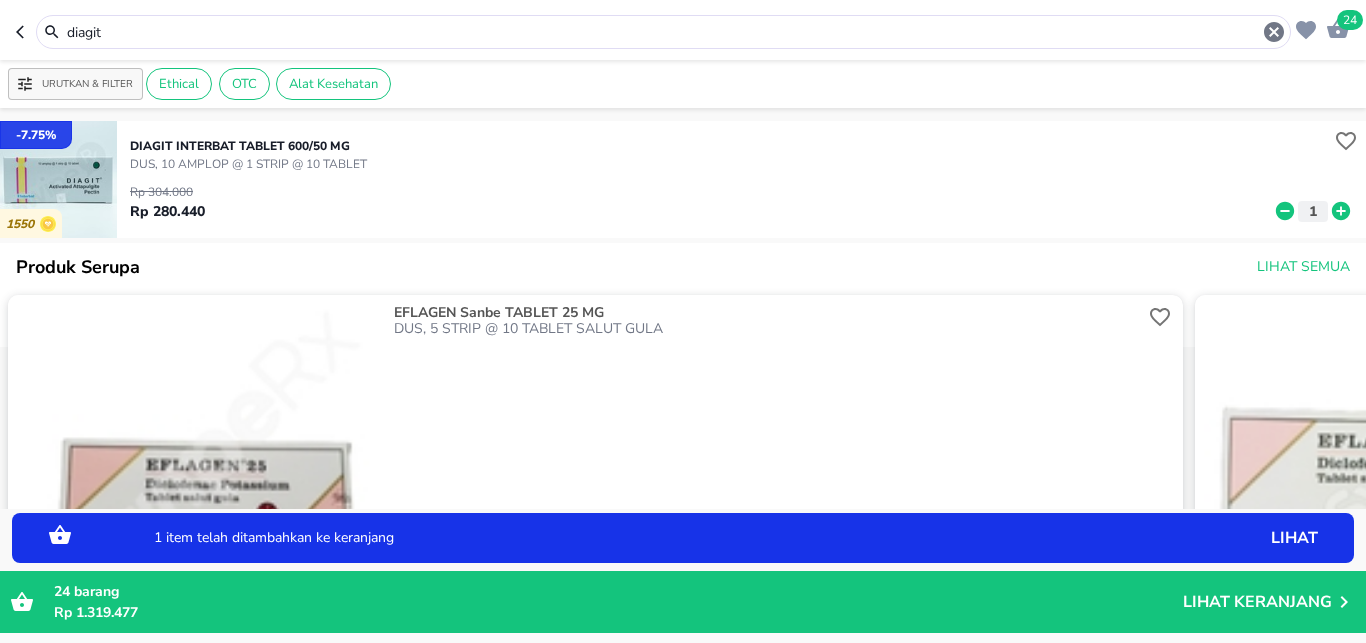 click on "1   item telah ditambahkan ke keranjang" at bounding box center [630, 538] 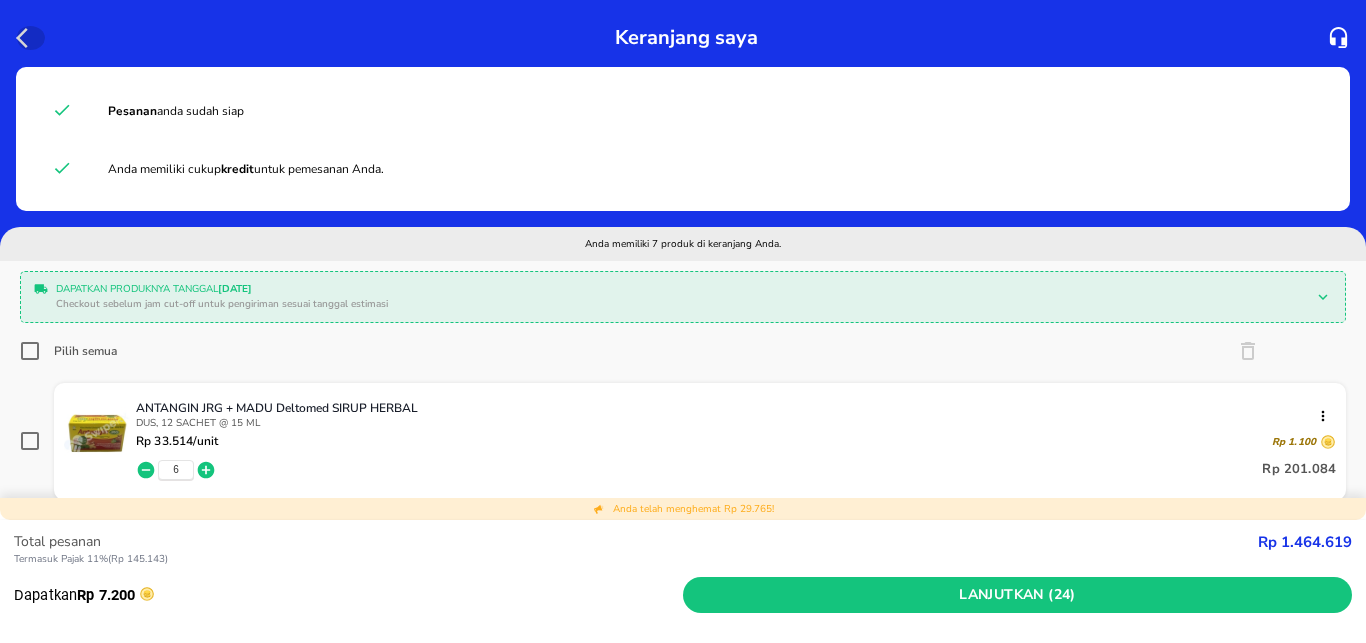 click 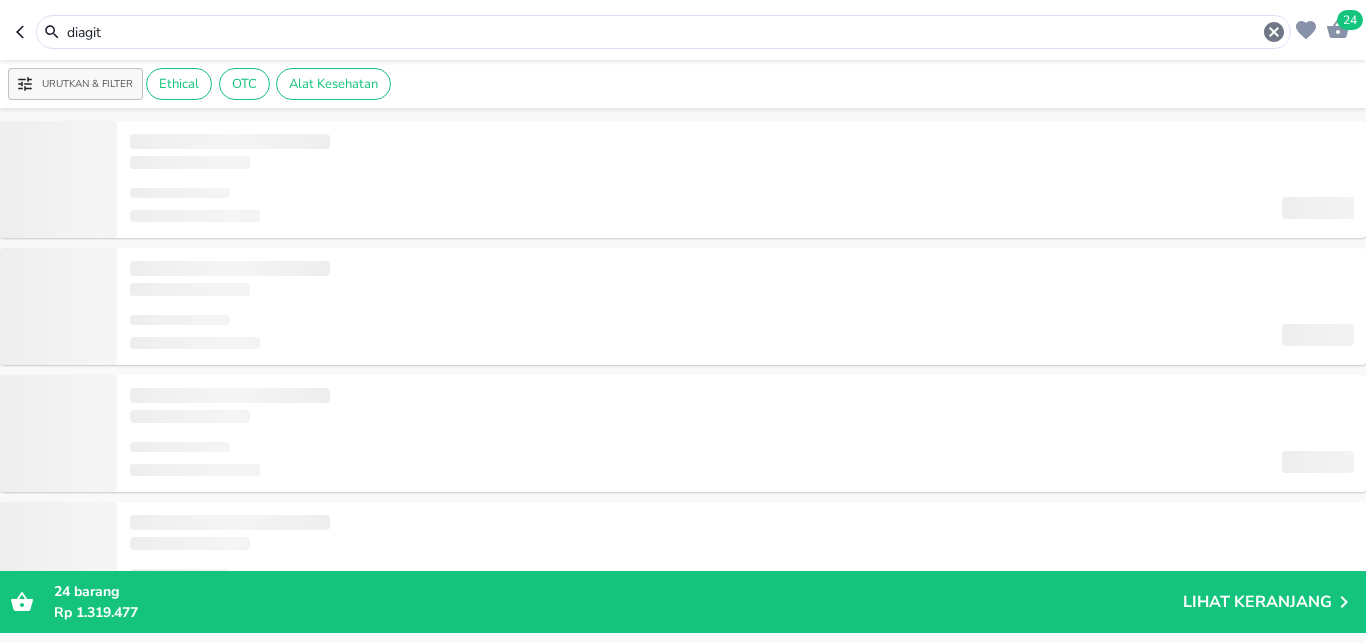 drag, startPoint x: 140, startPoint y: 30, endPoint x: 43, endPoint y: 26, distance: 97.082436 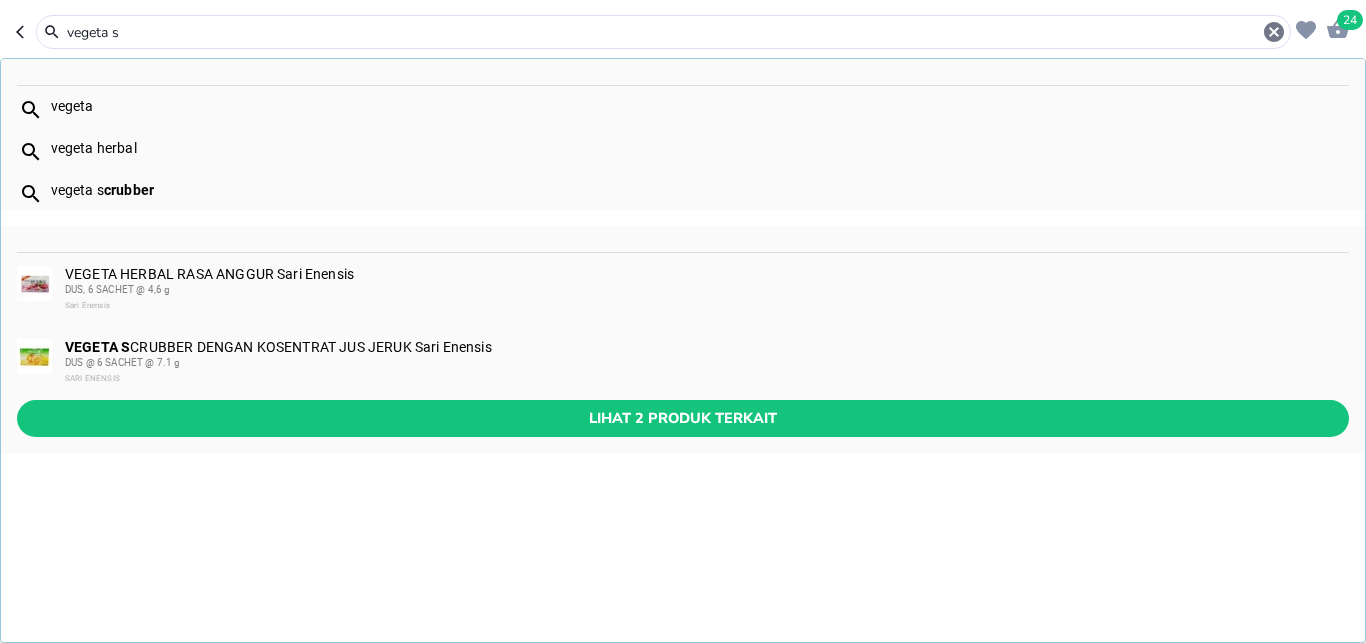type on "vegeta s" 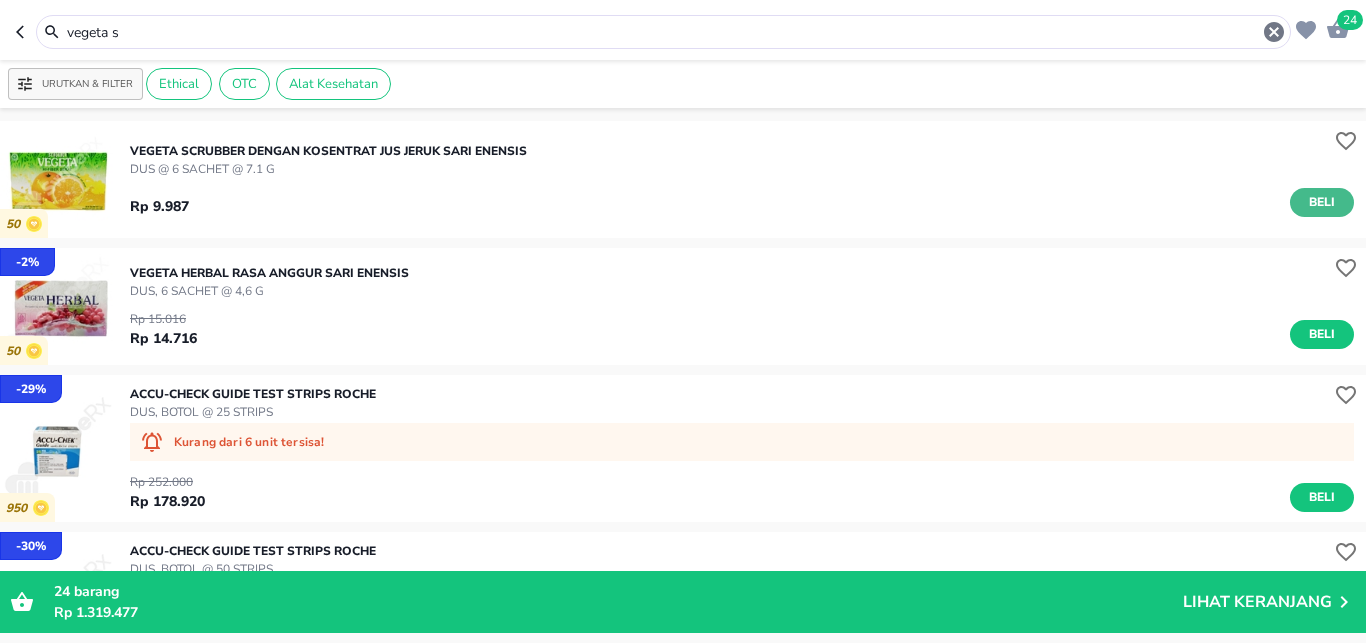 click on "Beli" at bounding box center (1322, 202) 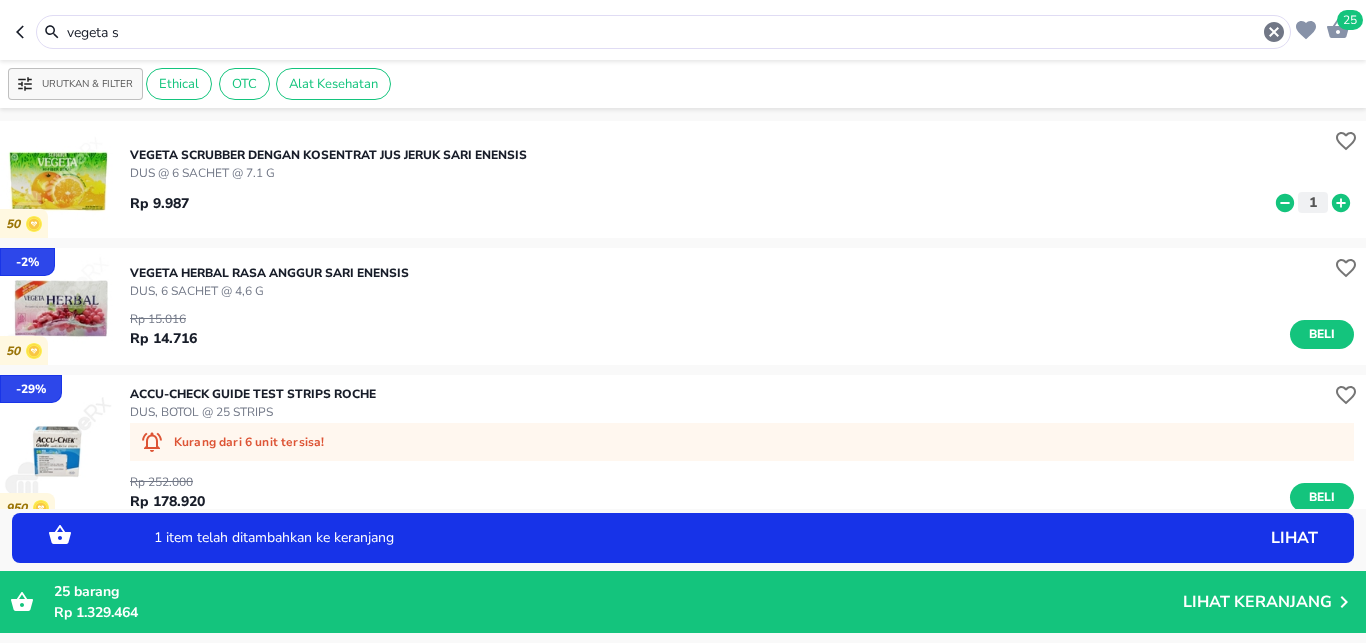 click 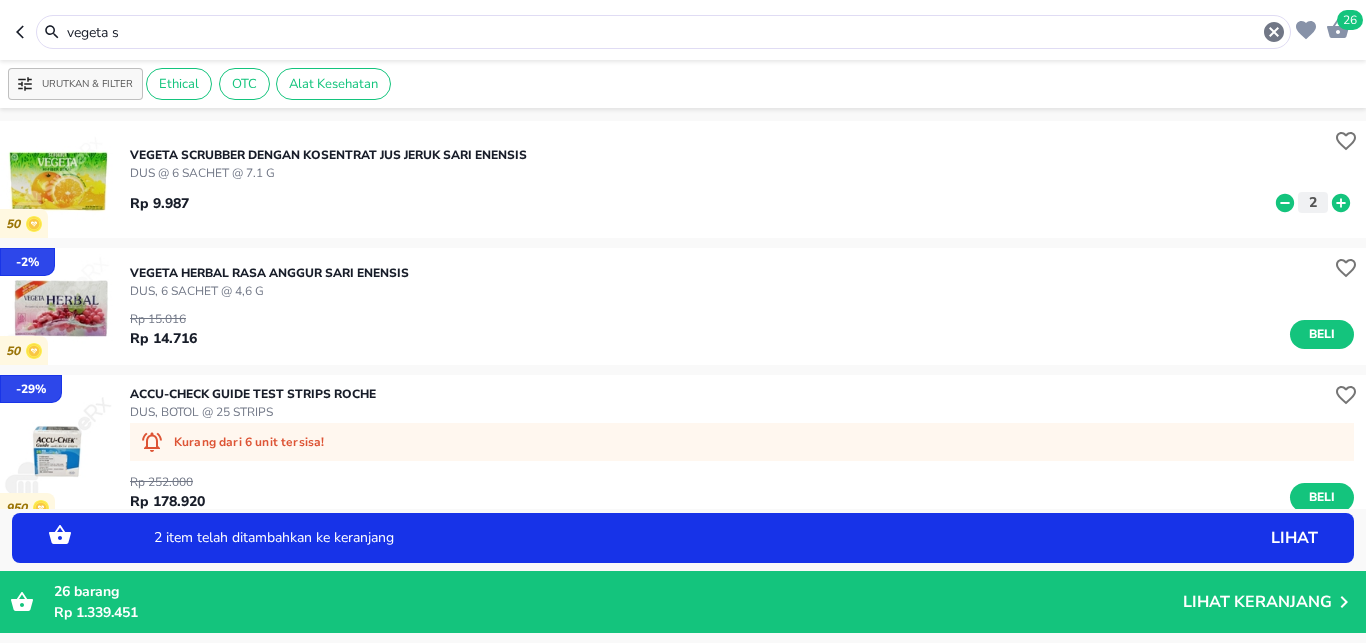 click 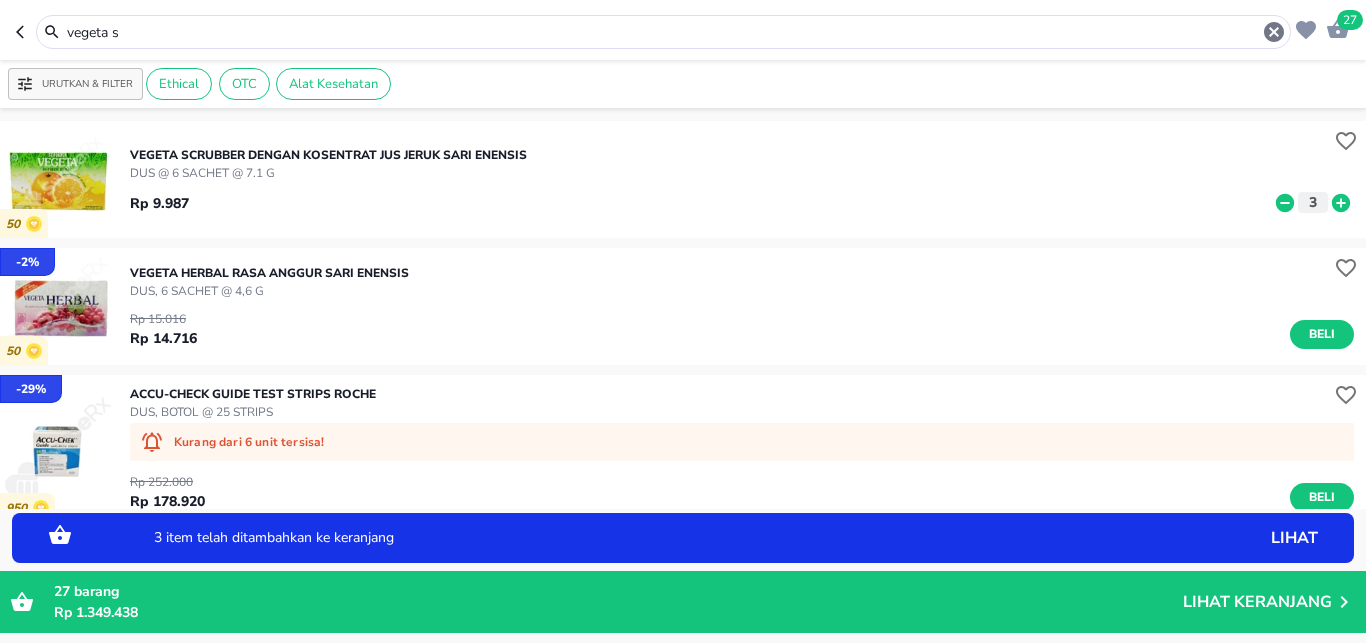 click 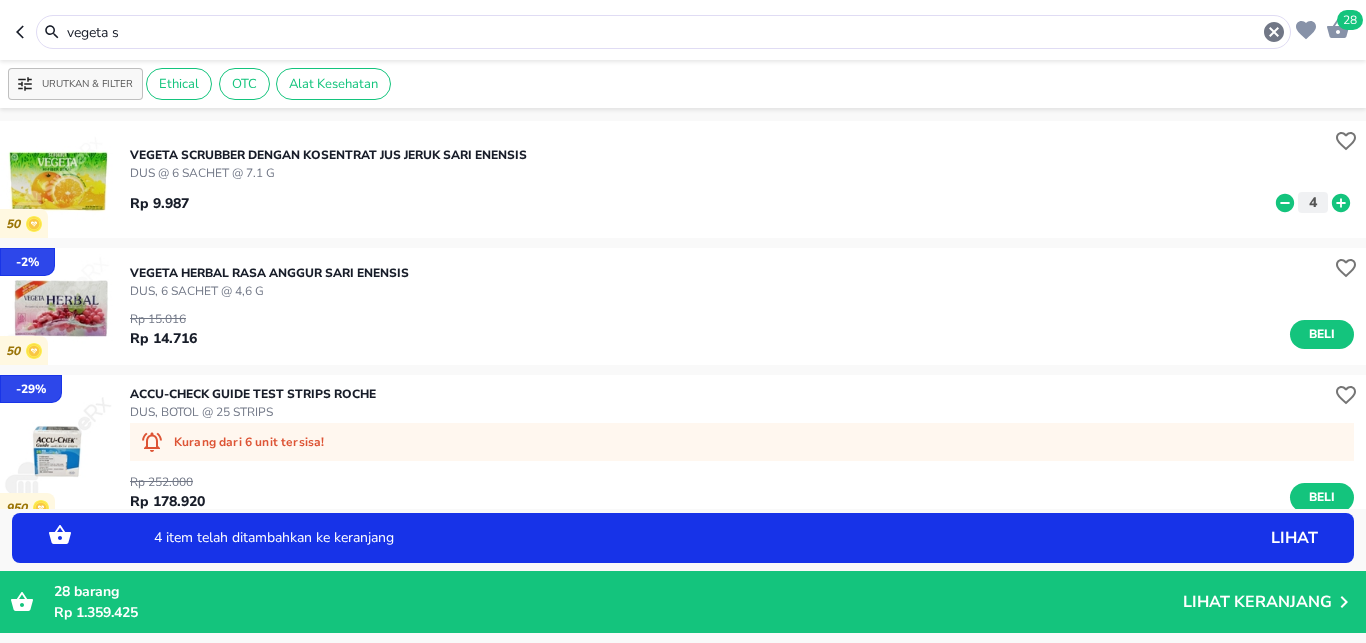 click 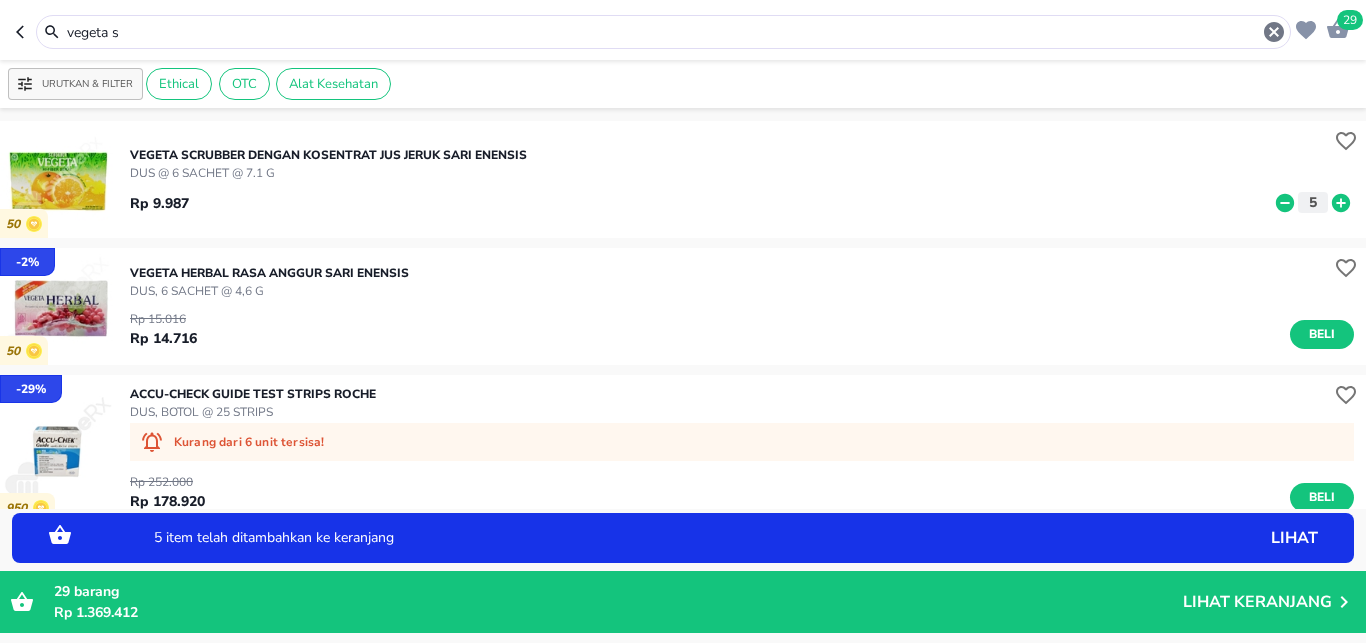 click on "5   item telah ditambahkan ke keranjang lihat" at bounding box center (683, 538) 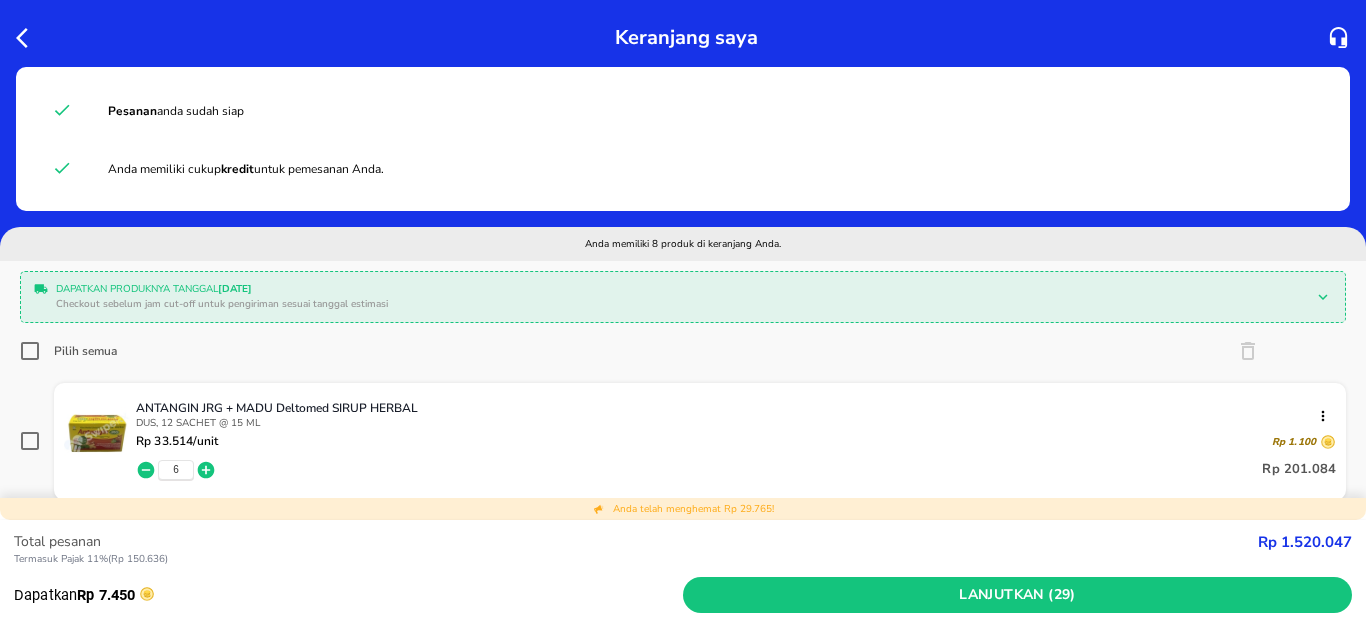 click 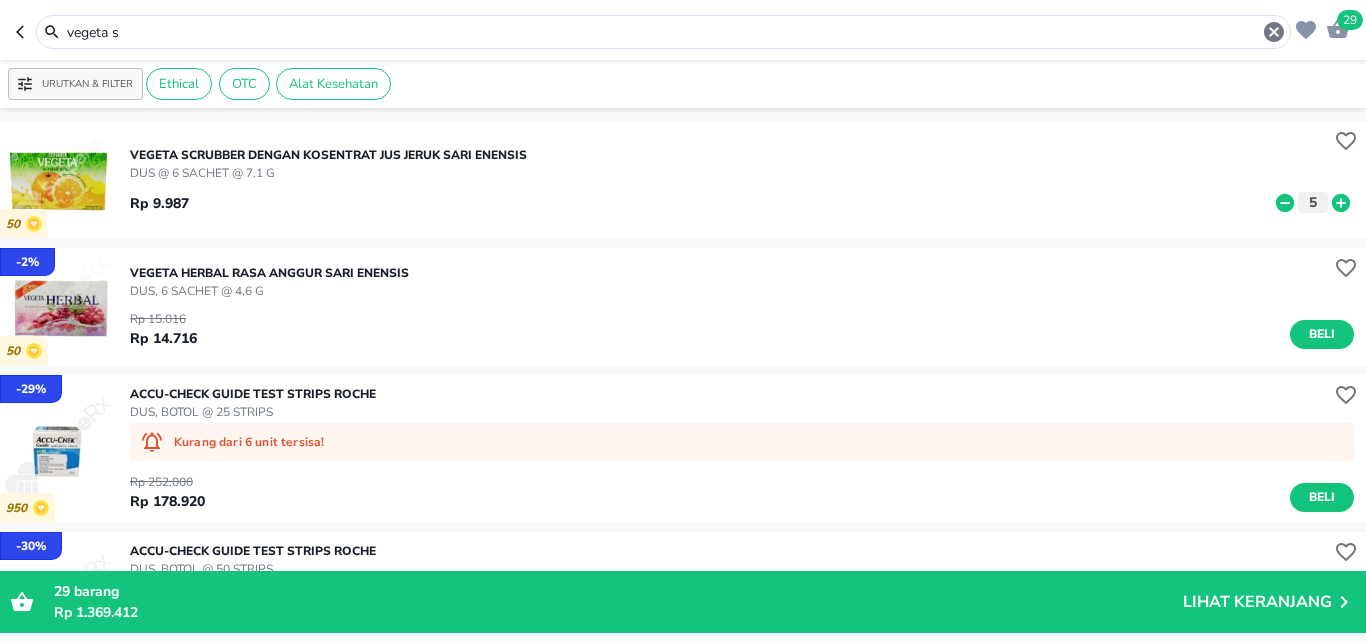 drag, startPoint x: 121, startPoint y: 35, endPoint x: 19, endPoint y: 35, distance: 102 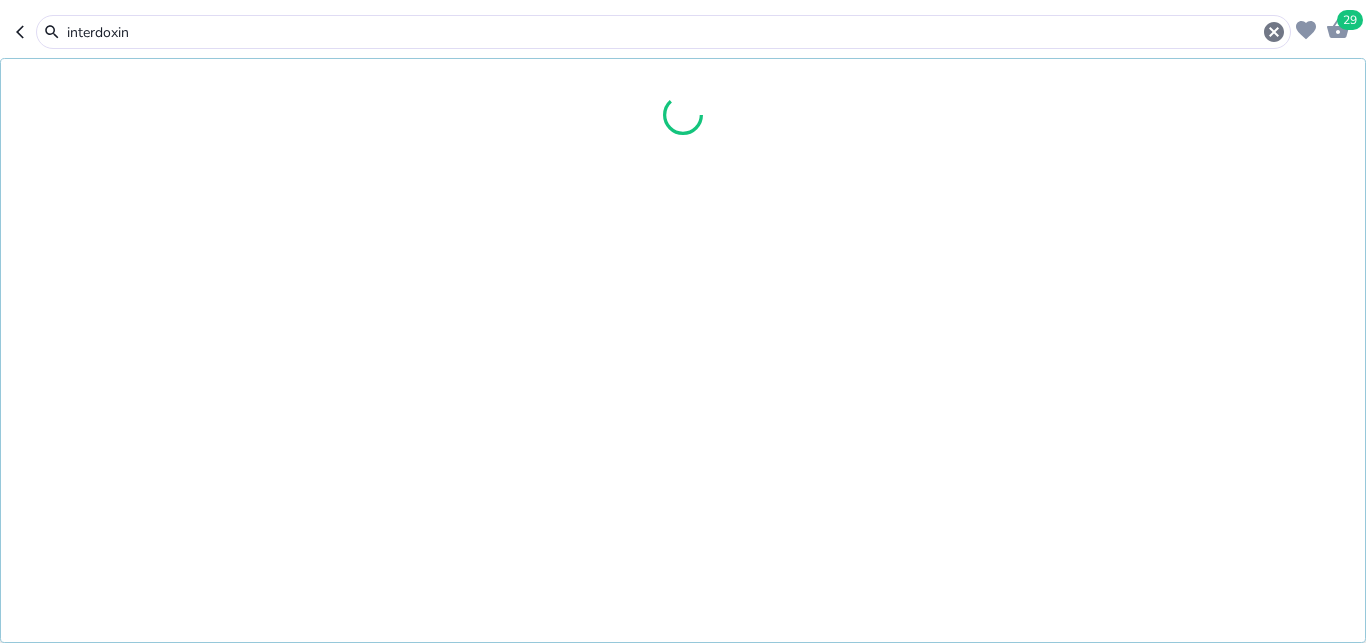 type on "interdoxin" 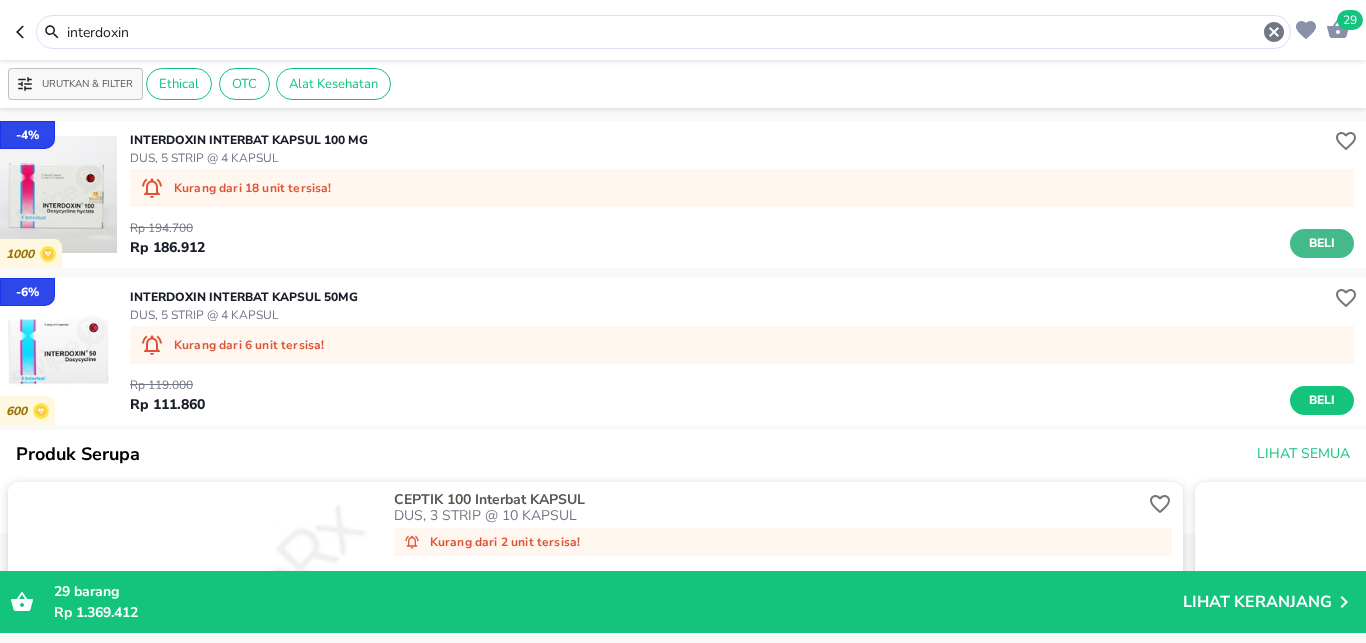 click on "Beli" at bounding box center [1322, 243] 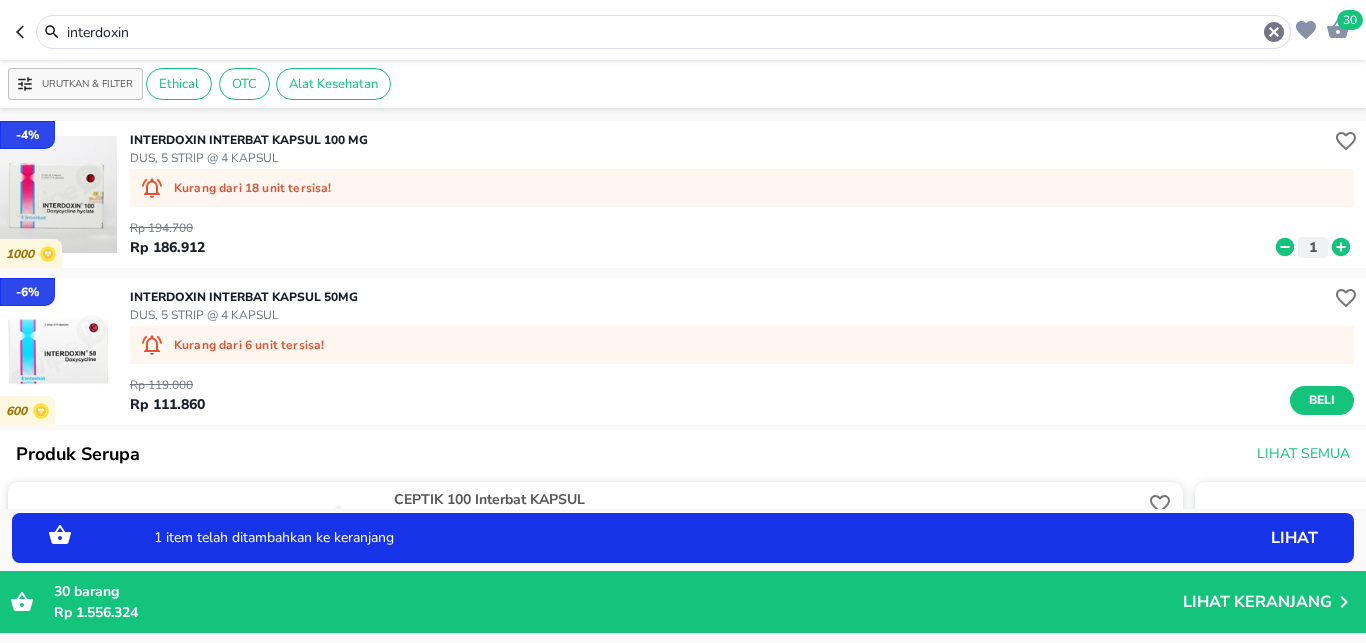 click on "1   item telah ditambahkan ke keranjang lihat" at bounding box center [683, 538] 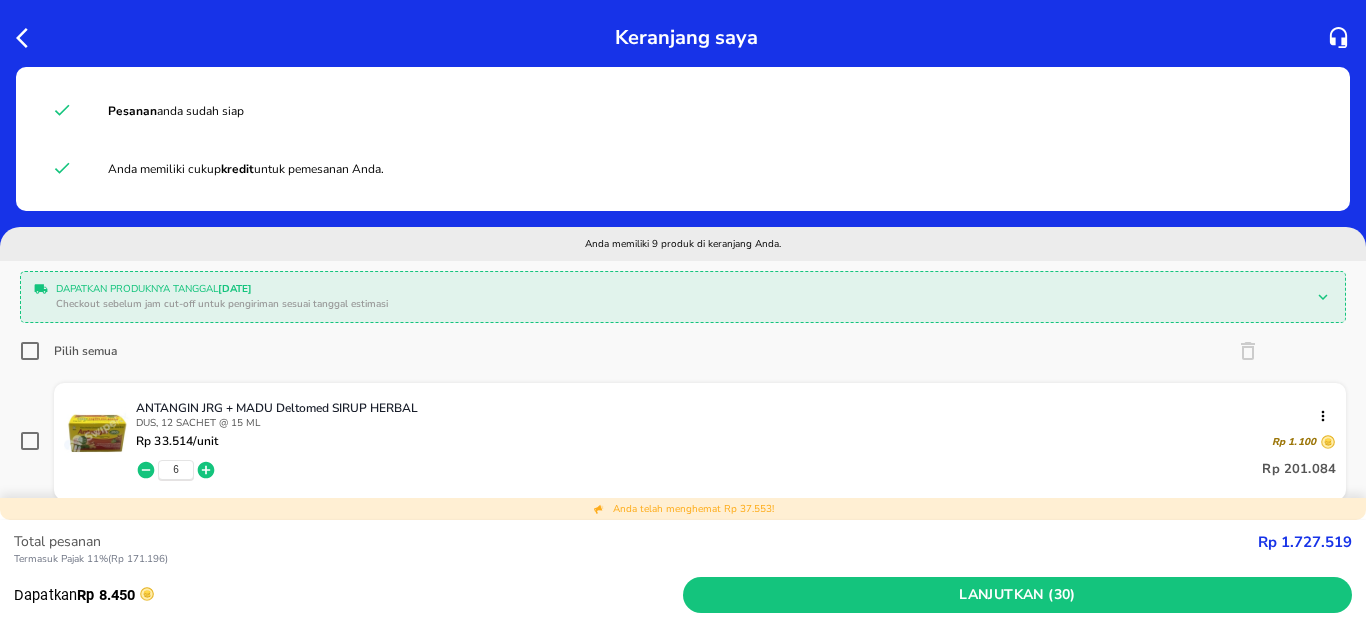 click 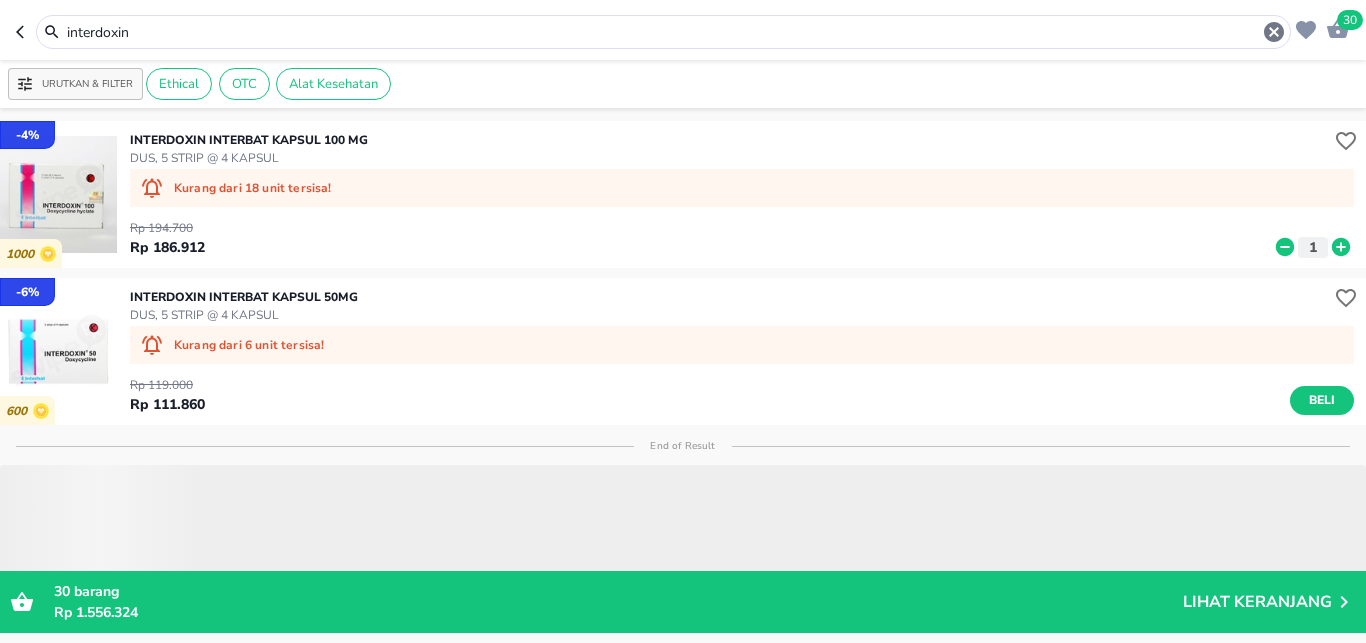 drag, startPoint x: 138, startPoint y: 38, endPoint x: 35, endPoint y: 40, distance: 103.01942 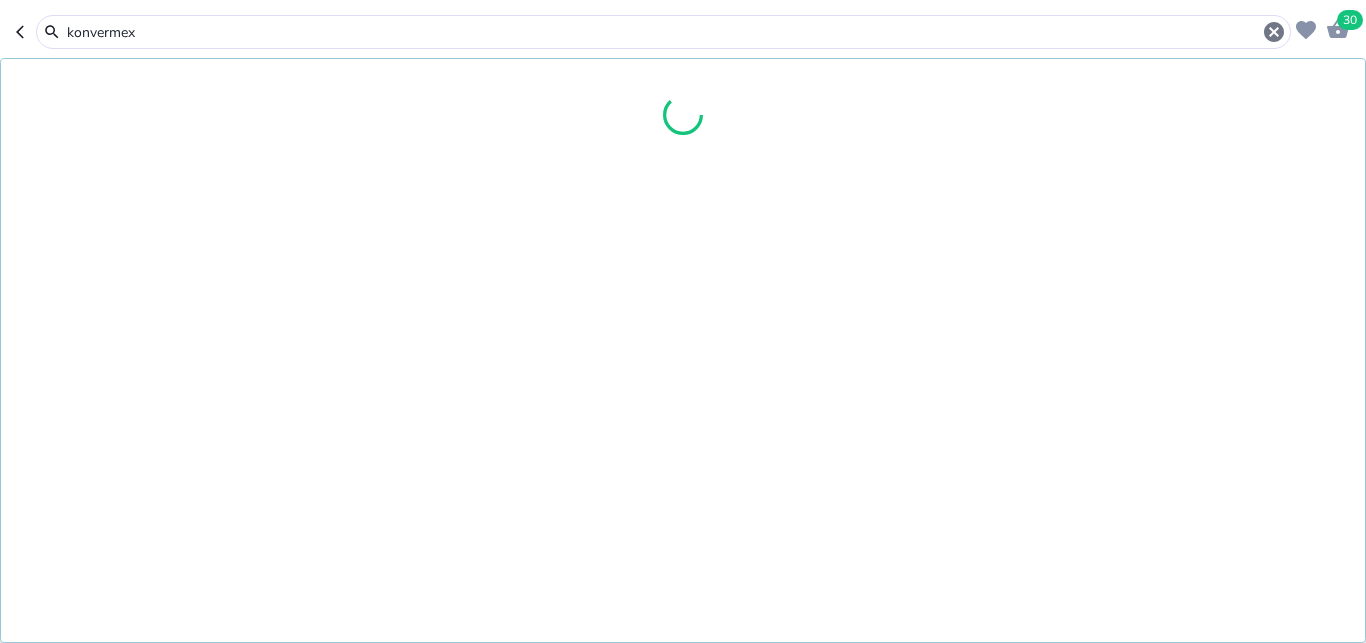 type on "konvermex" 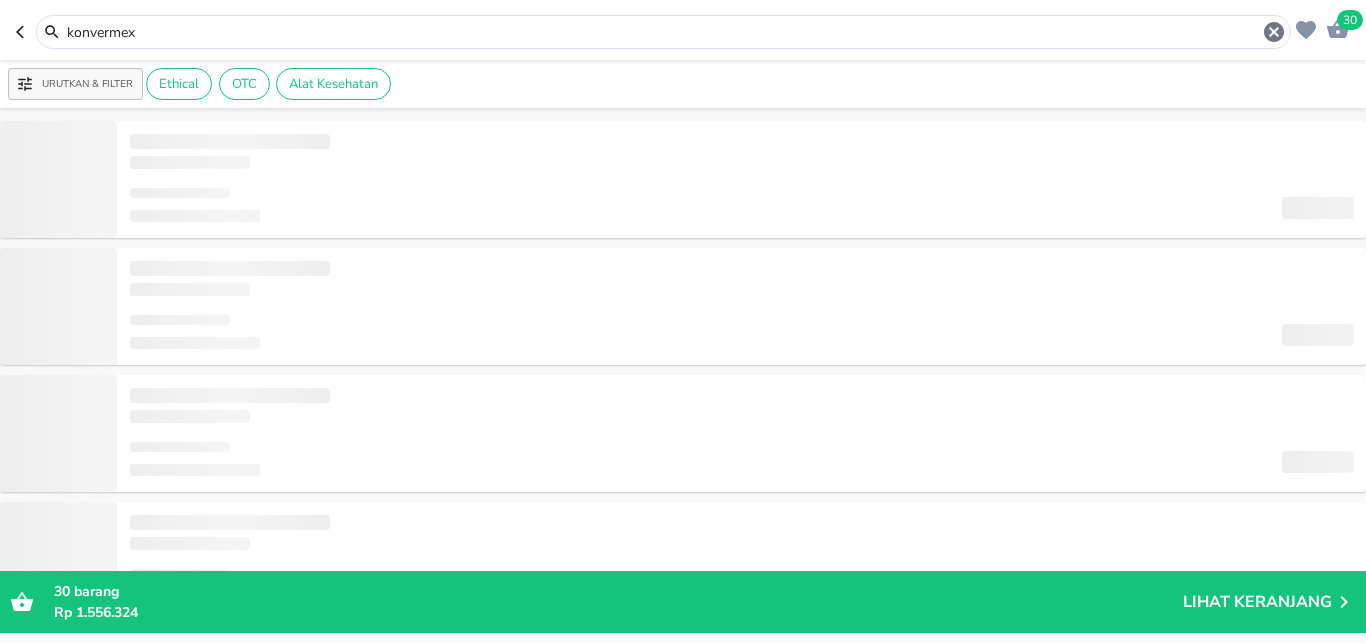 click on "konvermex" at bounding box center [675, 32] 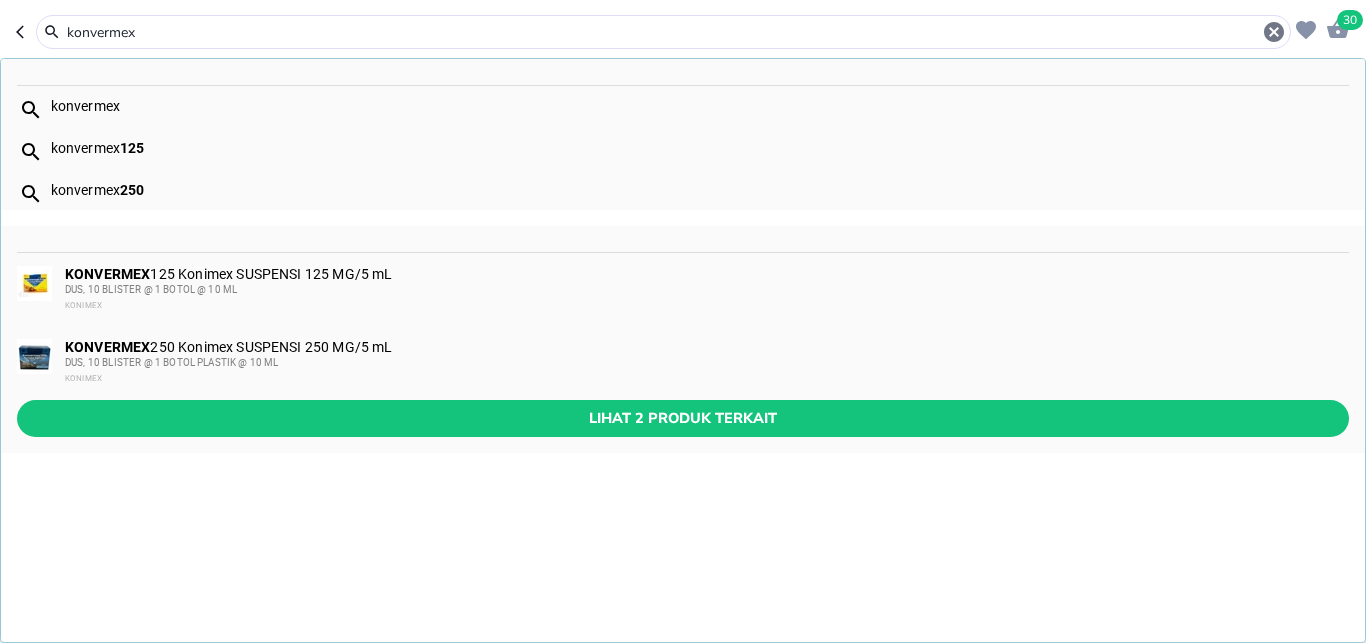 click on "konvermex" at bounding box center (663, 32) 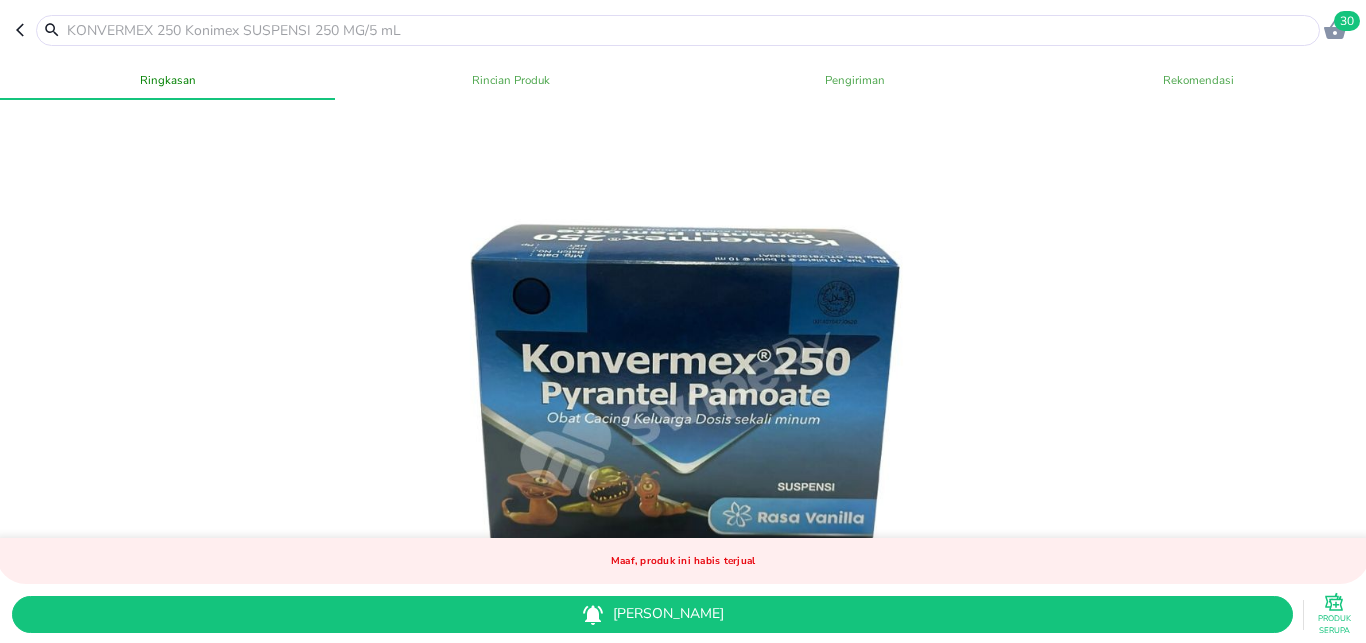 click at bounding box center (690, 30) 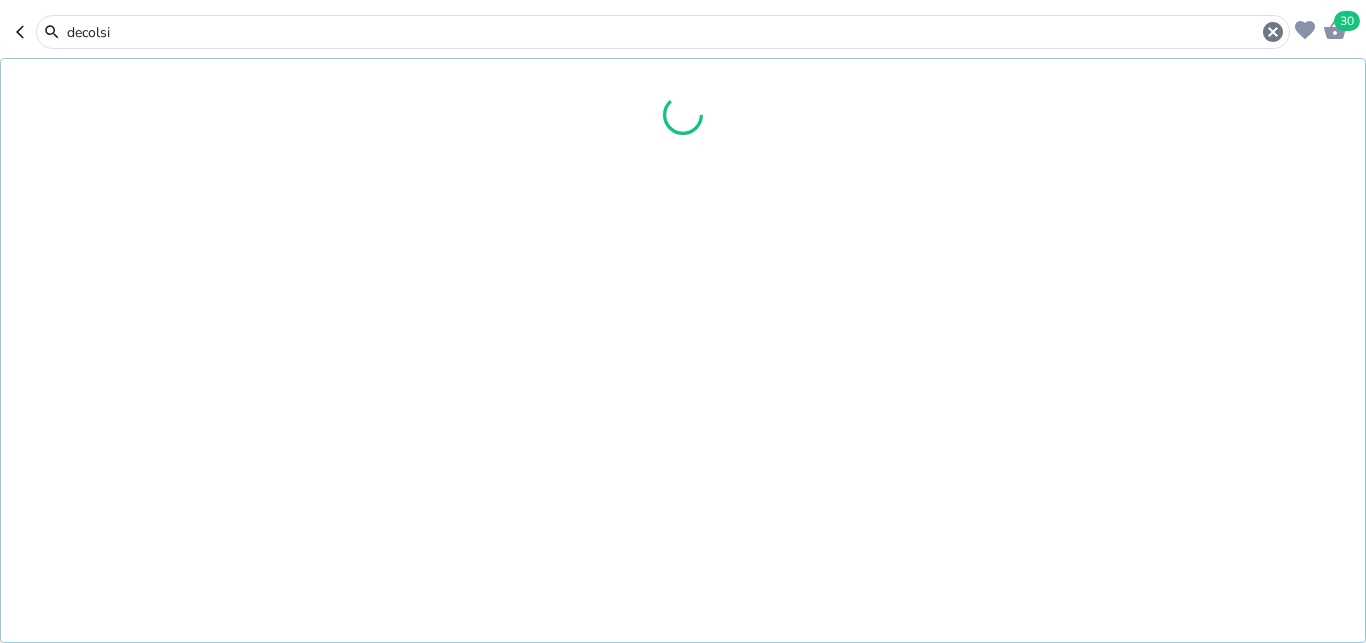 type on "decolsin" 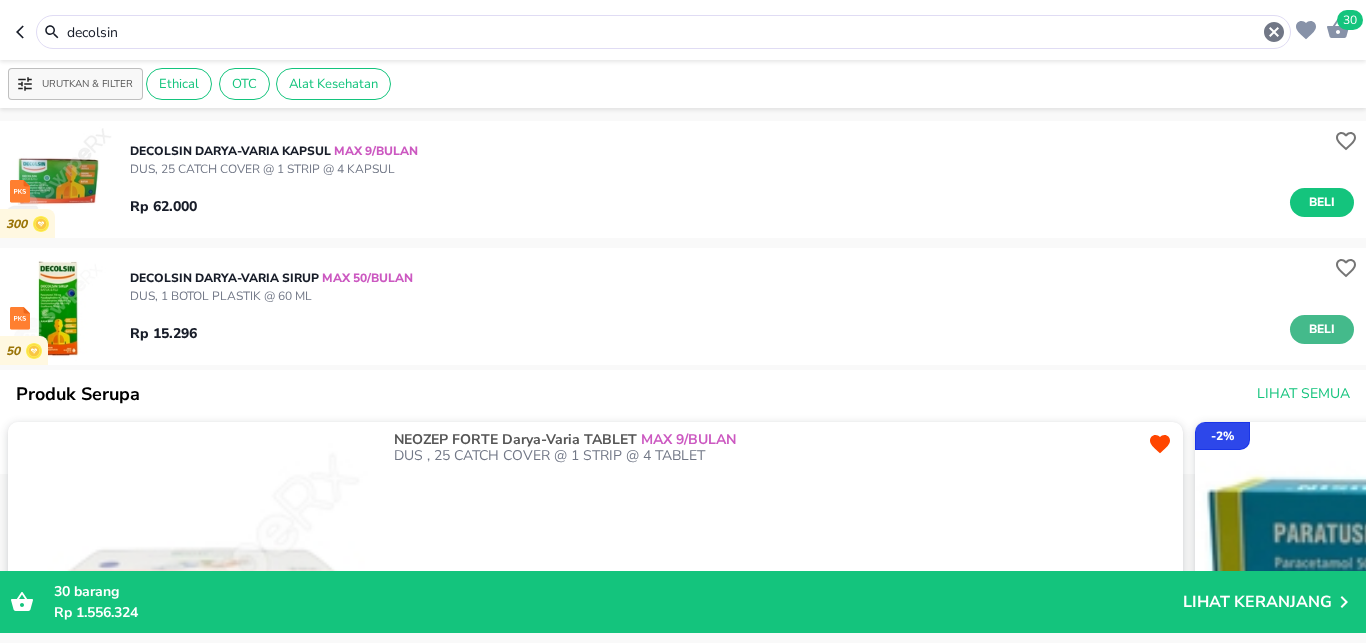click on "Beli" at bounding box center [1322, 329] 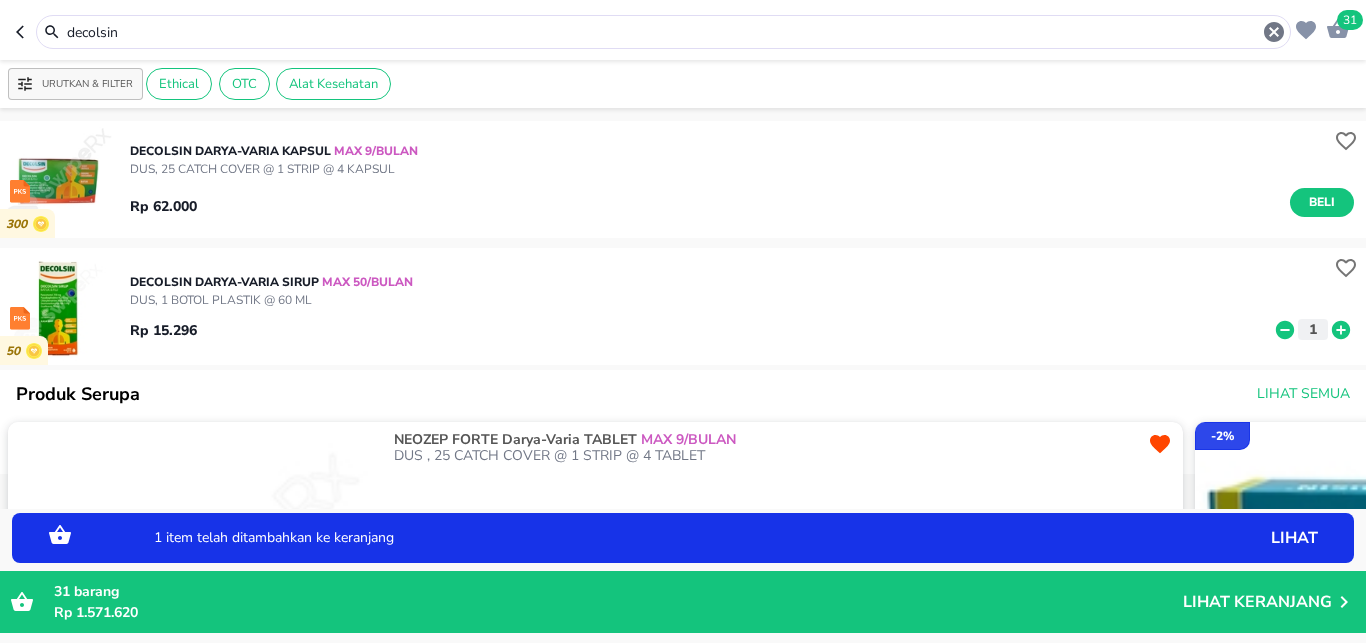 click 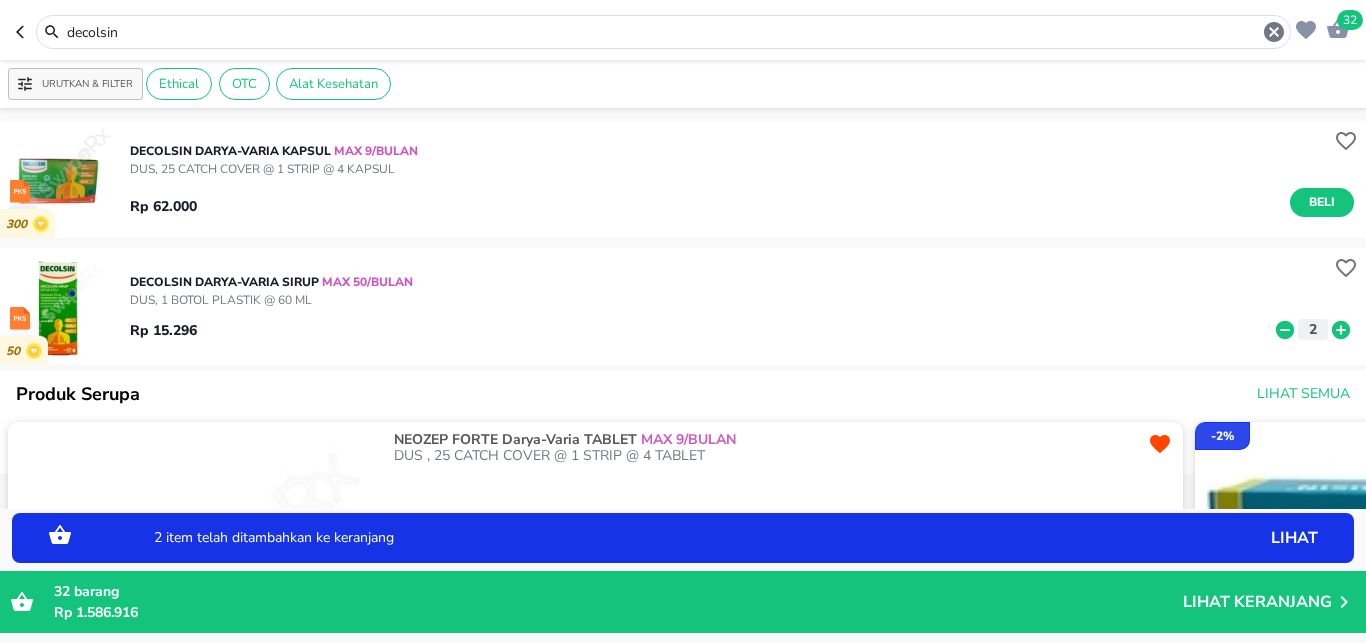 click 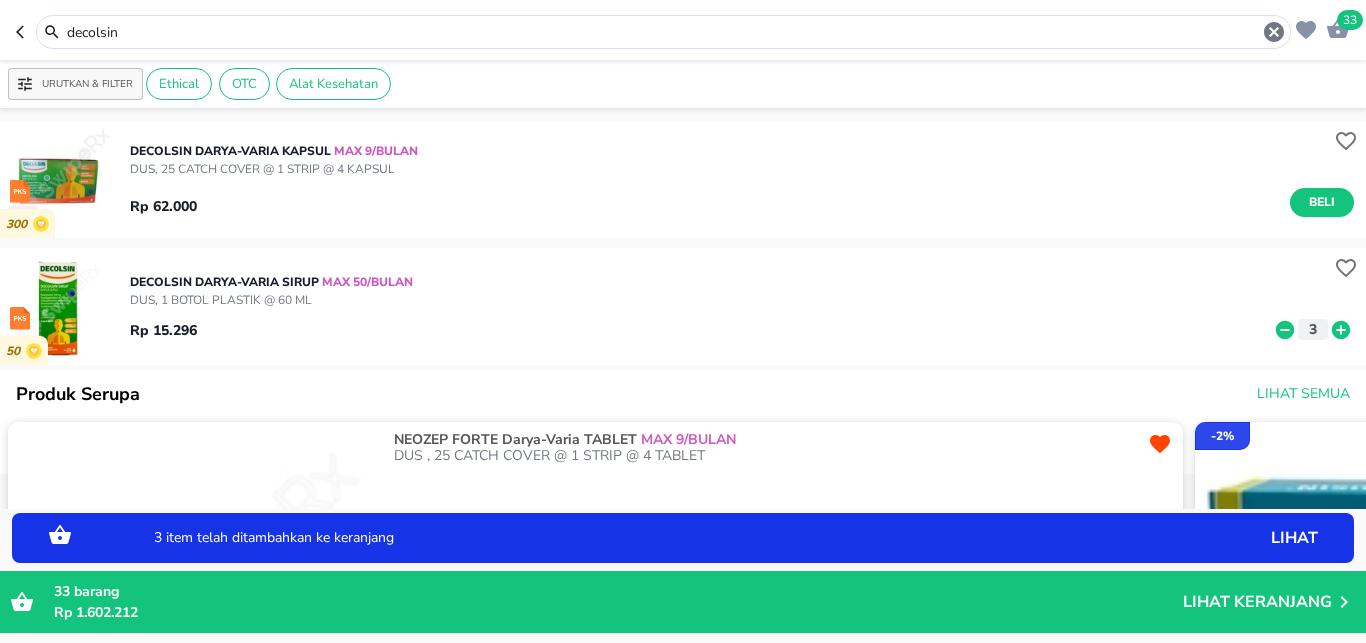 click 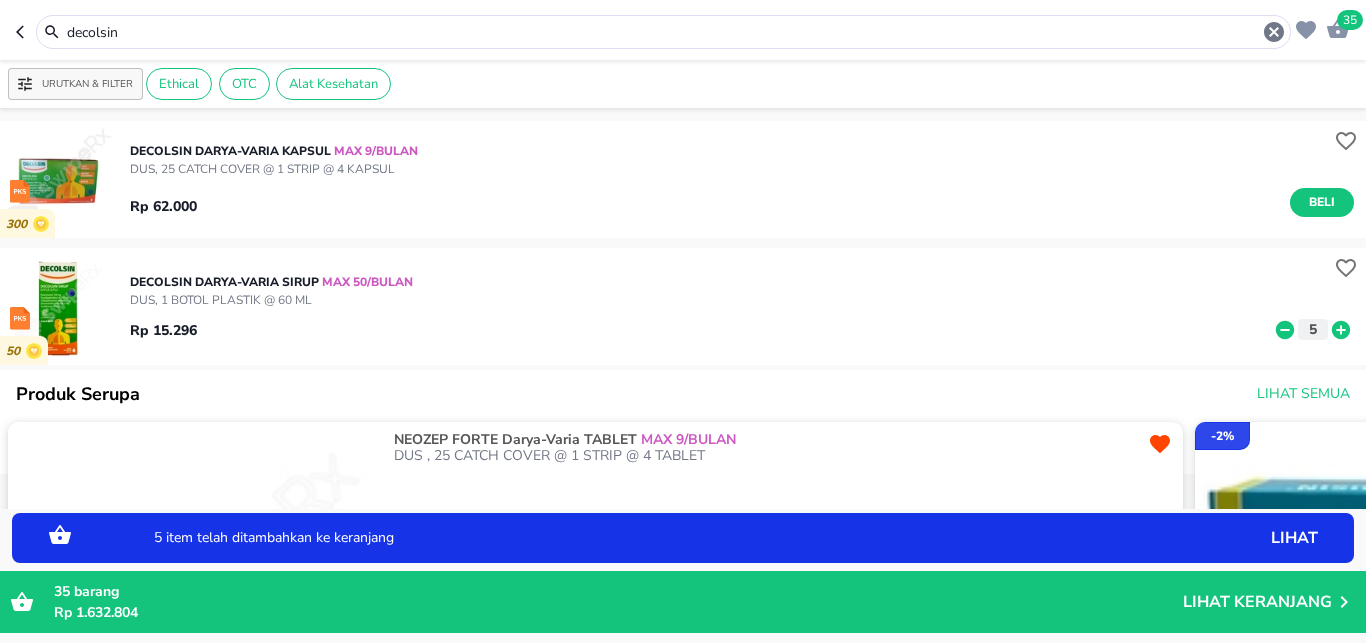 click on "5   item telah ditambahkan ke keranjang" at bounding box center (630, 538) 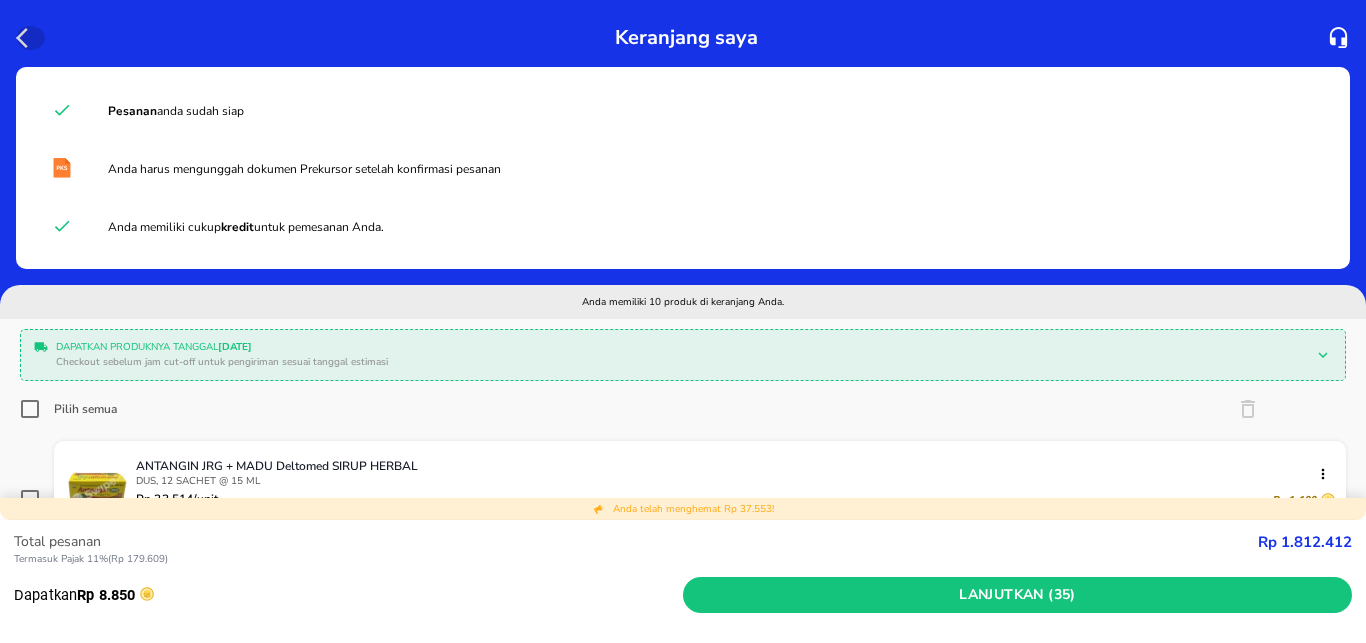 click 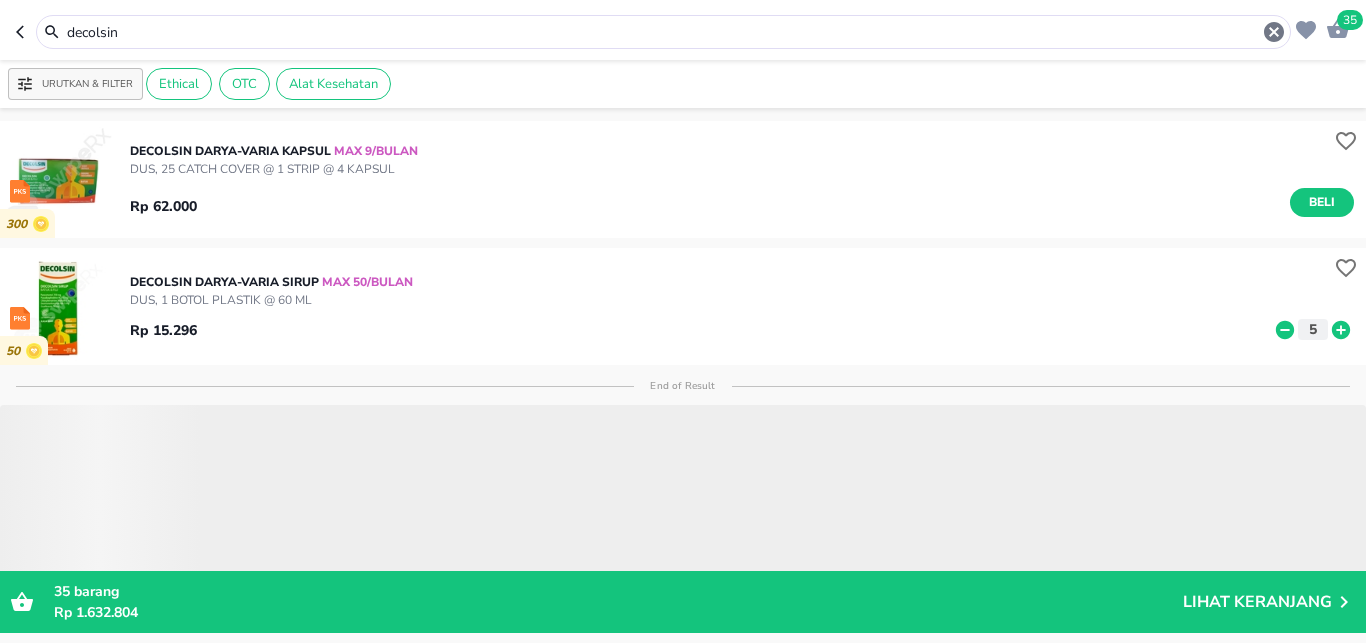 drag, startPoint x: 140, startPoint y: 39, endPoint x: 56, endPoint y: 39, distance: 84 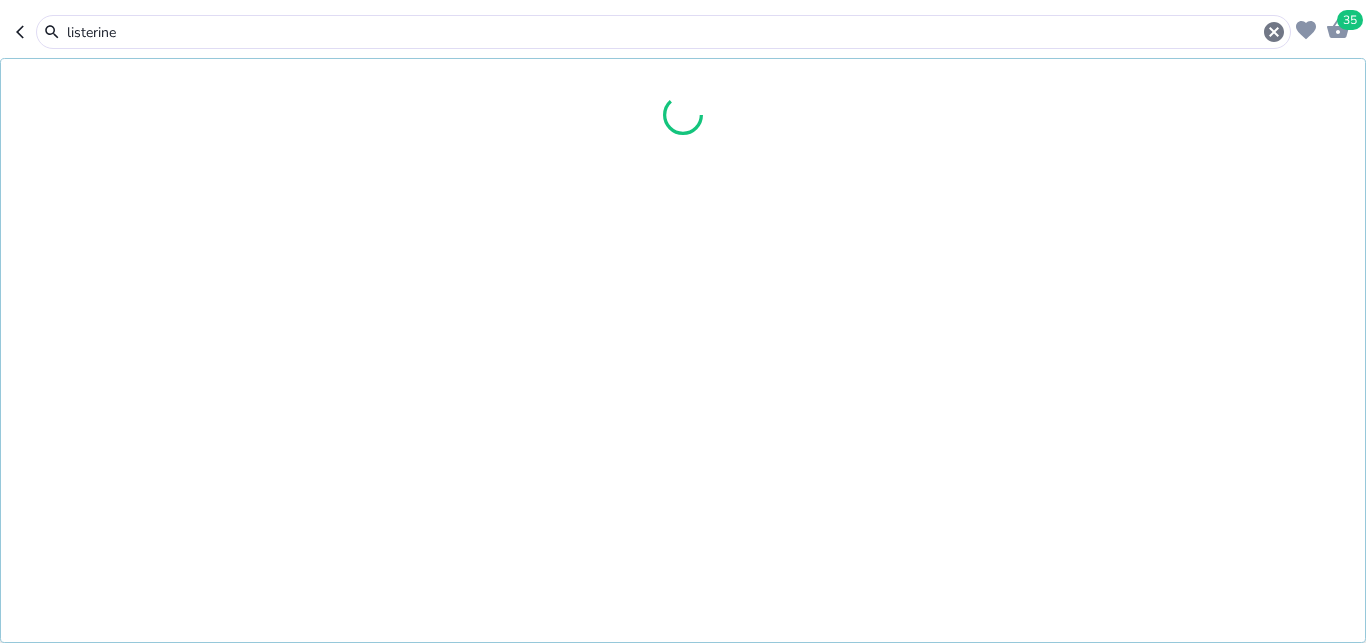 type on "listerine" 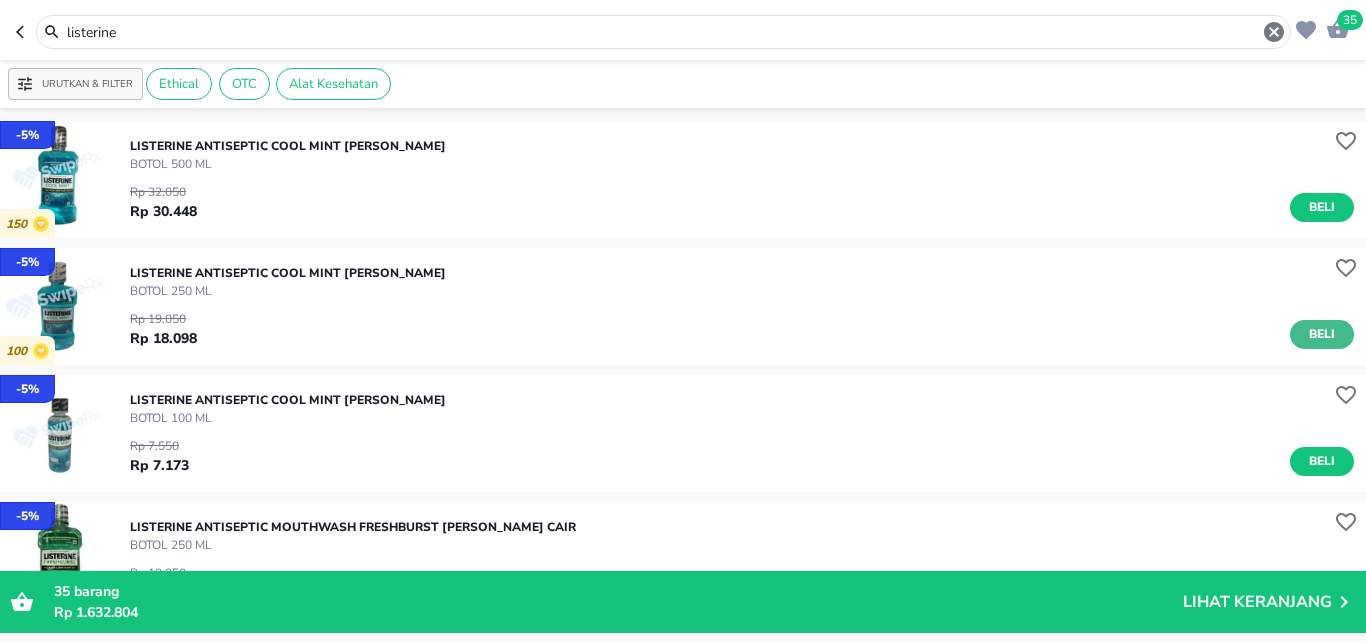 click on "Beli" at bounding box center (1322, 334) 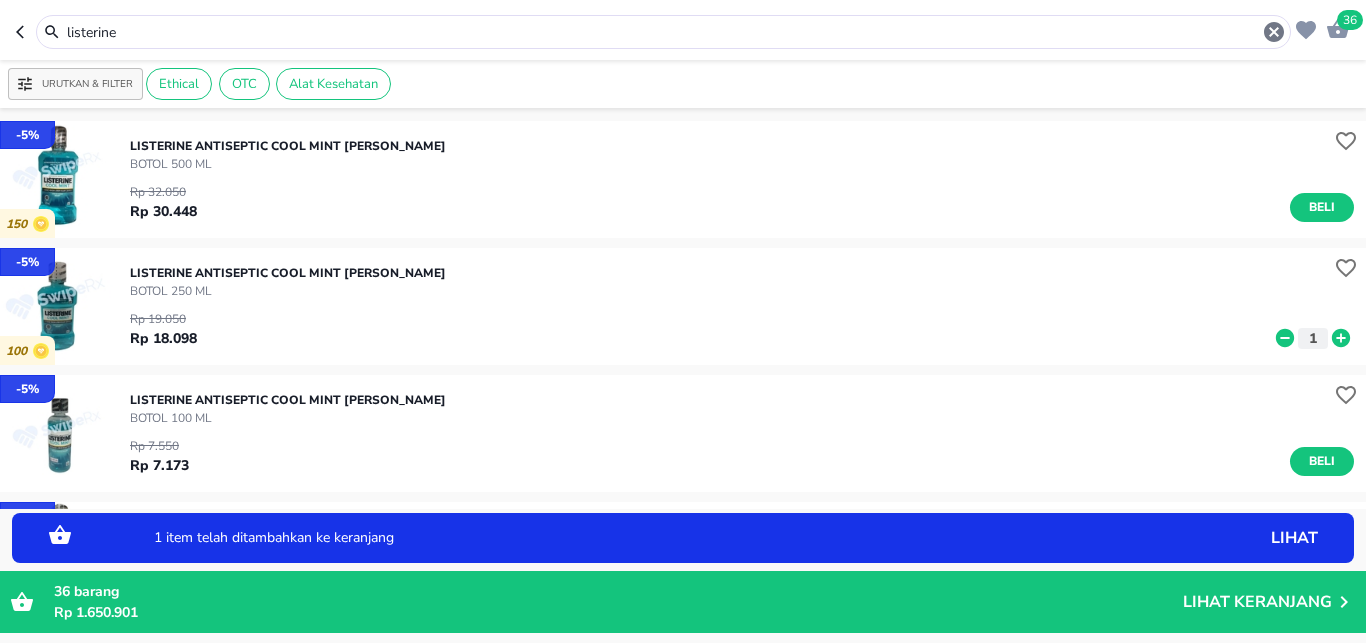 click 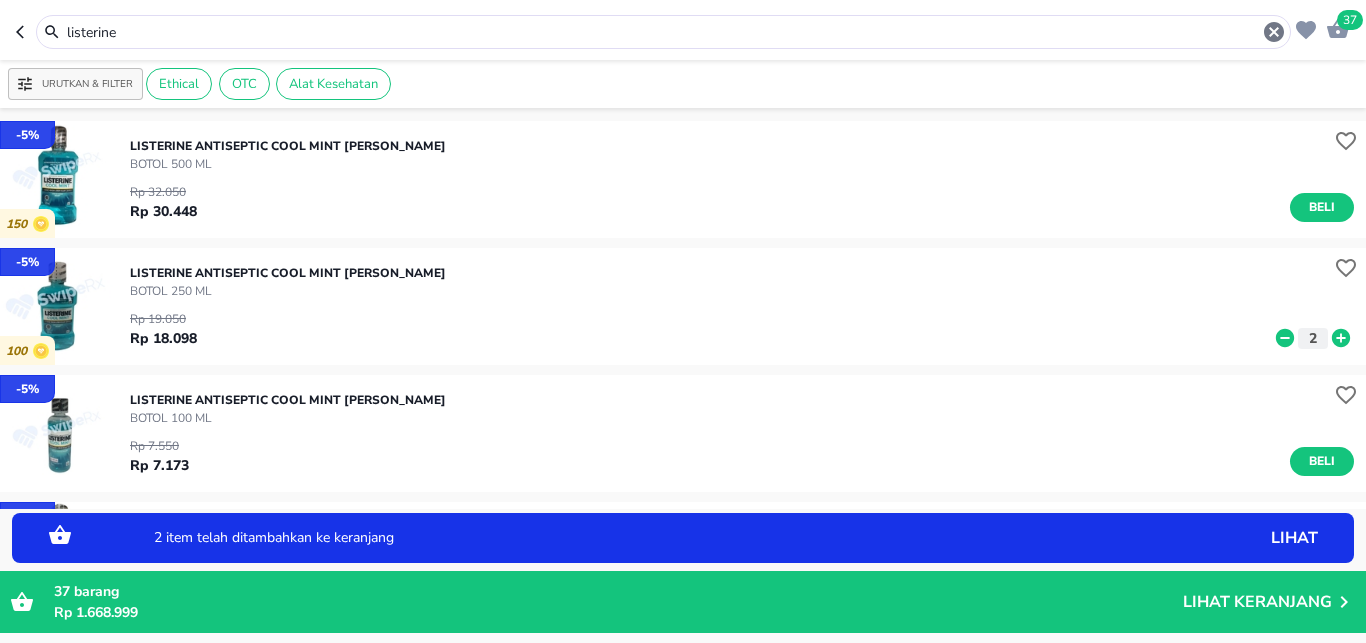 click 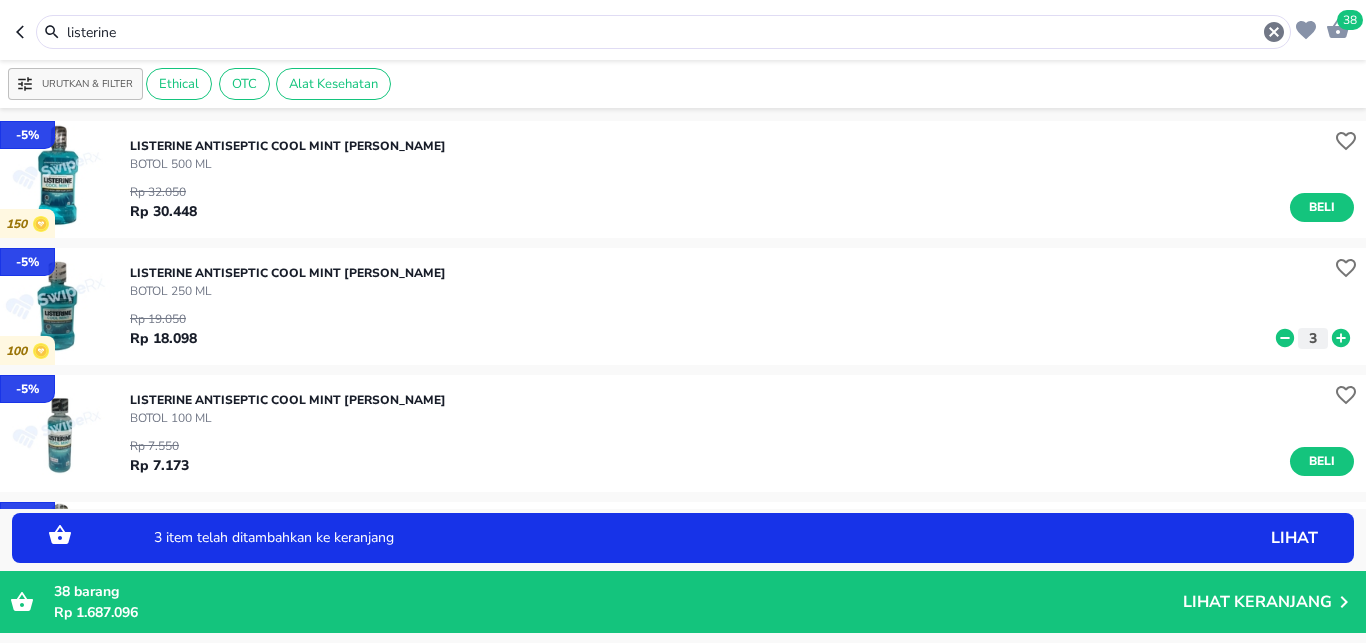 click on "3   item telah ditambahkan ke keranjang" at bounding box center [630, 538] 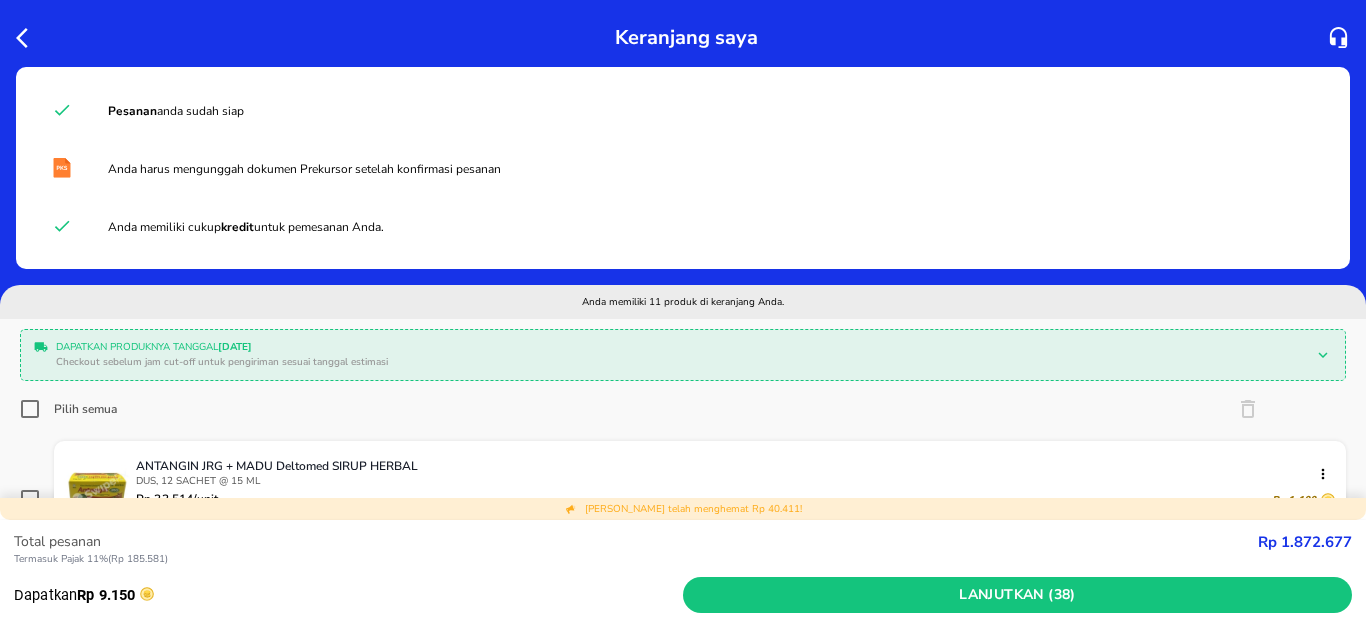 click on "Keranjang saya" at bounding box center (683, 33) 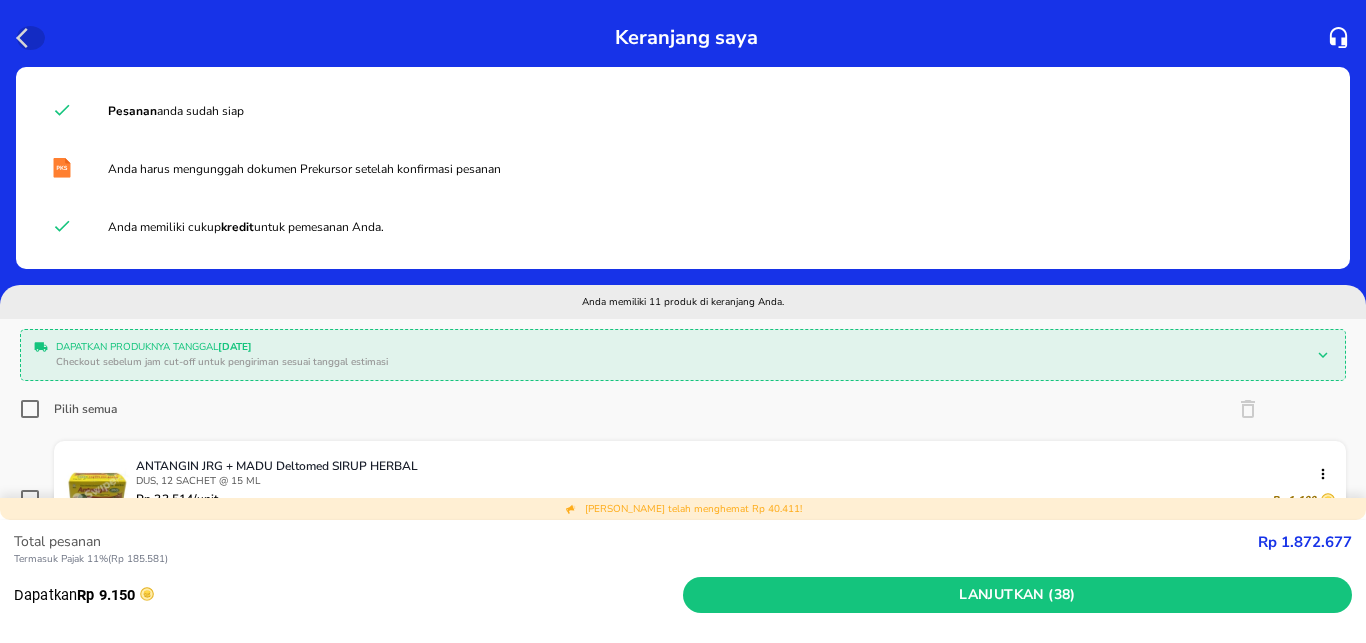 click 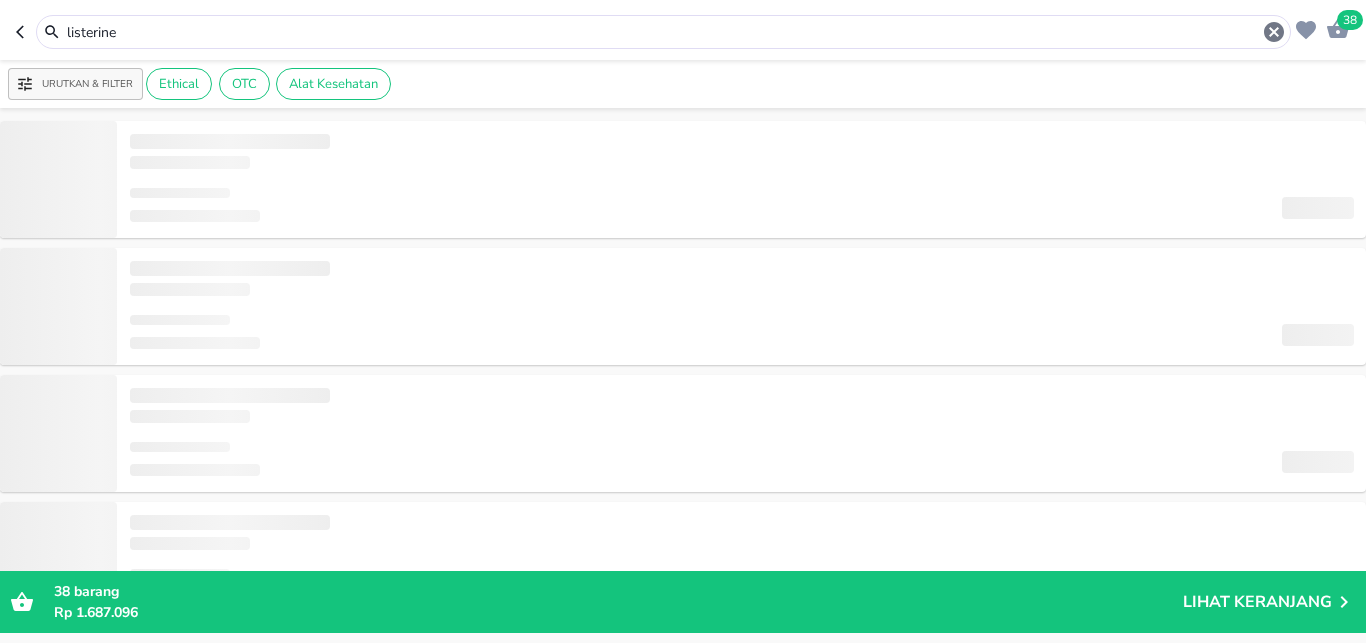click on "listerine" at bounding box center [663, 32] 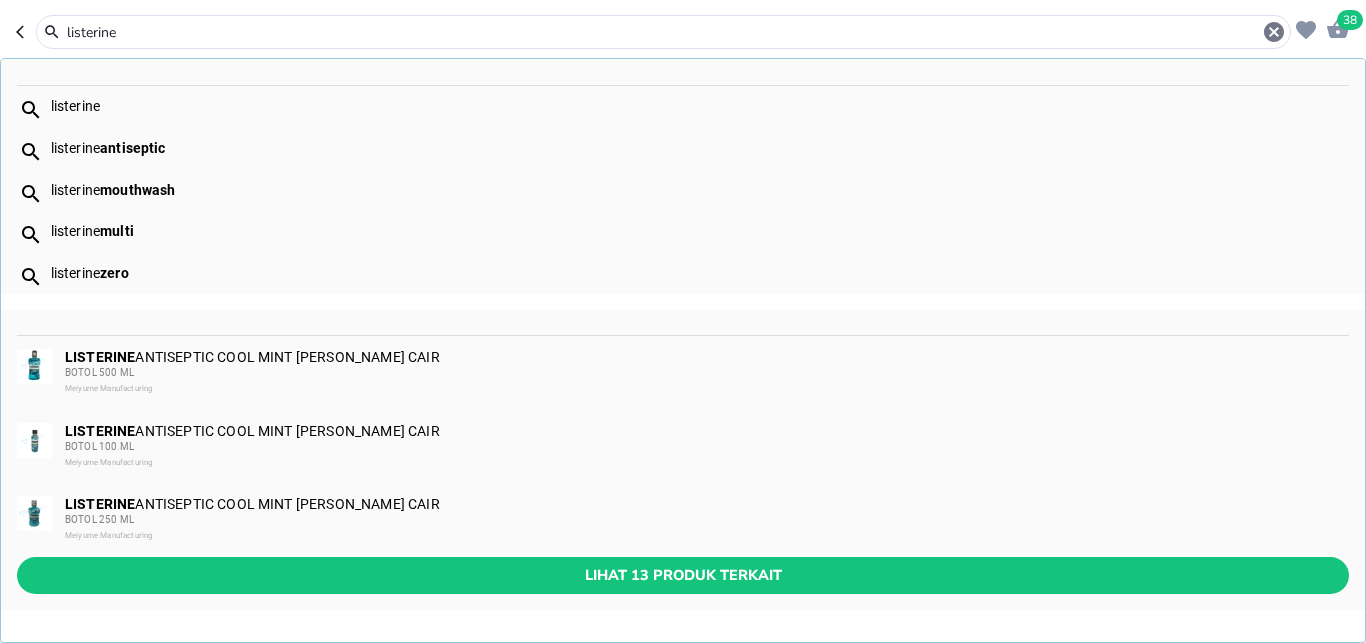 drag, startPoint x: 27, startPoint y: 43, endPoint x: 0, endPoint y: 45, distance: 27.073973 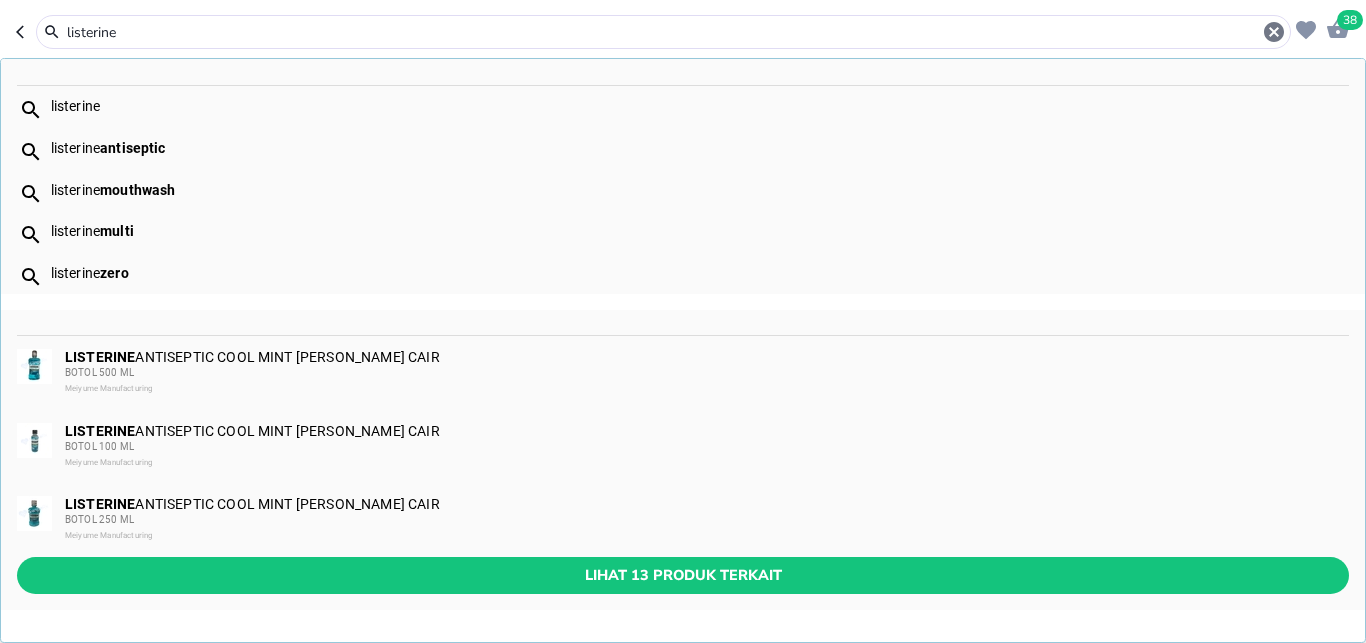 click on "listerine" at bounding box center [663, 32] 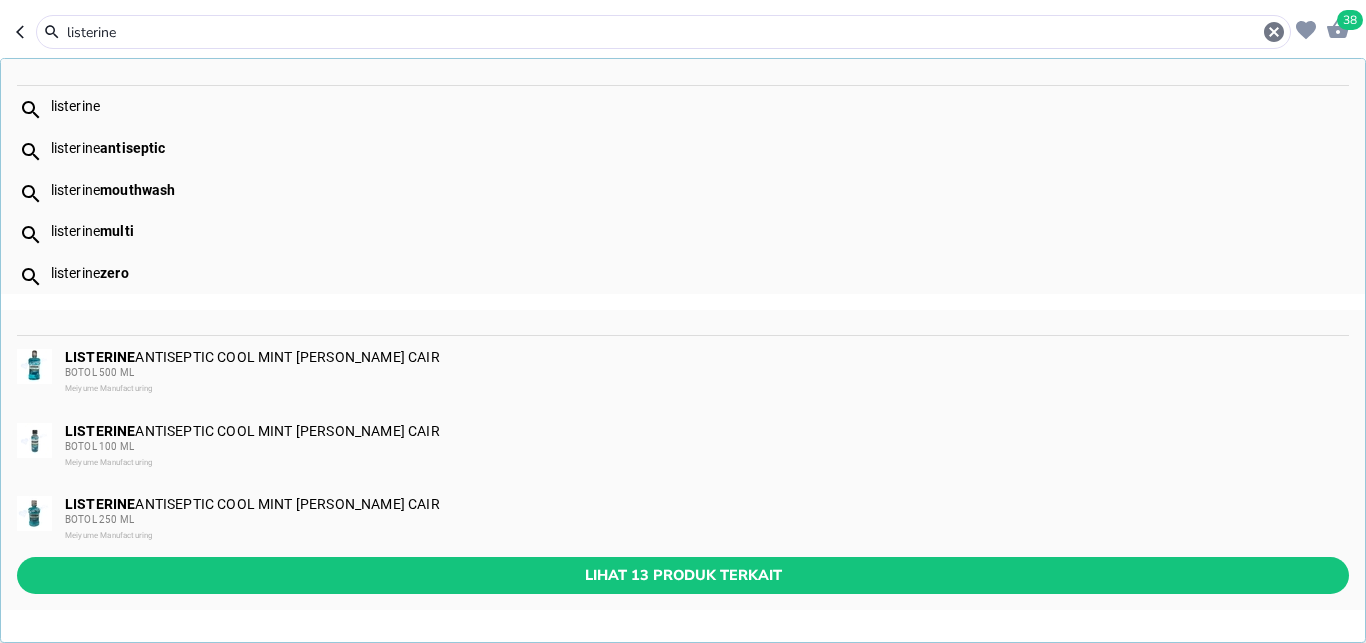 click on "listerine" at bounding box center [663, 32] 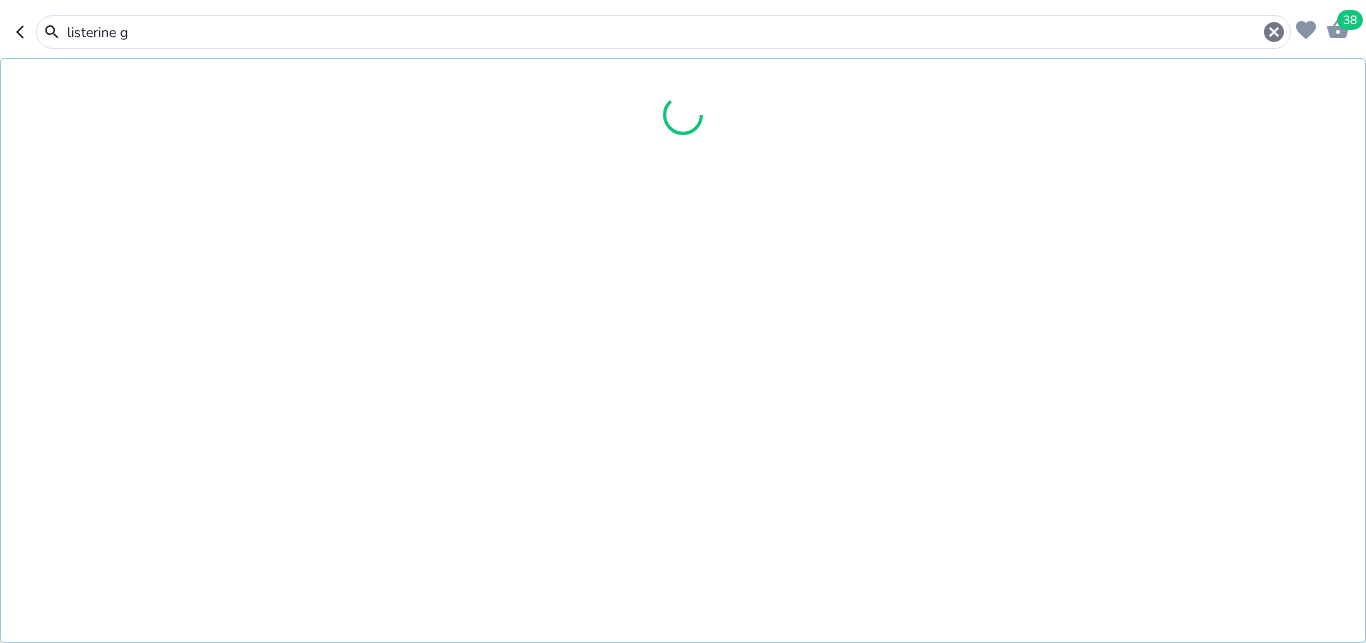 type on "listerine g" 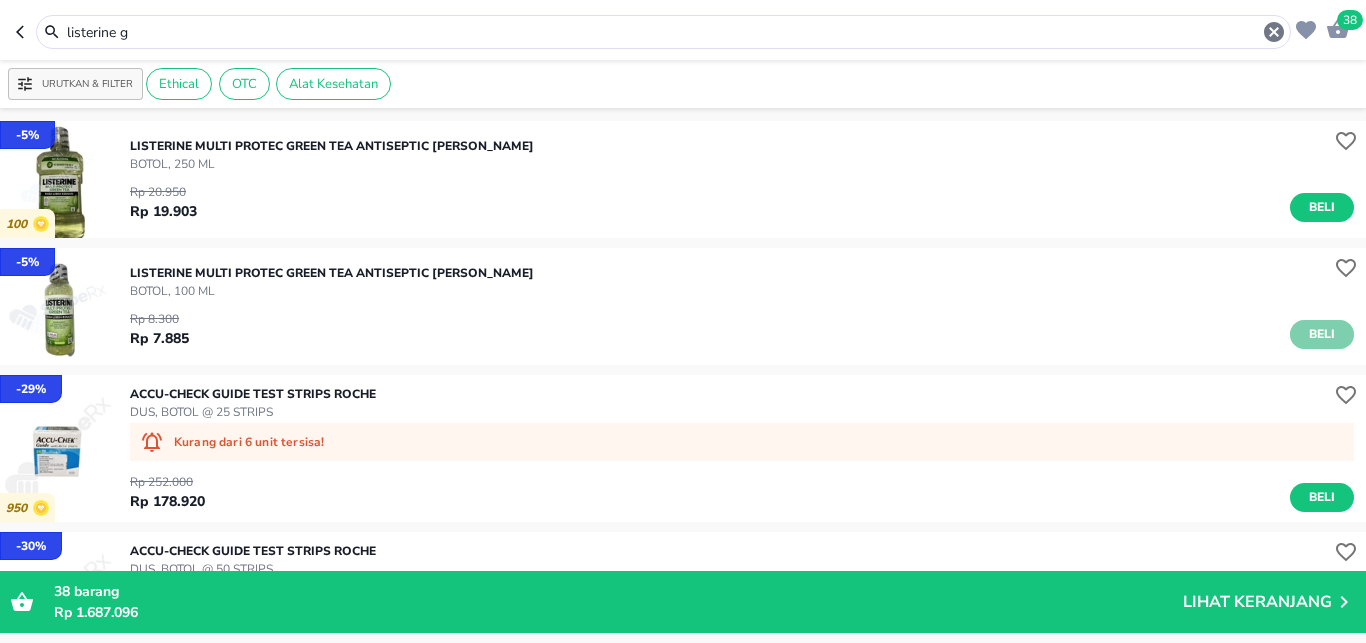 click on "Beli" at bounding box center [1322, 334] 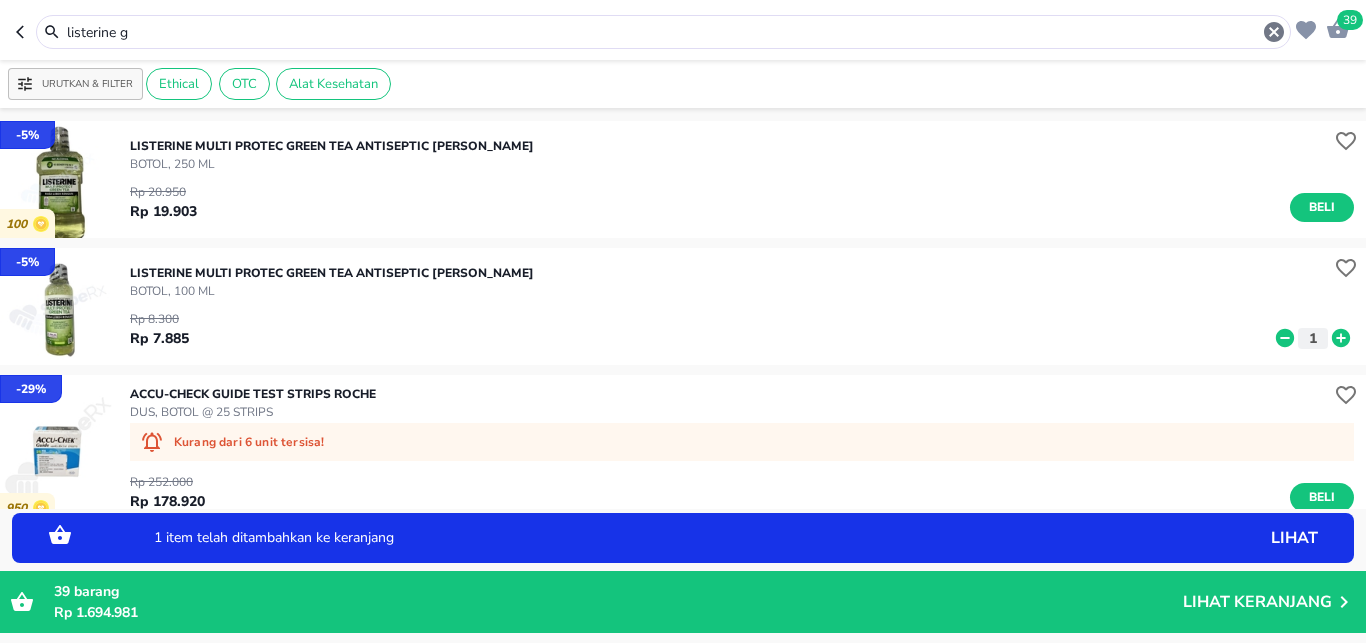 click 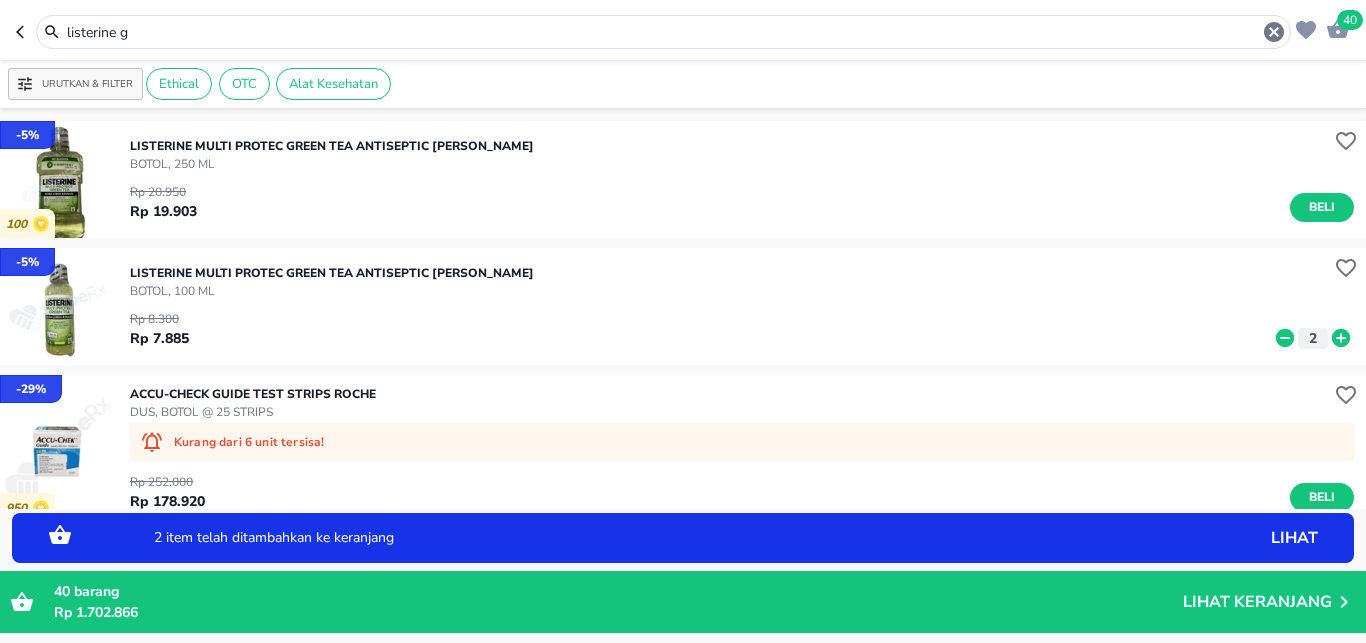 click 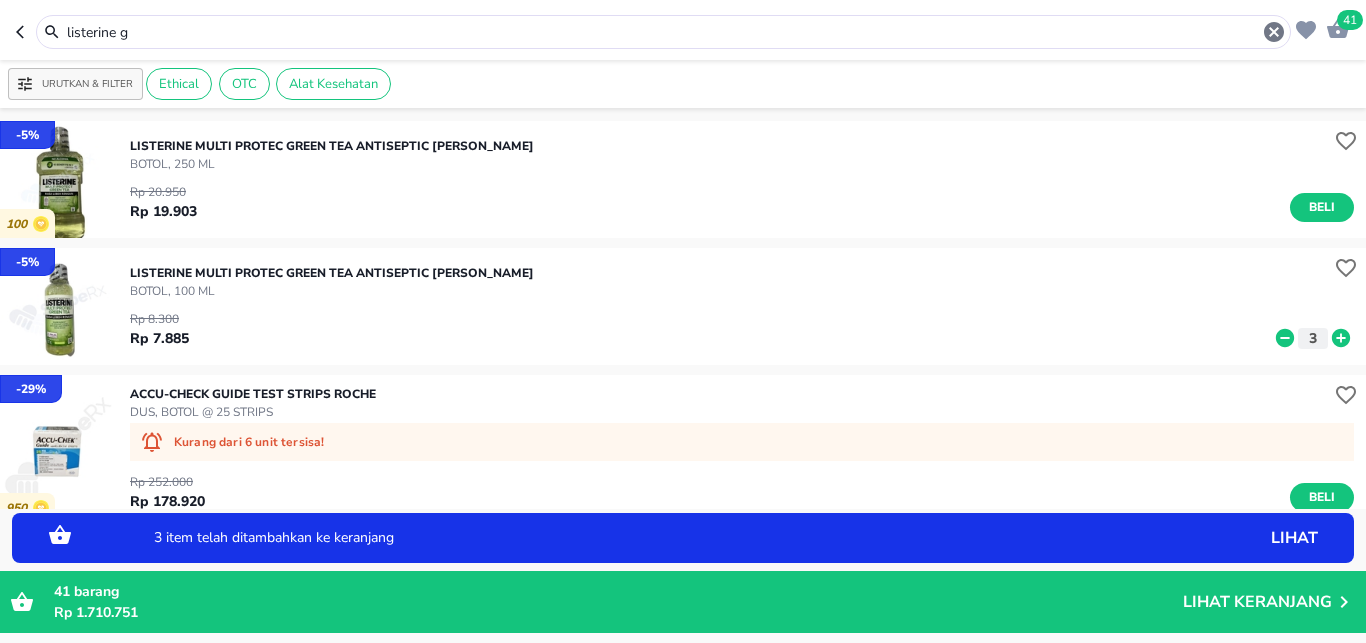 click on "3   item telah ditambahkan ke keranjang lihat" at bounding box center [683, 538] 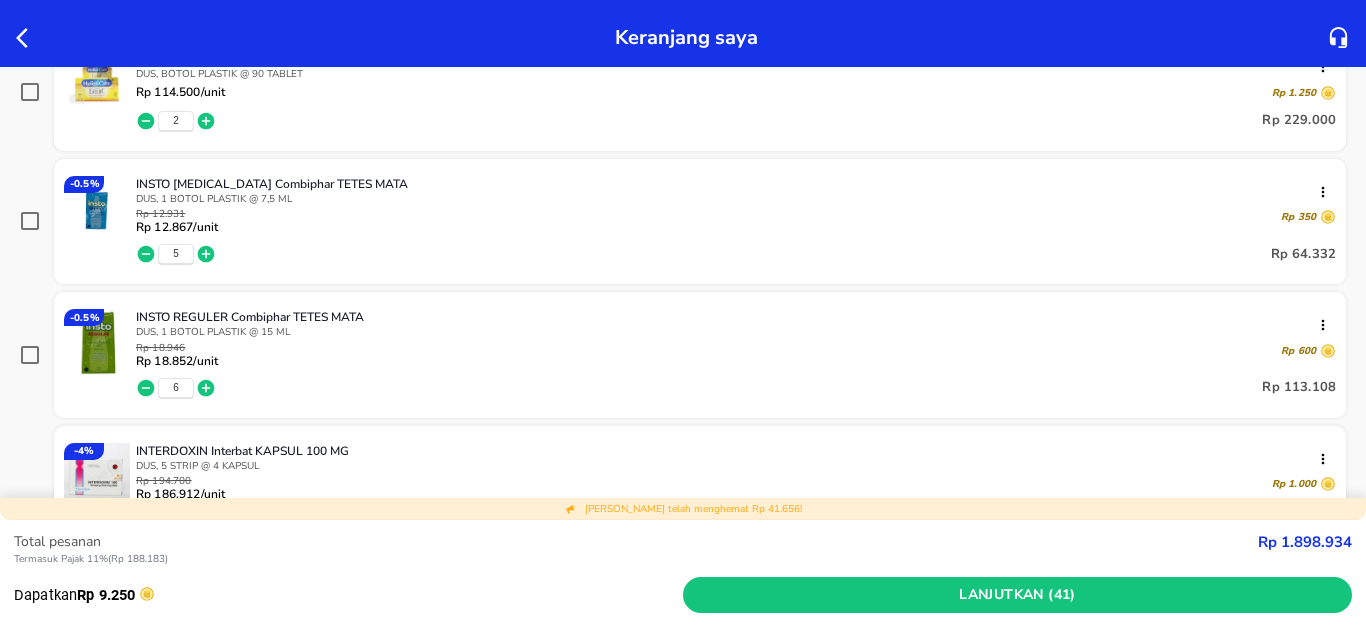 scroll, scrollTop: 924, scrollLeft: 0, axis: vertical 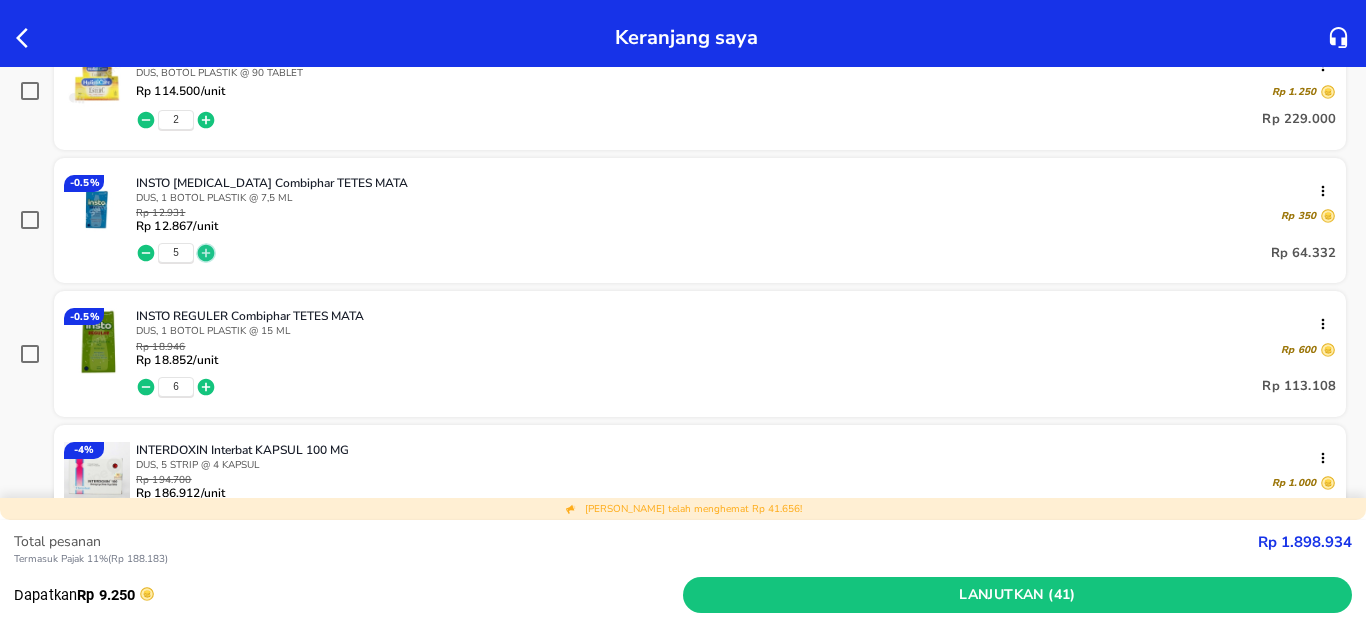 click 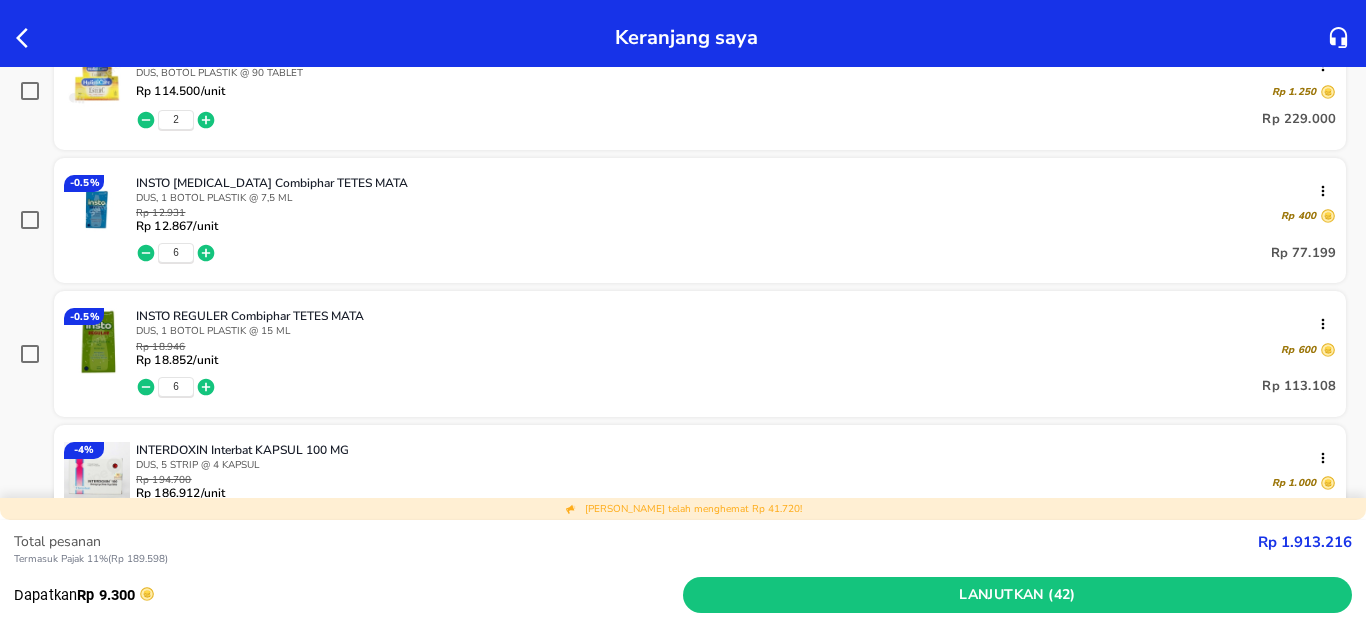 click 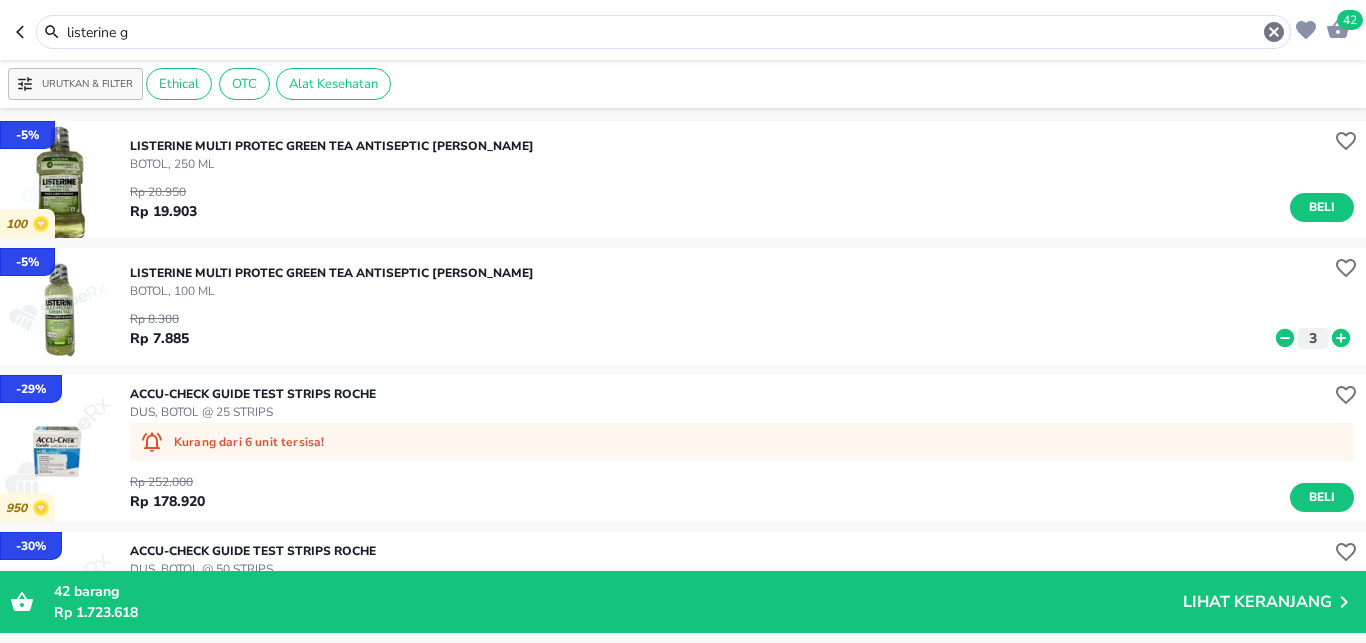 drag, startPoint x: 154, startPoint y: 30, endPoint x: 0, endPoint y: 30, distance: 154 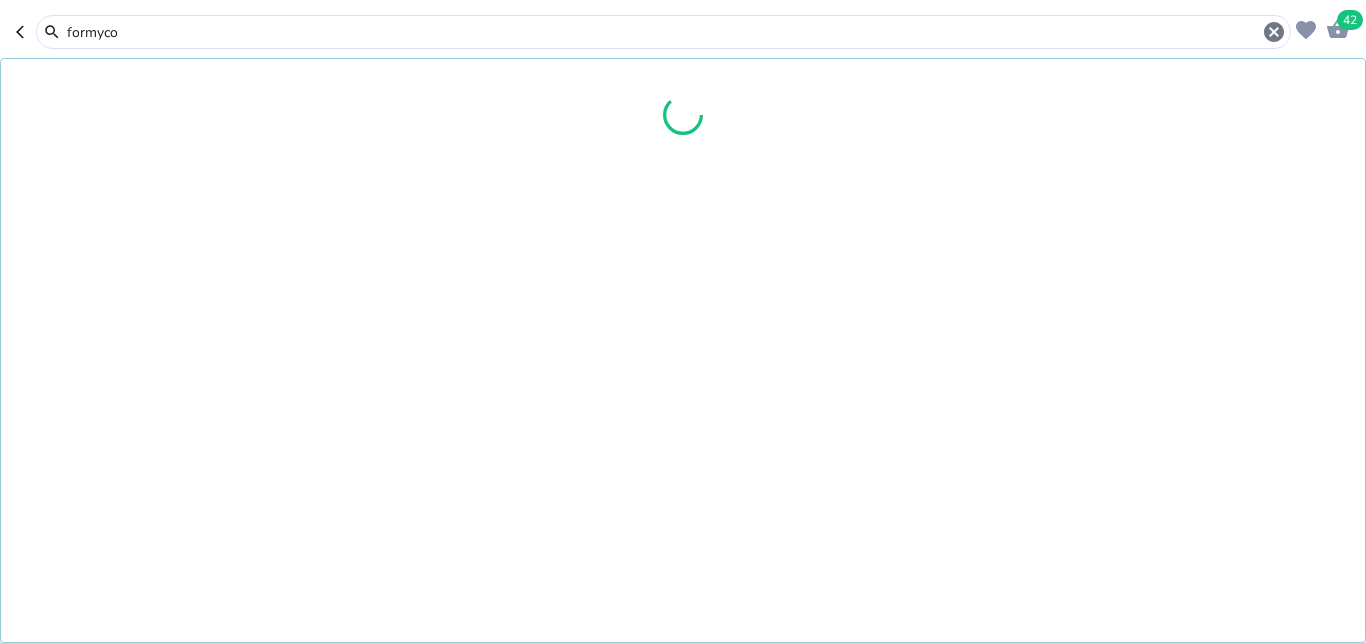 type on "formyco" 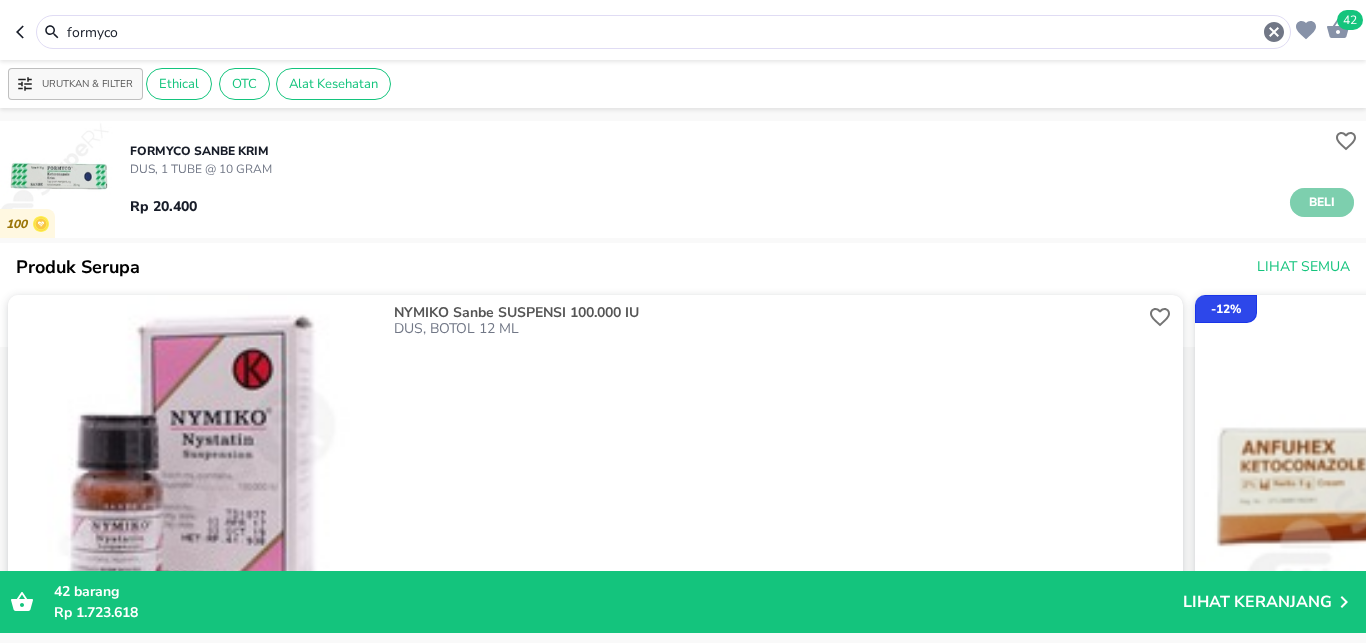 click on "Beli" at bounding box center [1322, 202] 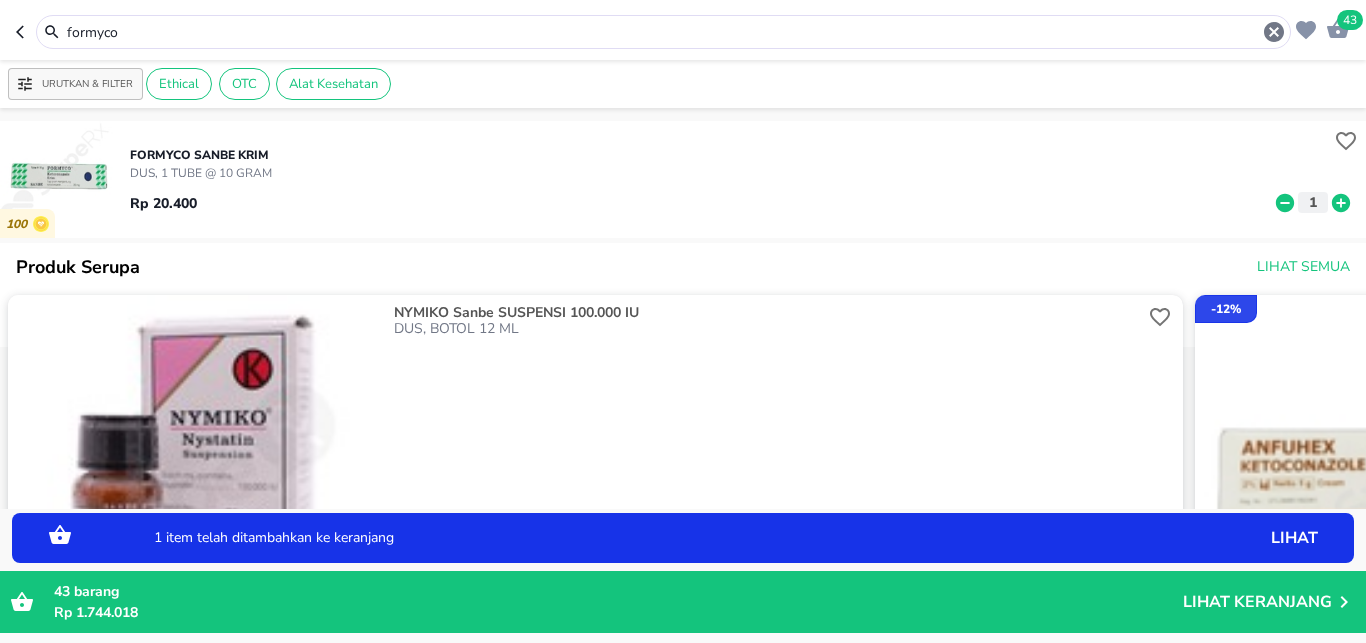 click 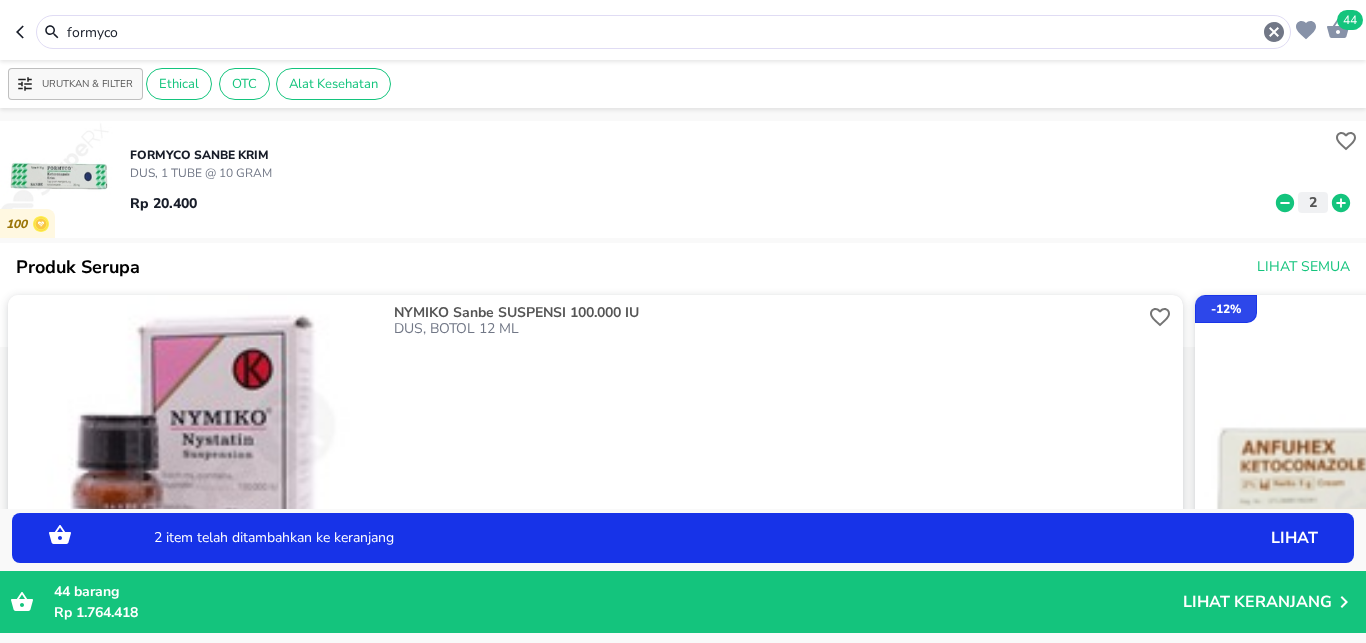 click 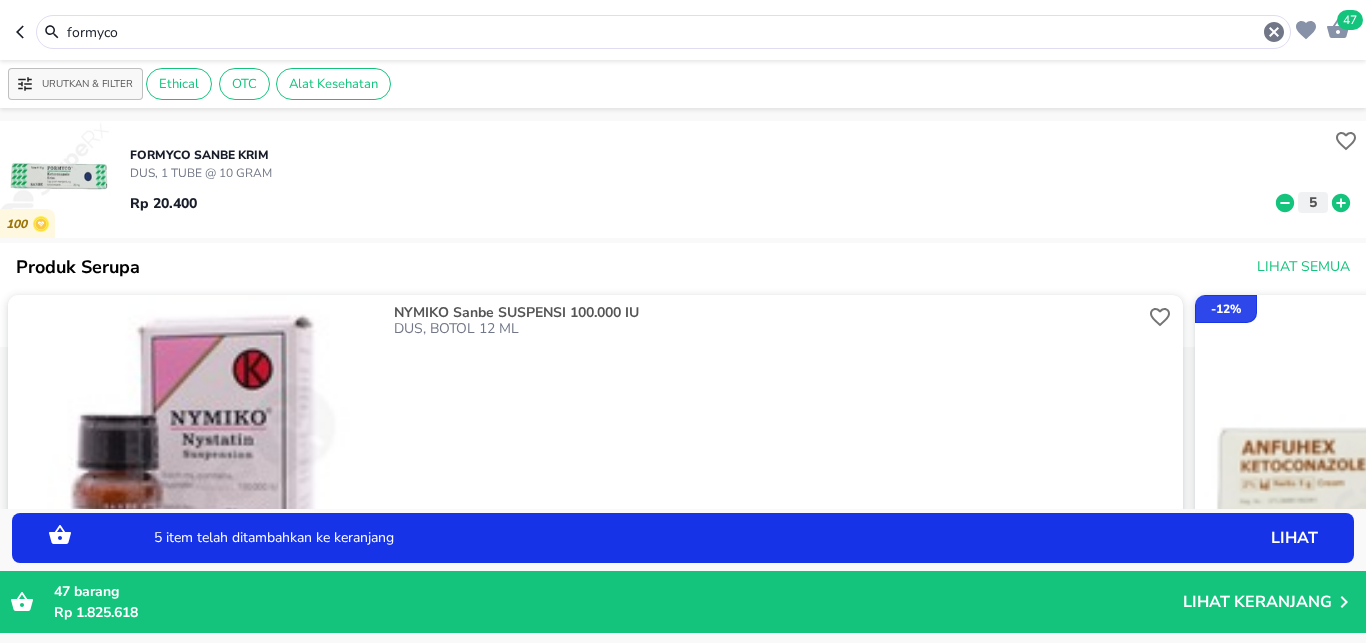click on "5   item telah ditambahkan ke keranjang lihat" at bounding box center (683, 538) 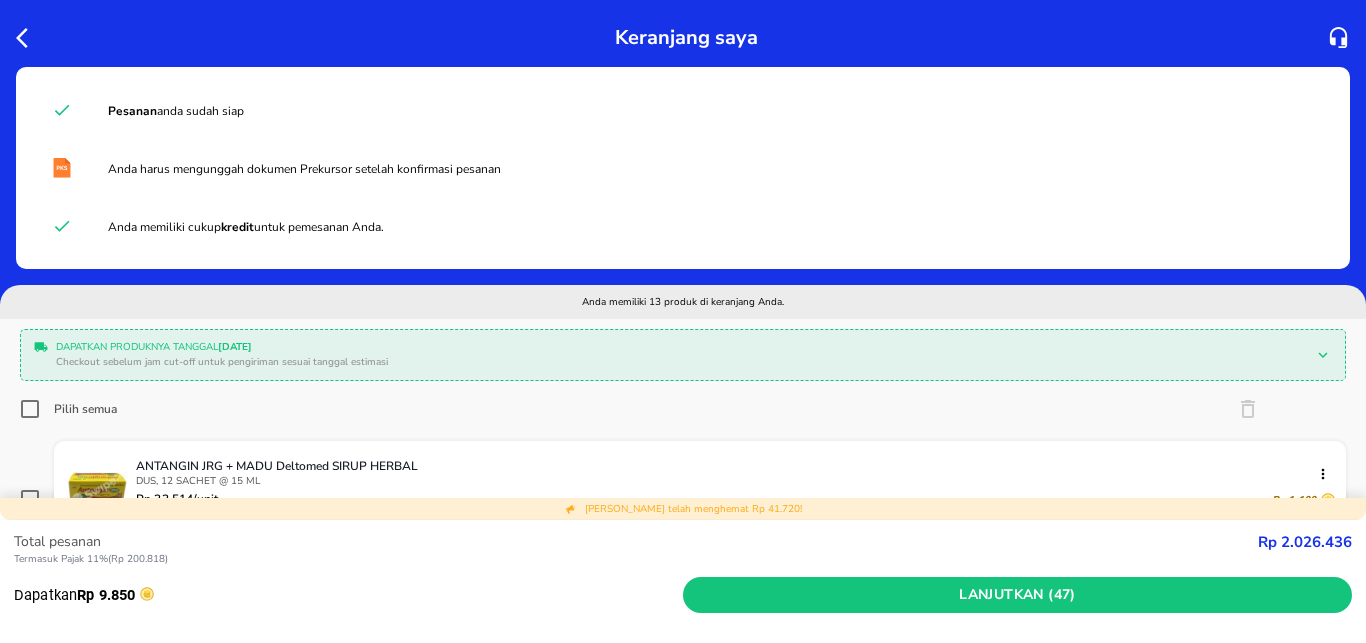 click 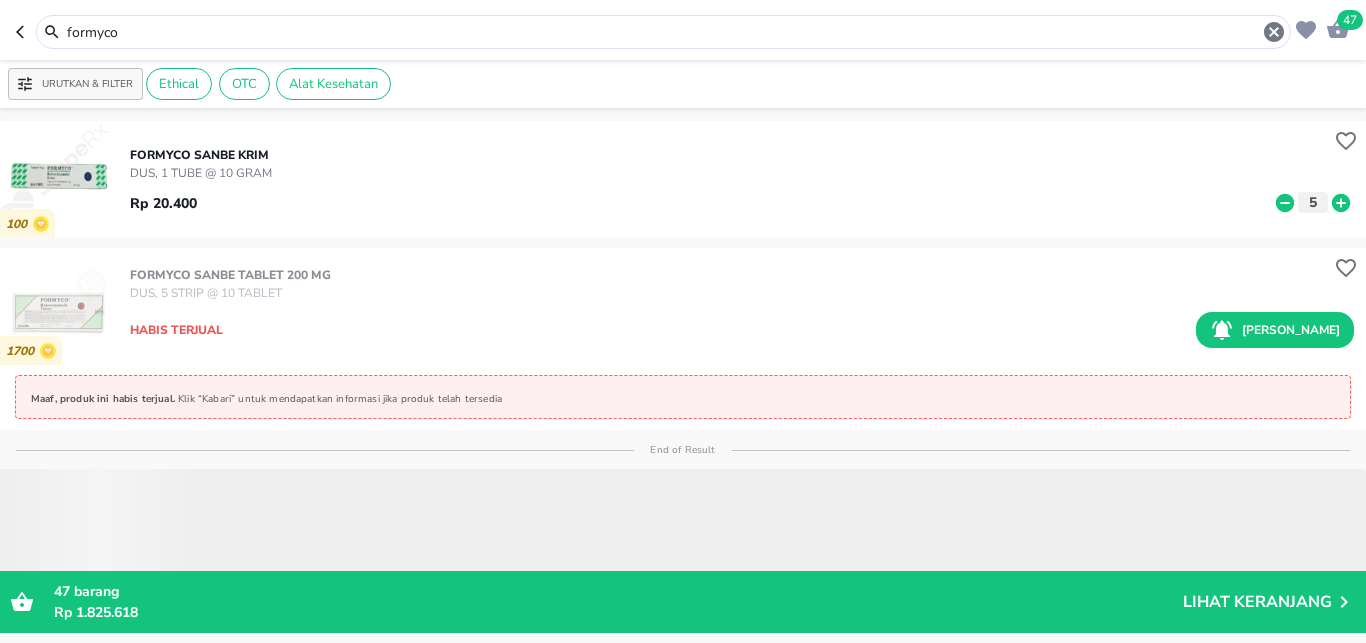 drag, startPoint x: 135, startPoint y: 30, endPoint x: 37, endPoint y: 30, distance: 98 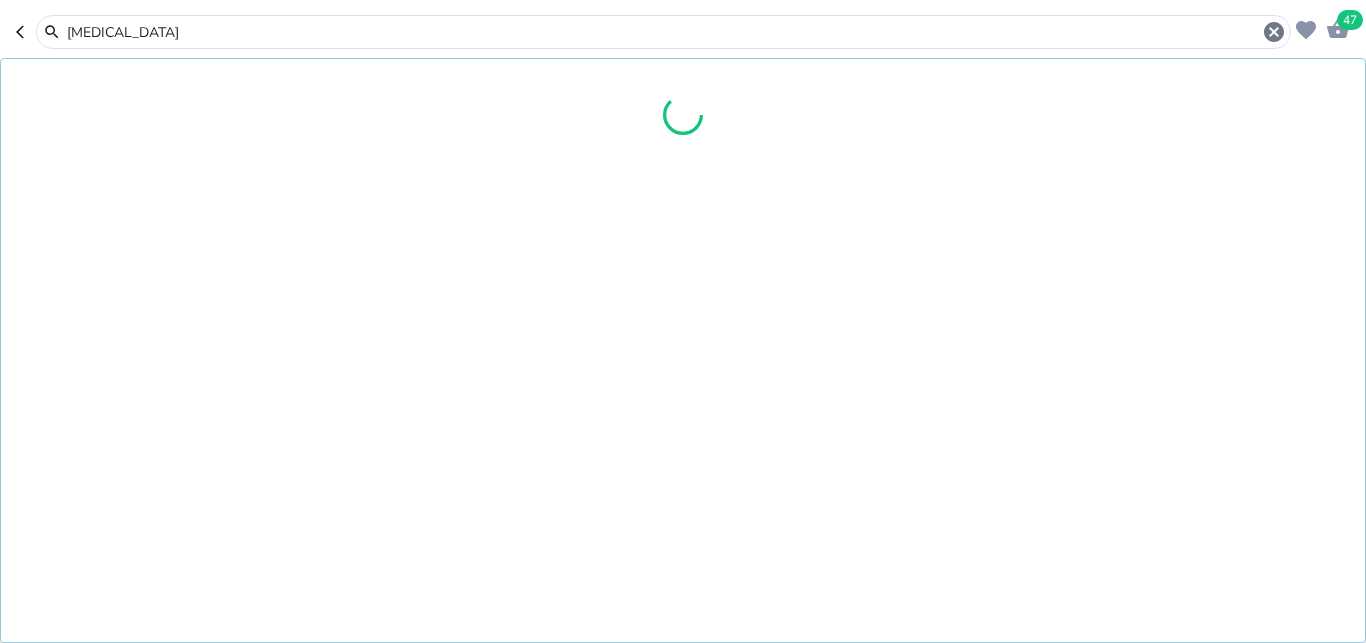 type on "[MEDICAL_DATA]" 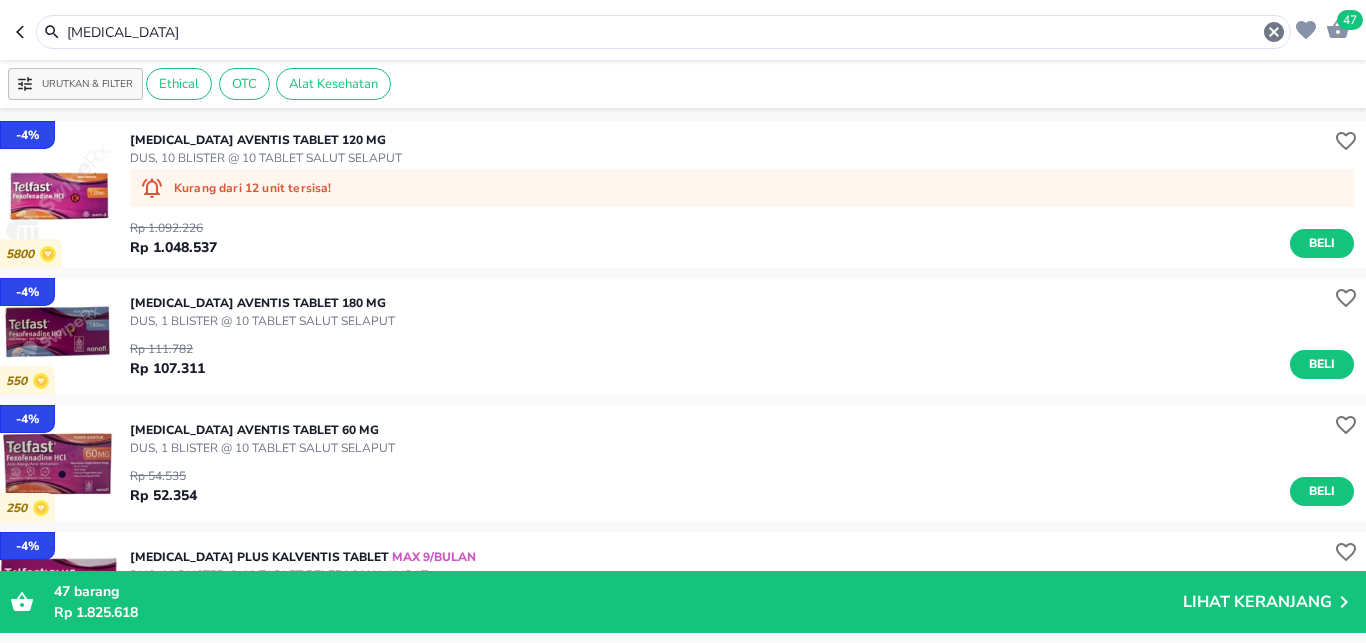 scroll, scrollTop: 132, scrollLeft: 0, axis: vertical 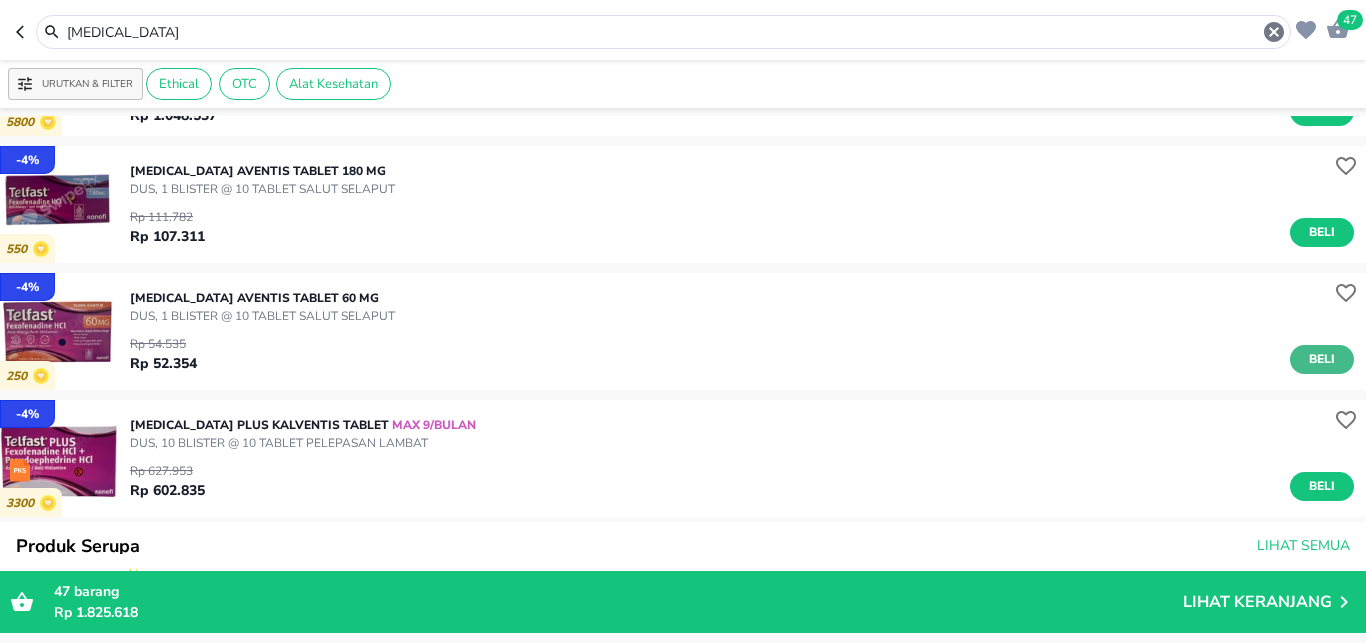 click on "Beli" at bounding box center [1322, 359] 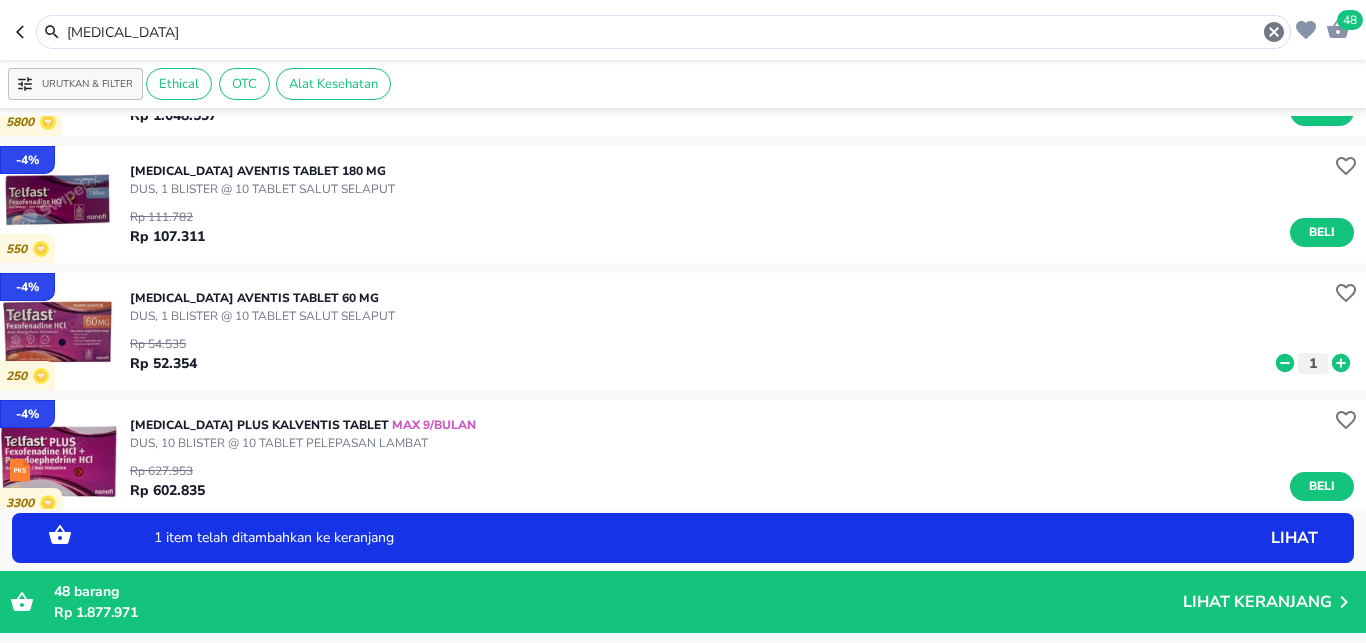click on "1   item telah ditambahkan ke keranjang" at bounding box center (630, 538) 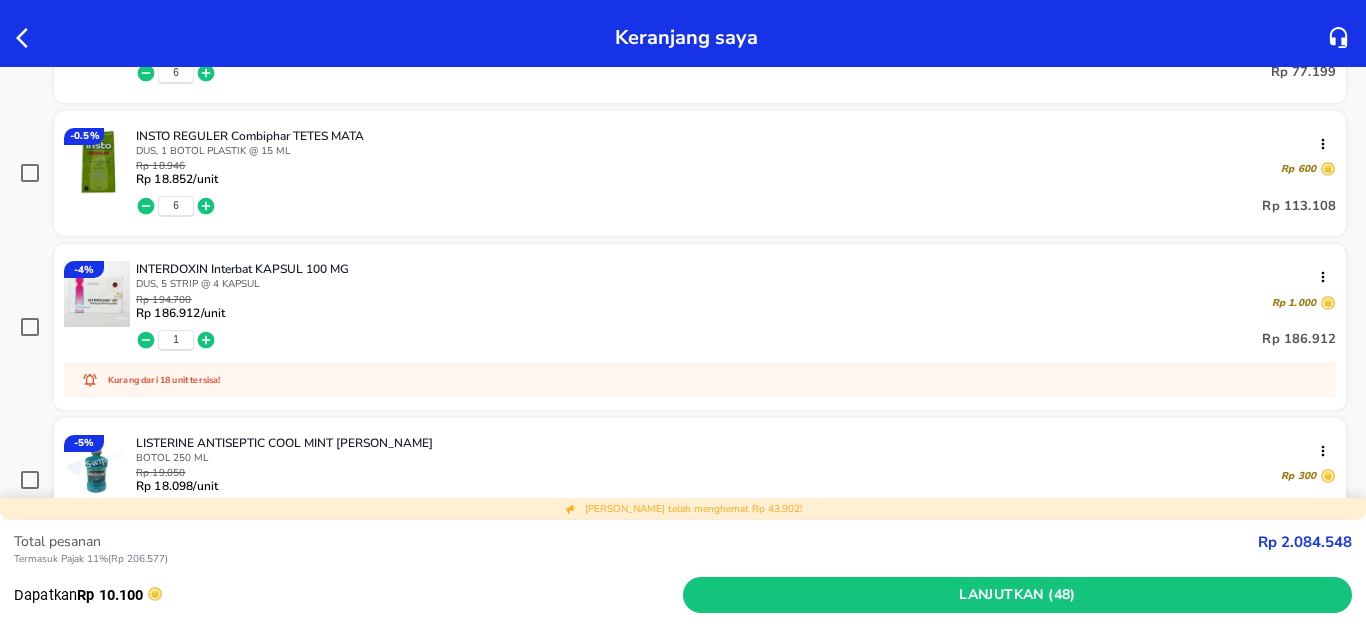 scroll, scrollTop: 701, scrollLeft: 0, axis: vertical 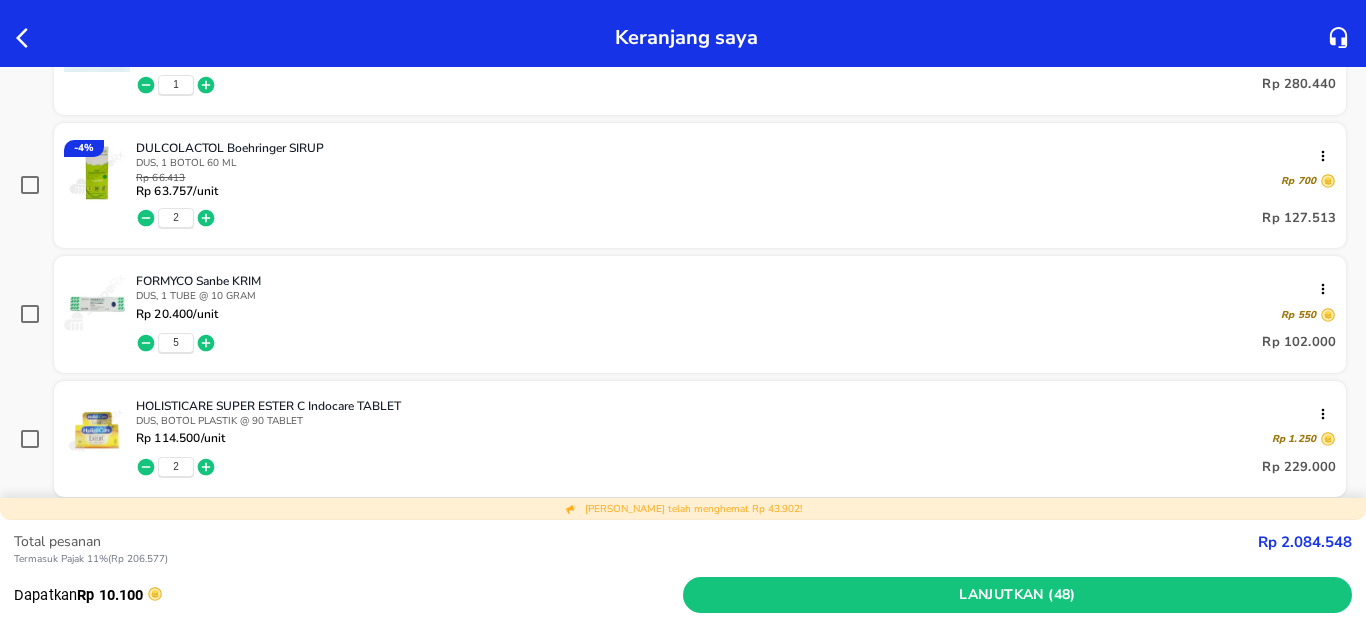 click 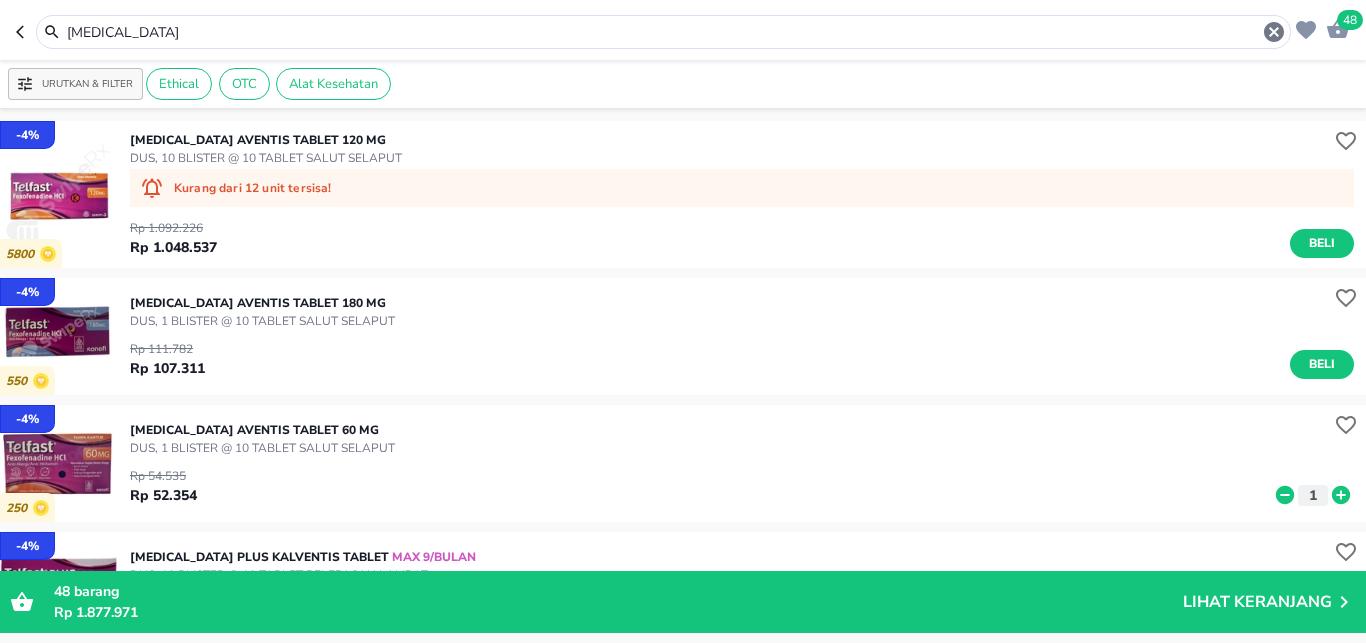 drag, startPoint x: 140, startPoint y: 24, endPoint x: 47, endPoint y: 24, distance: 93 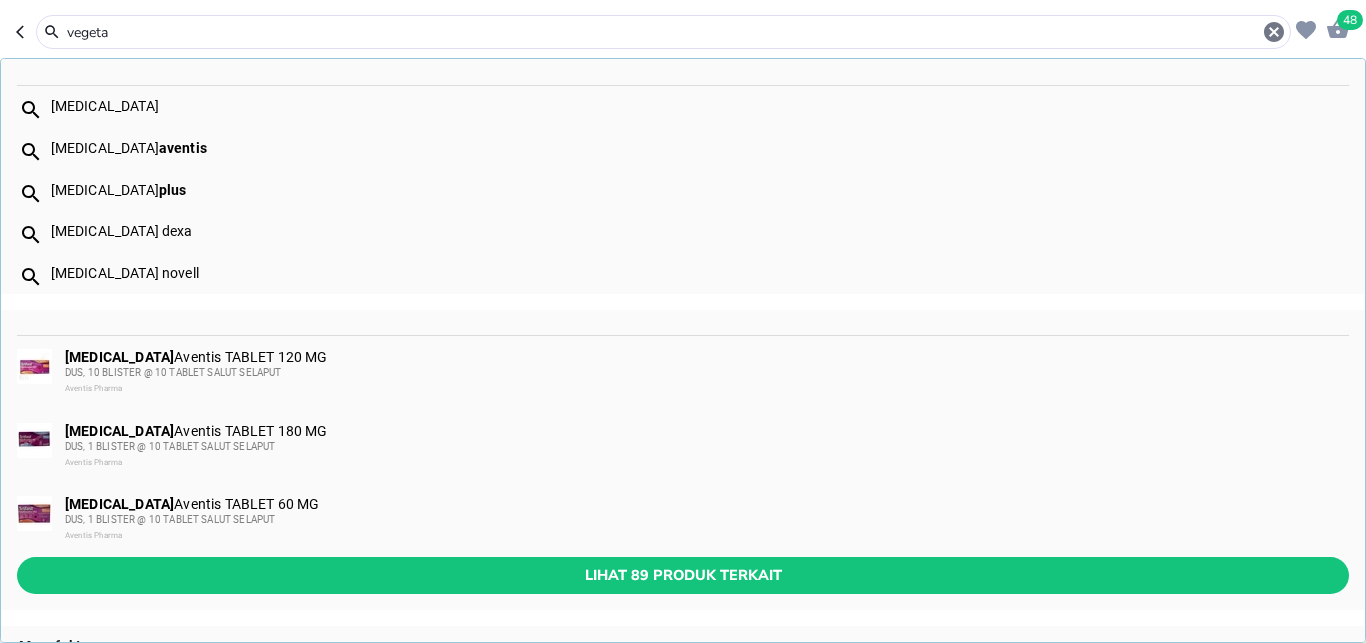type on "vegeta" 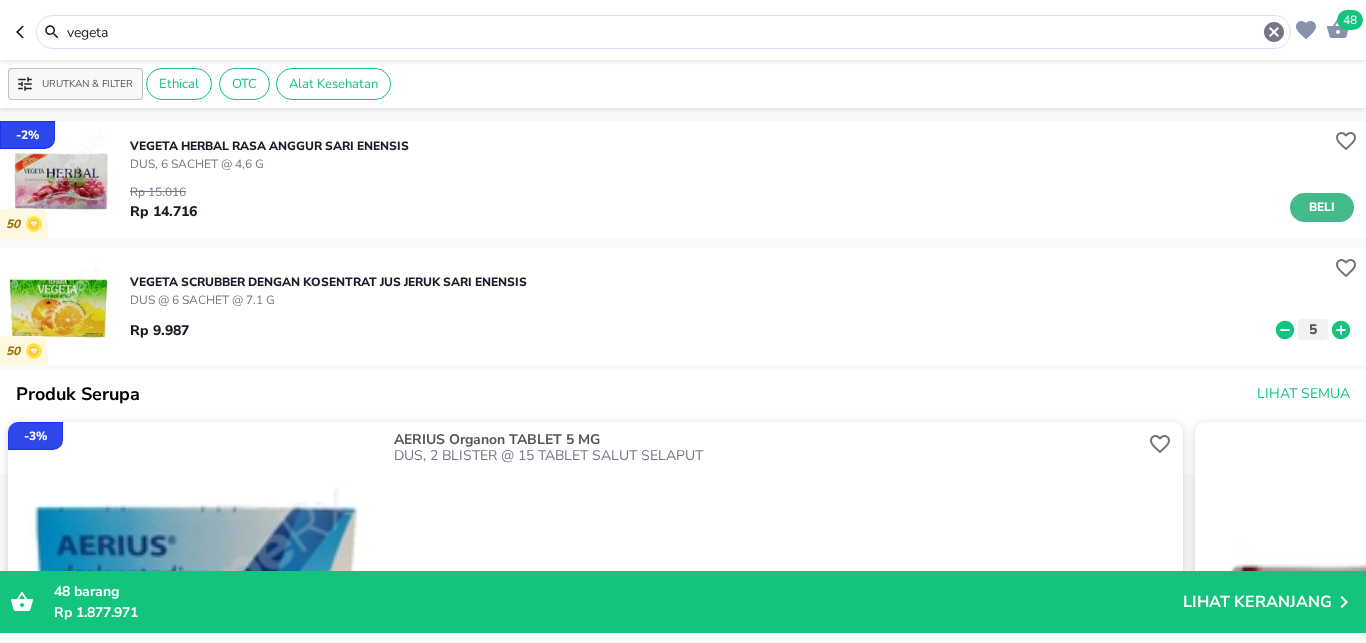 click on "Beli" at bounding box center [1322, 207] 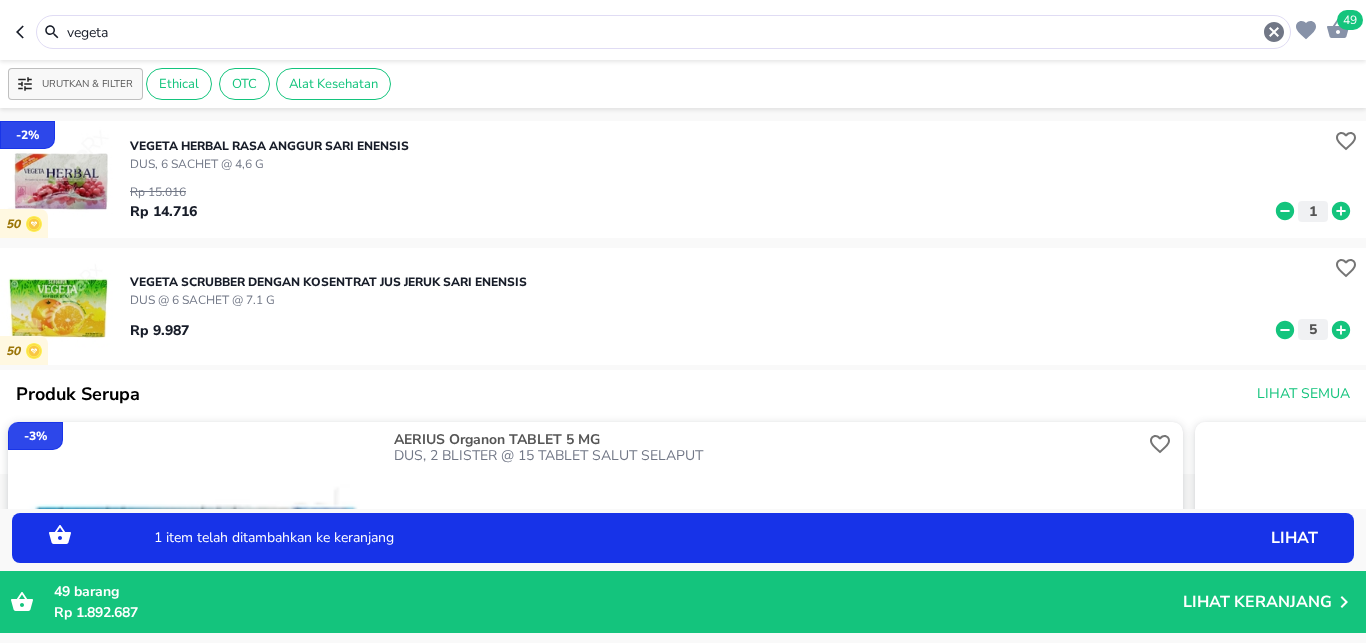 click 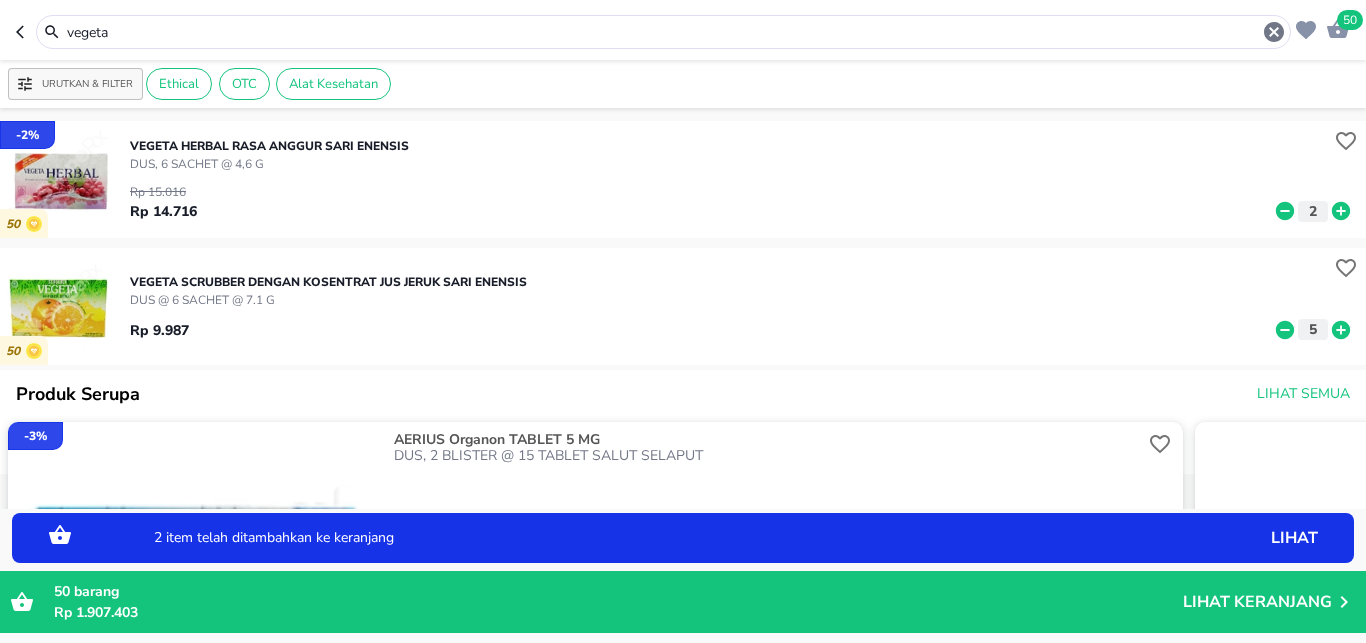 click 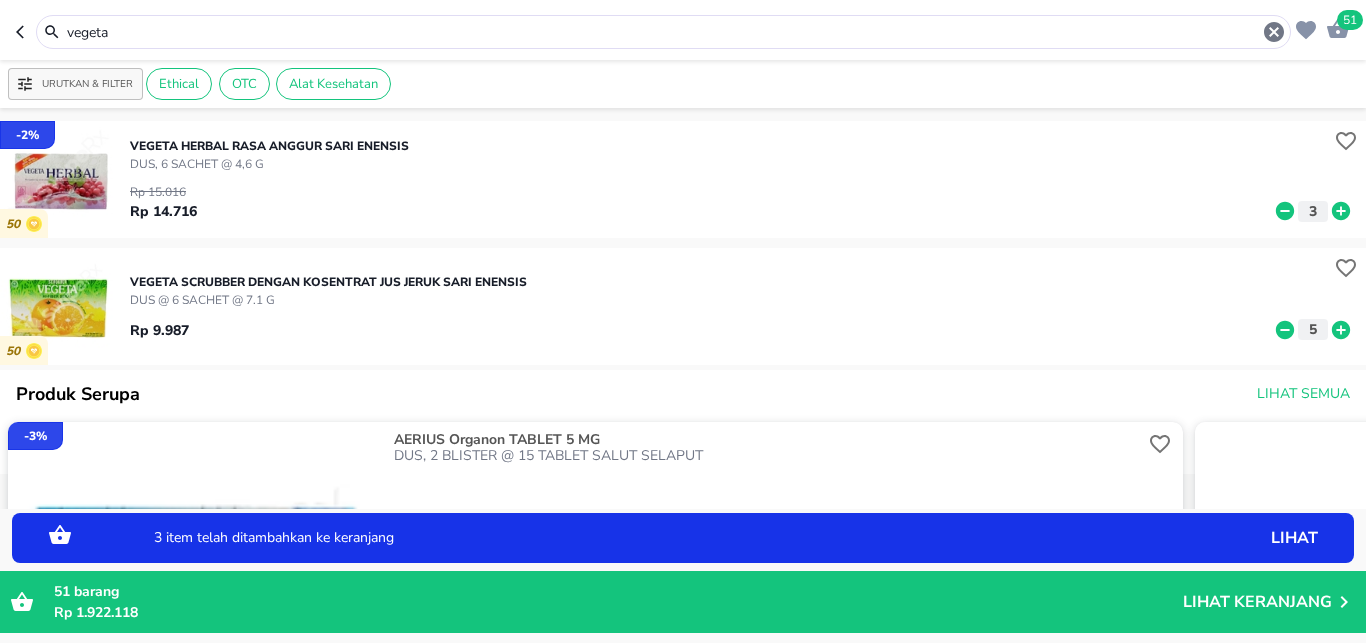 click on "3   item telah ditambahkan ke keranjang lihat" at bounding box center (683, 538) 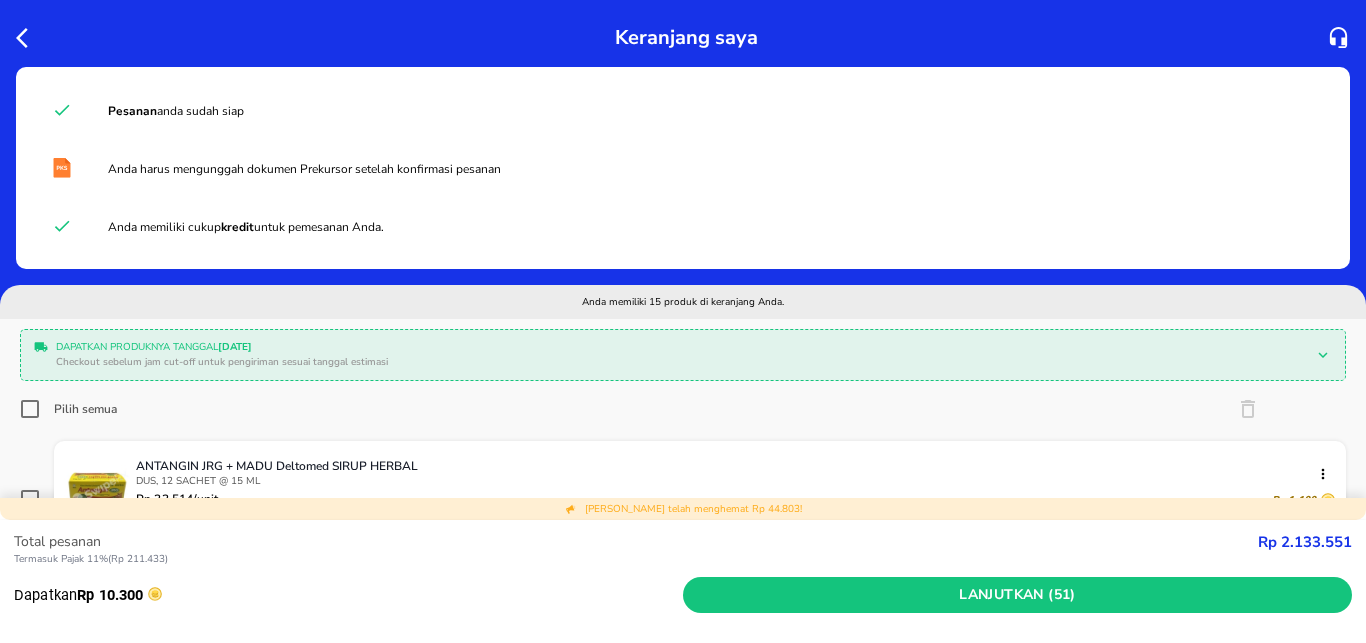 click 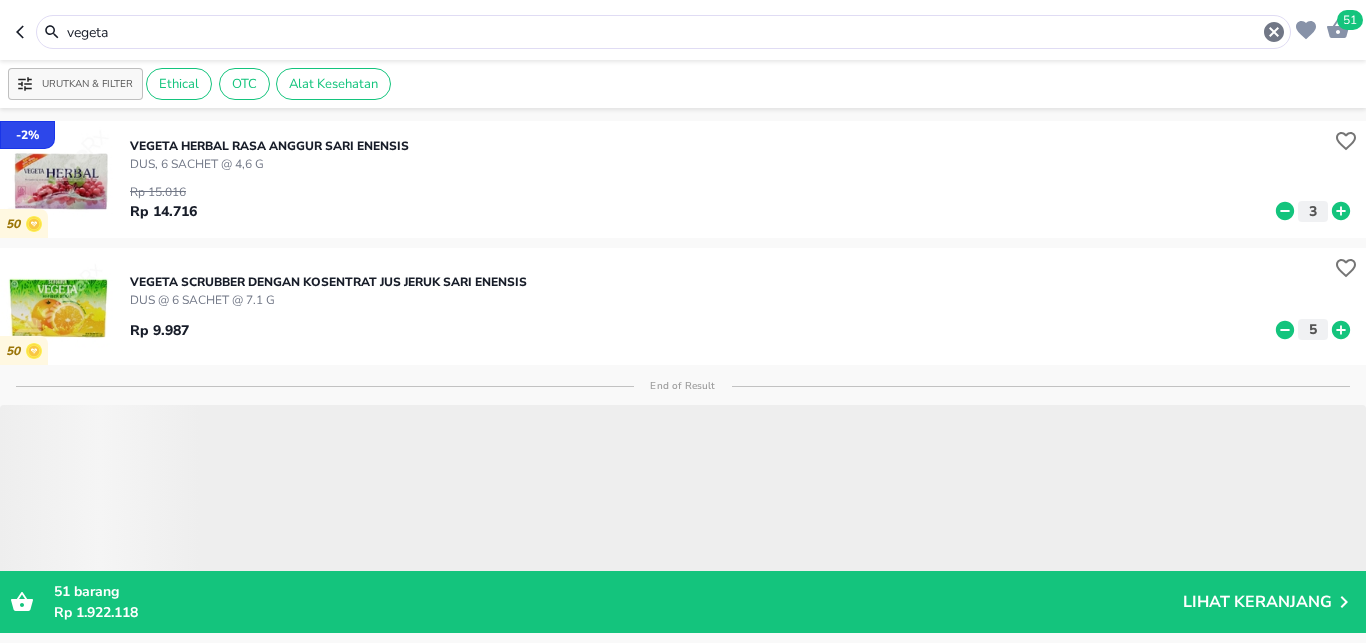 drag, startPoint x: 114, startPoint y: 31, endPoint x: 40, endPoint y: 35, distance: 74.10803 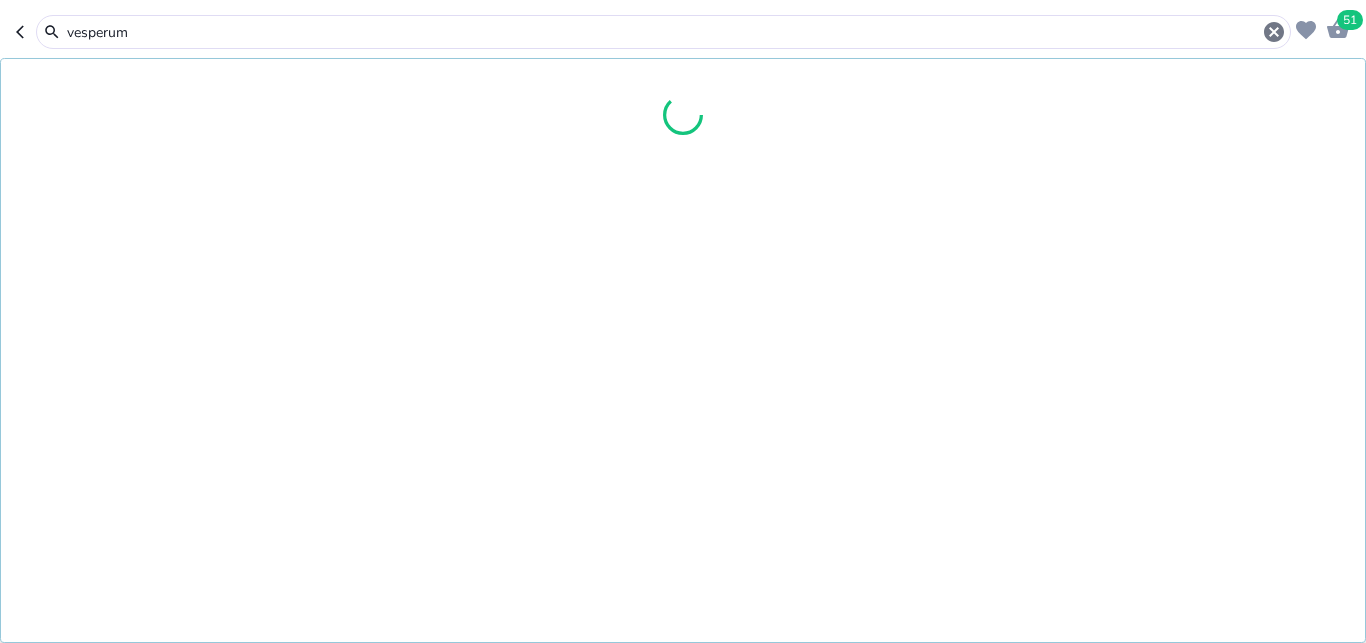 type on "vesperum" 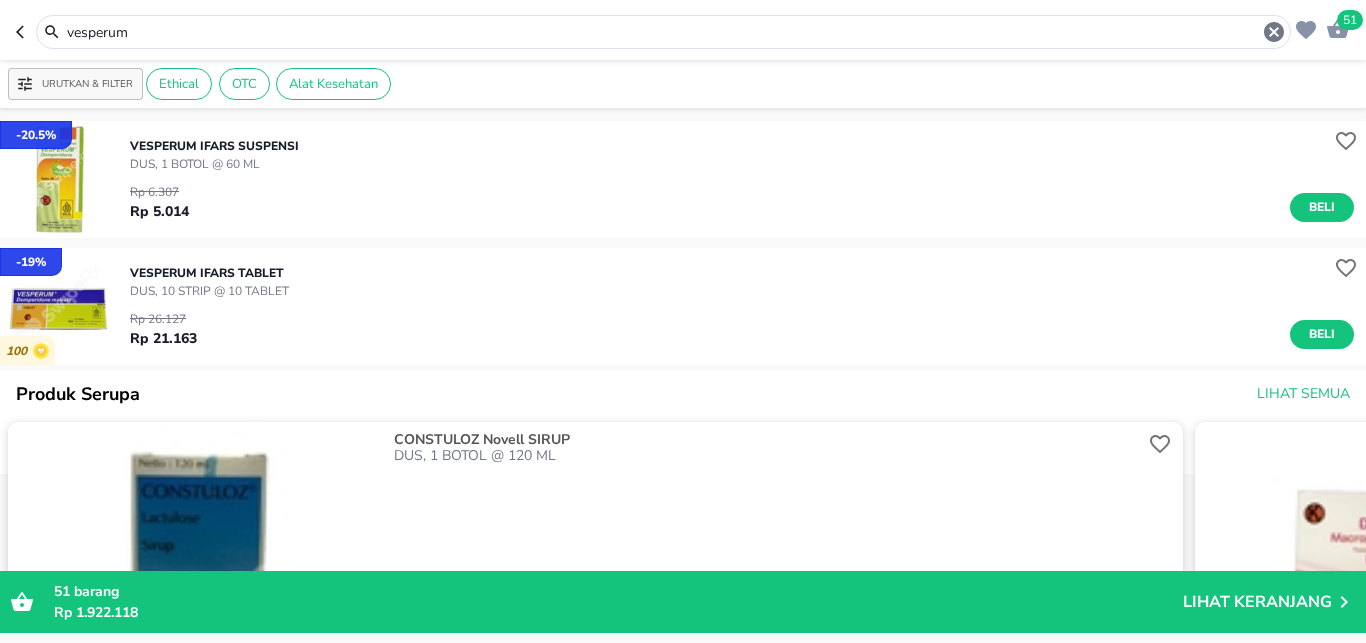 click on "51" at bounding box center [1350, 20] 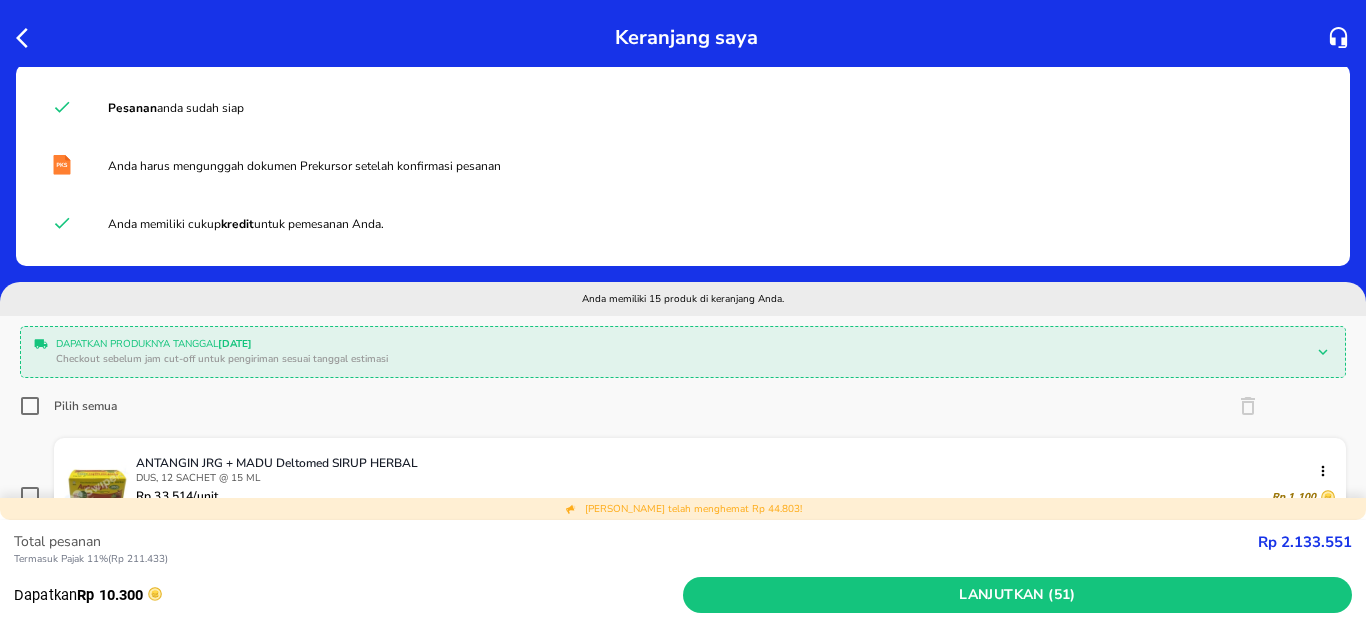 scroll, scrollTop: 0, scrollLeft: 0, axis: both 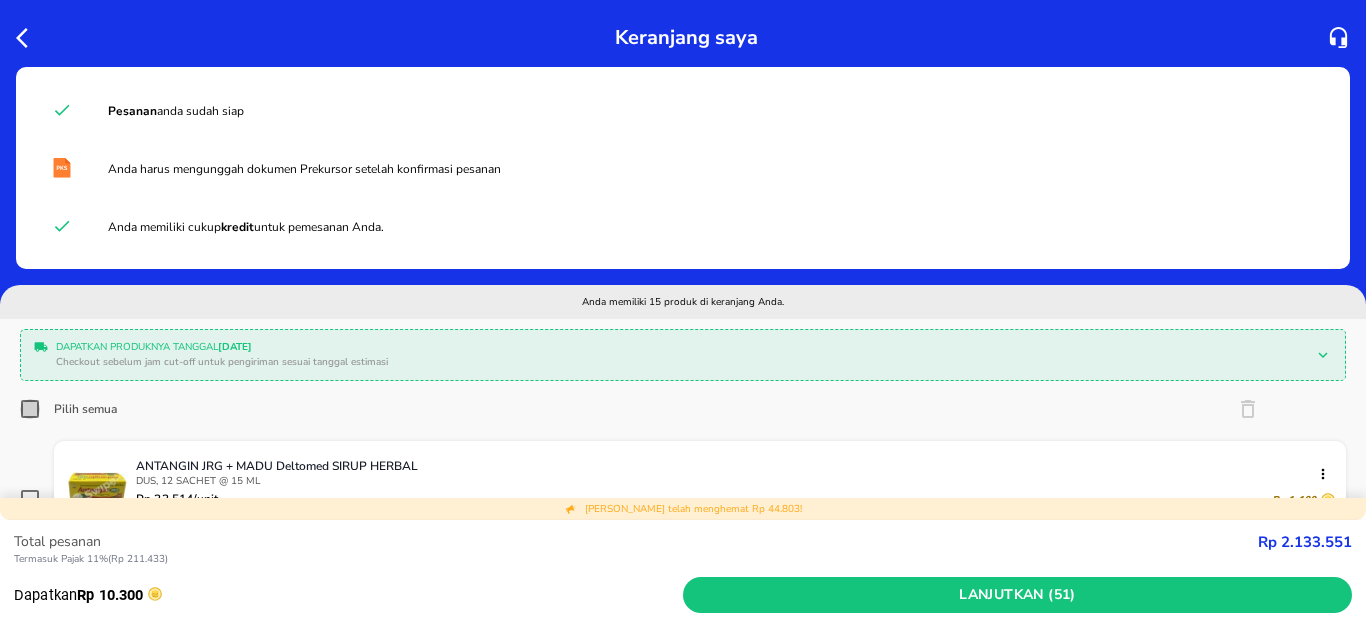 click on "Pilih semua" at bounding box center (30, 409) 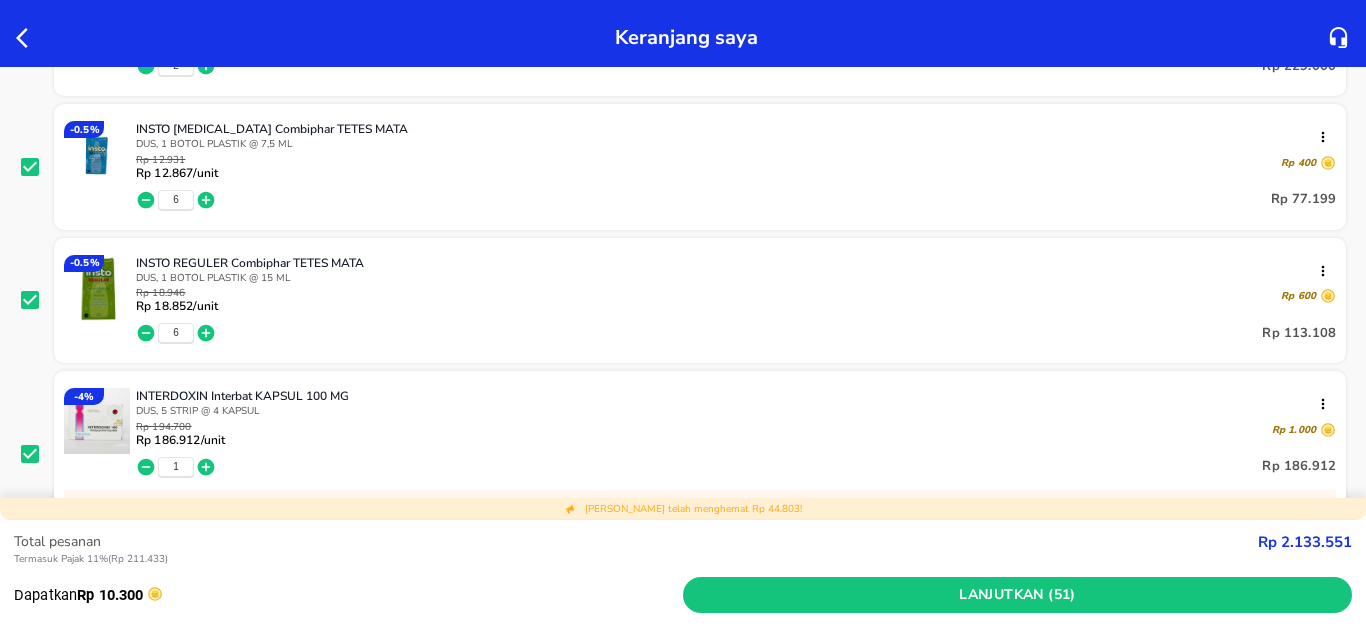 scroll, scrollTop: 1188, scrollLeft: 0, axis: vertical 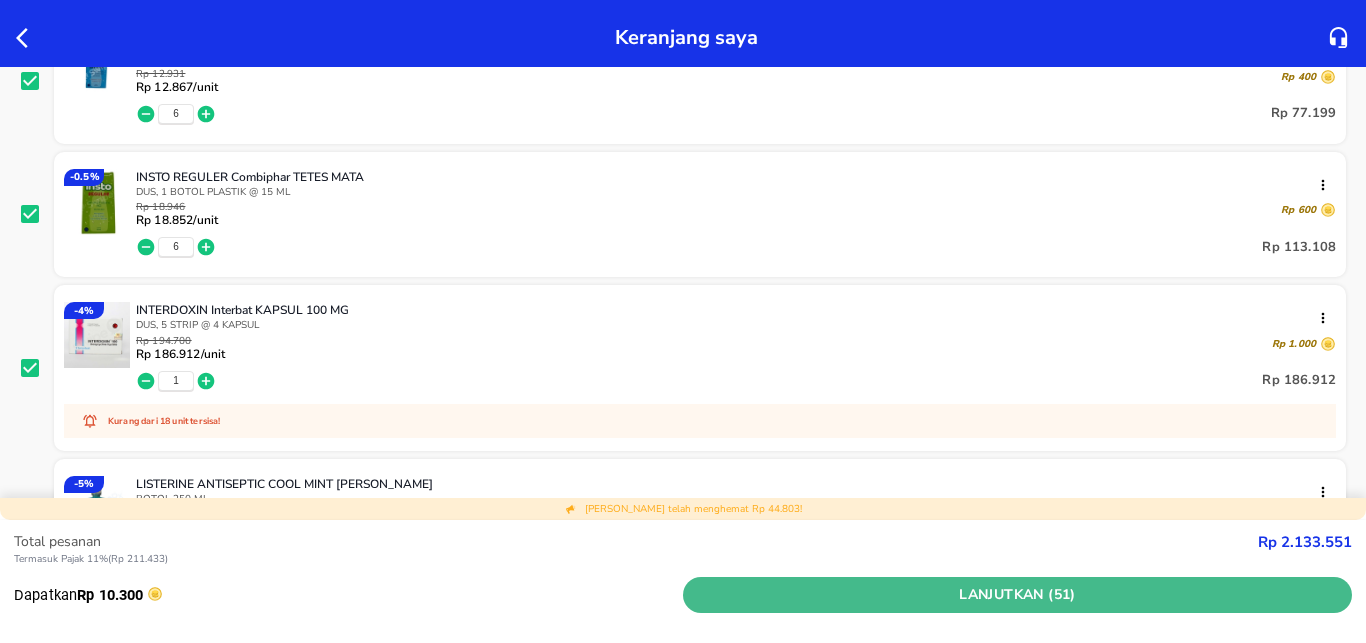 click on "Lanjutkan (51)" at bounding box center (1017, 595) 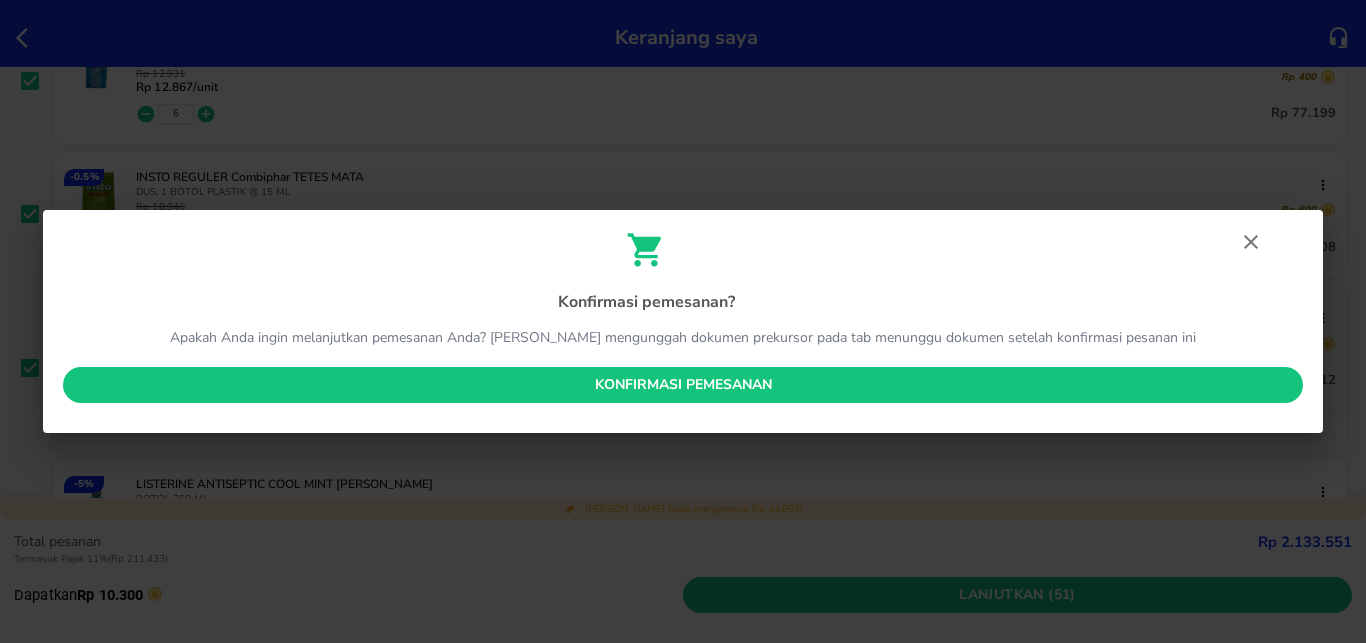 click 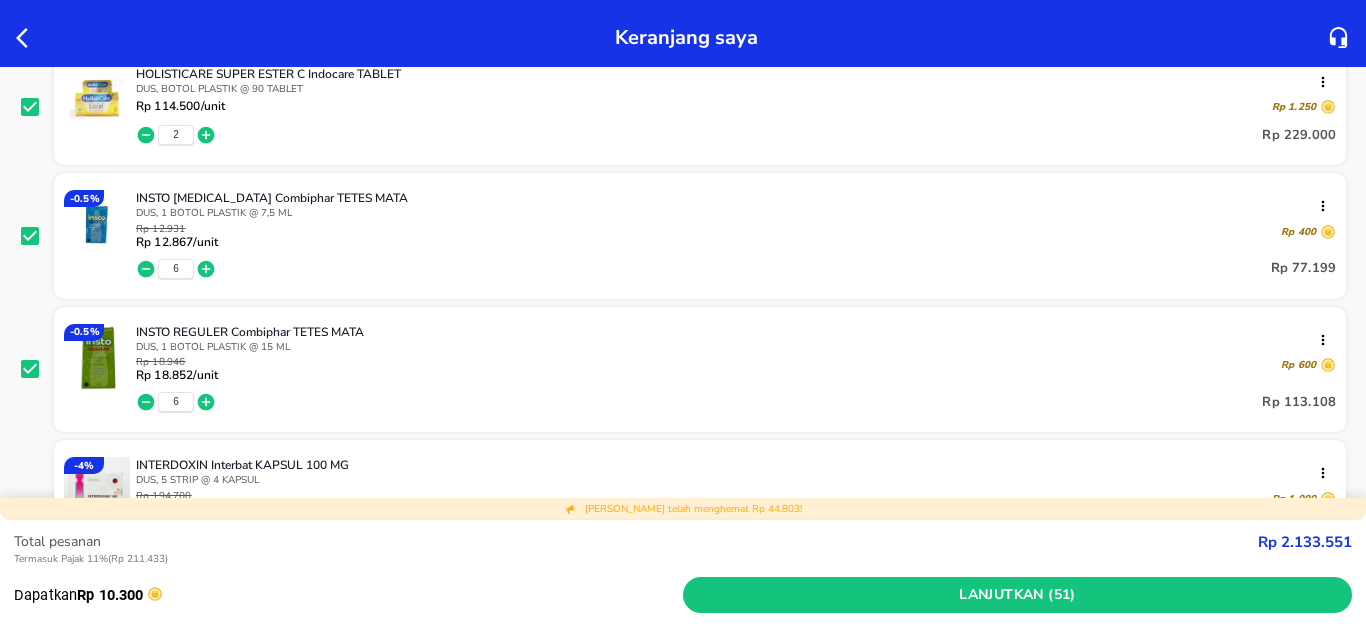 scroll, scrollTop: 1320, scrollLeft: 0, axis: vertical 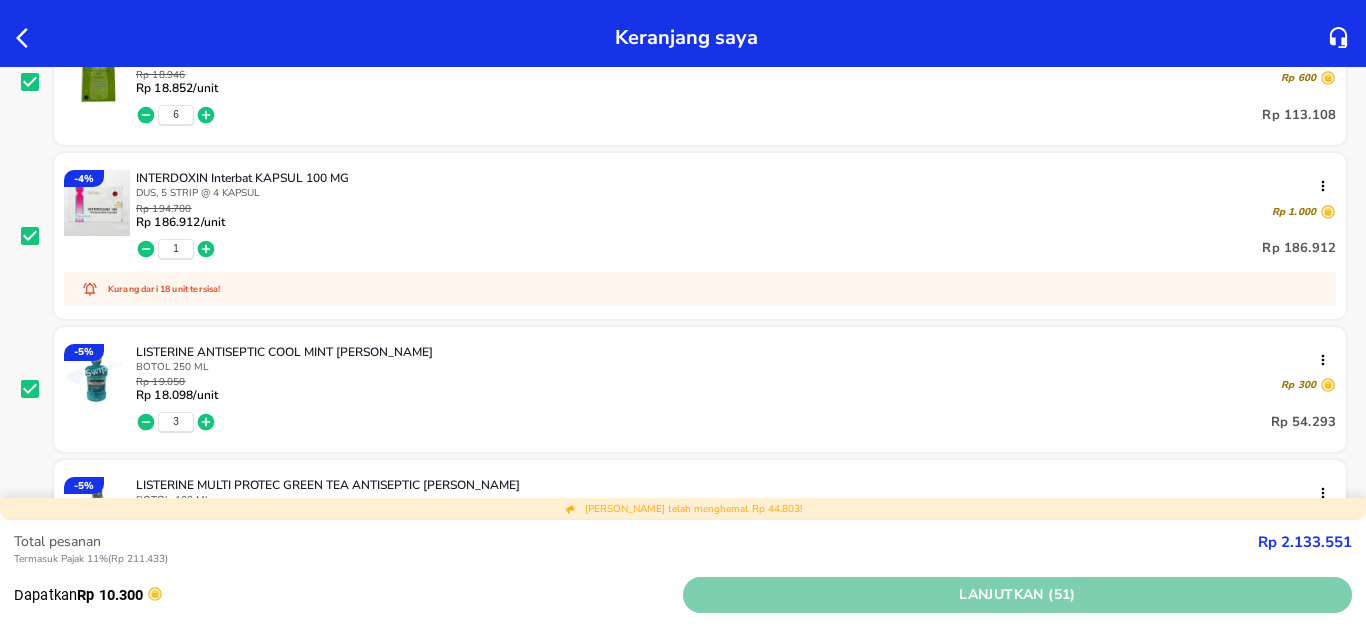 click on "Lanjutkan (51)" at bounding box center [1017, 595] 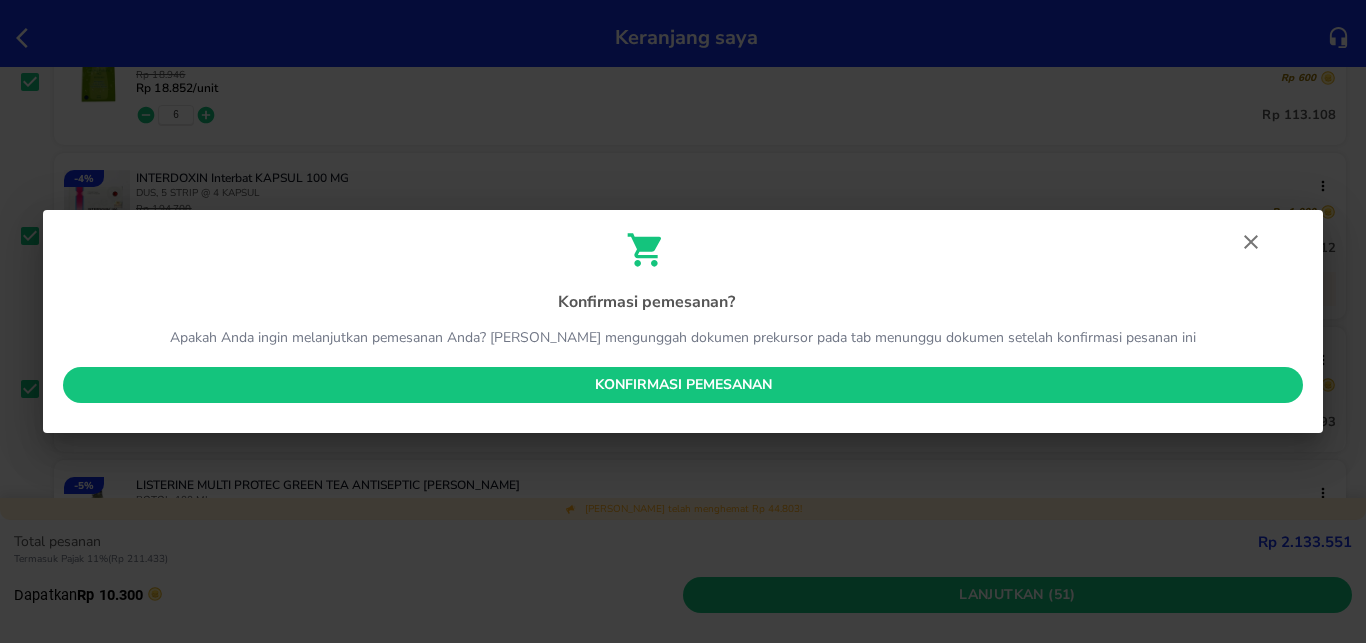 click on "Konfirmasi pemesanan" at bounding box center [683, 385] 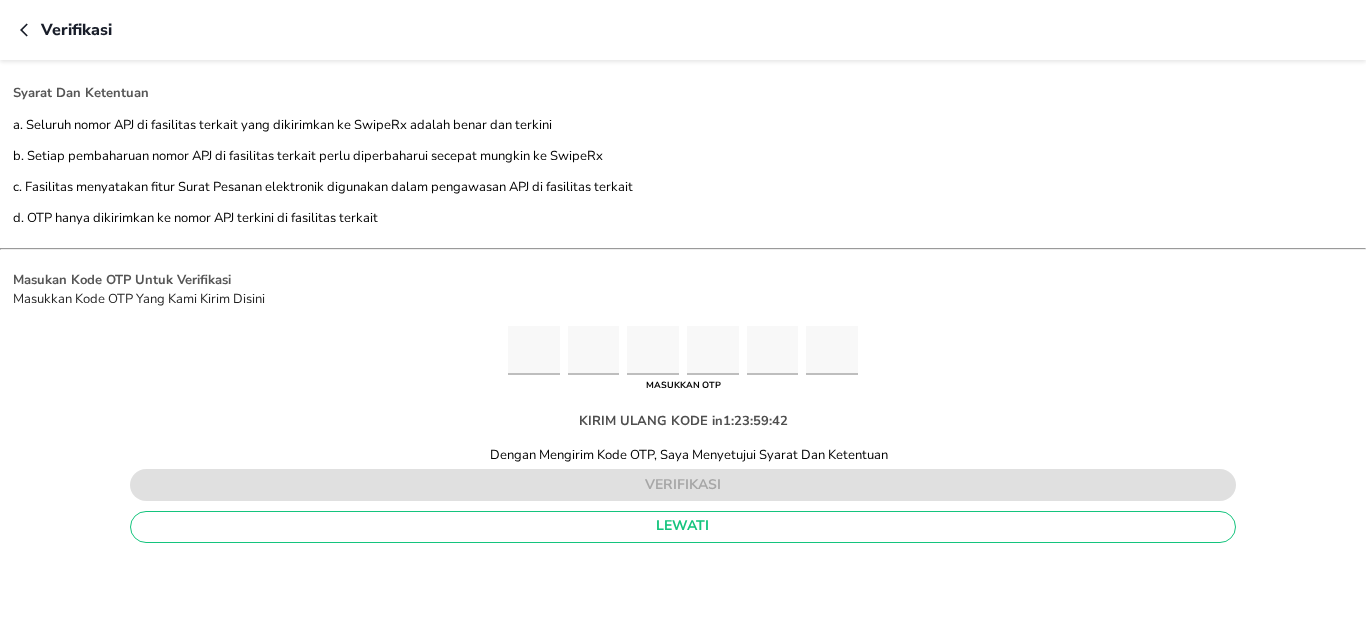 click at bounding box center (534, 350) 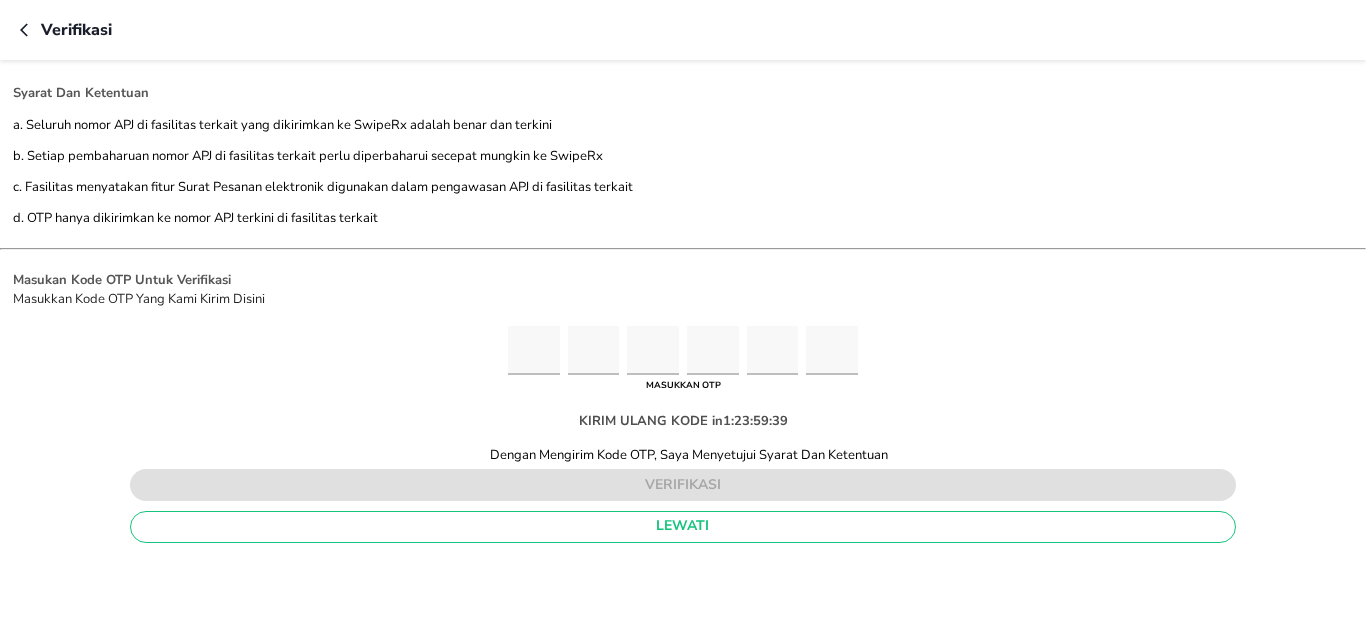 type on "6" 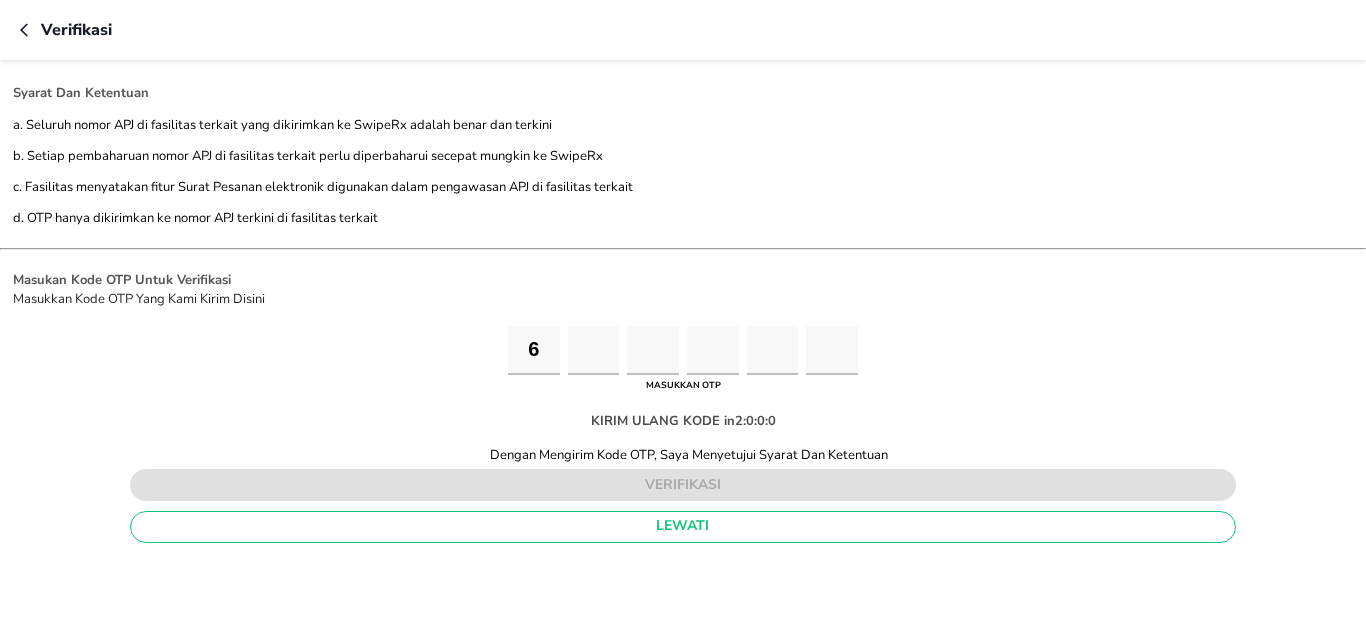 type on "0" 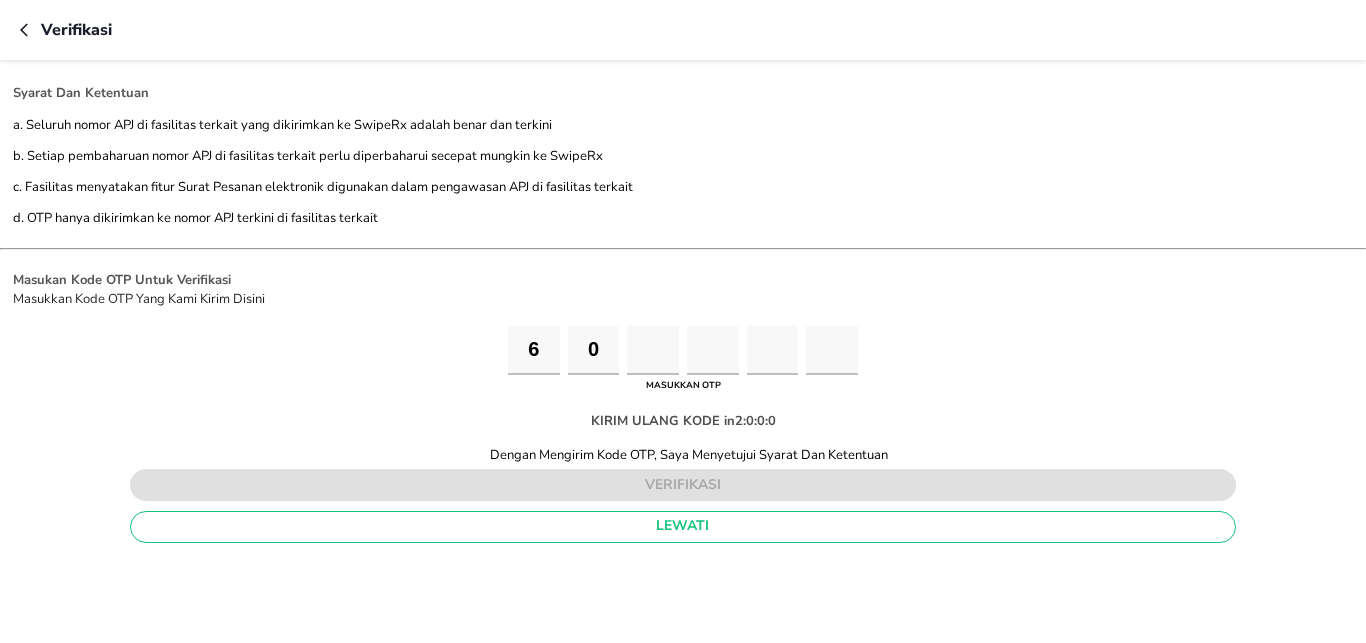 type on "7" 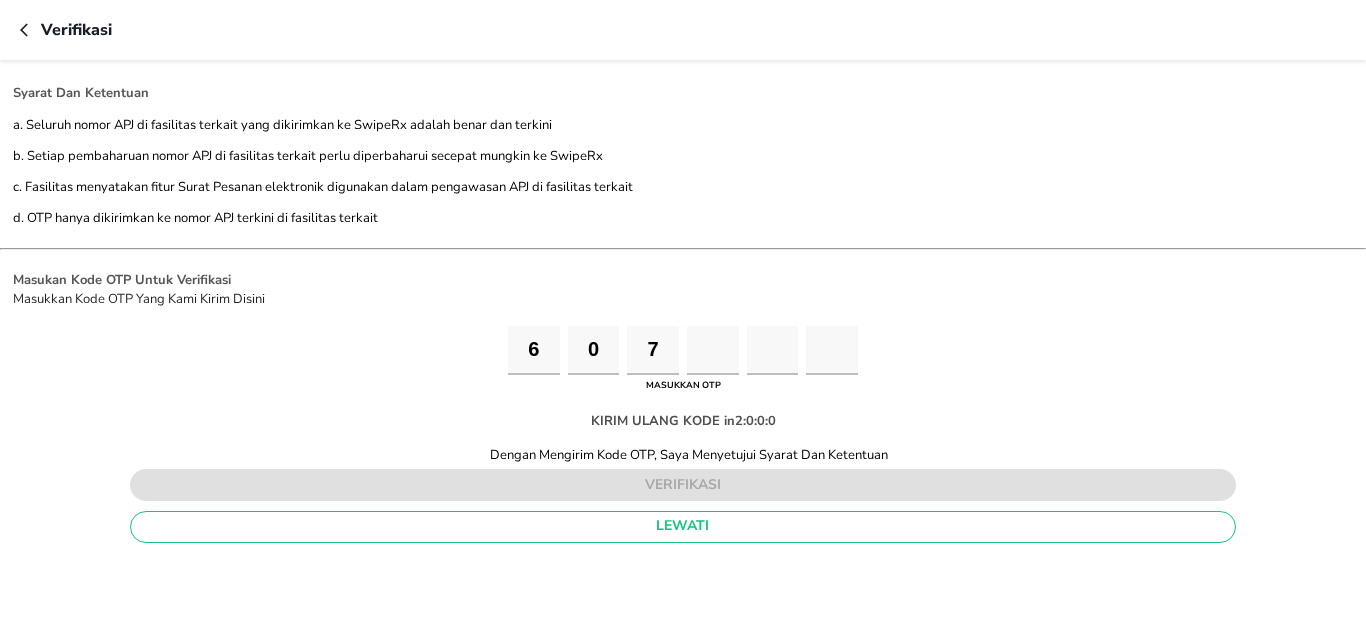 type on "8" 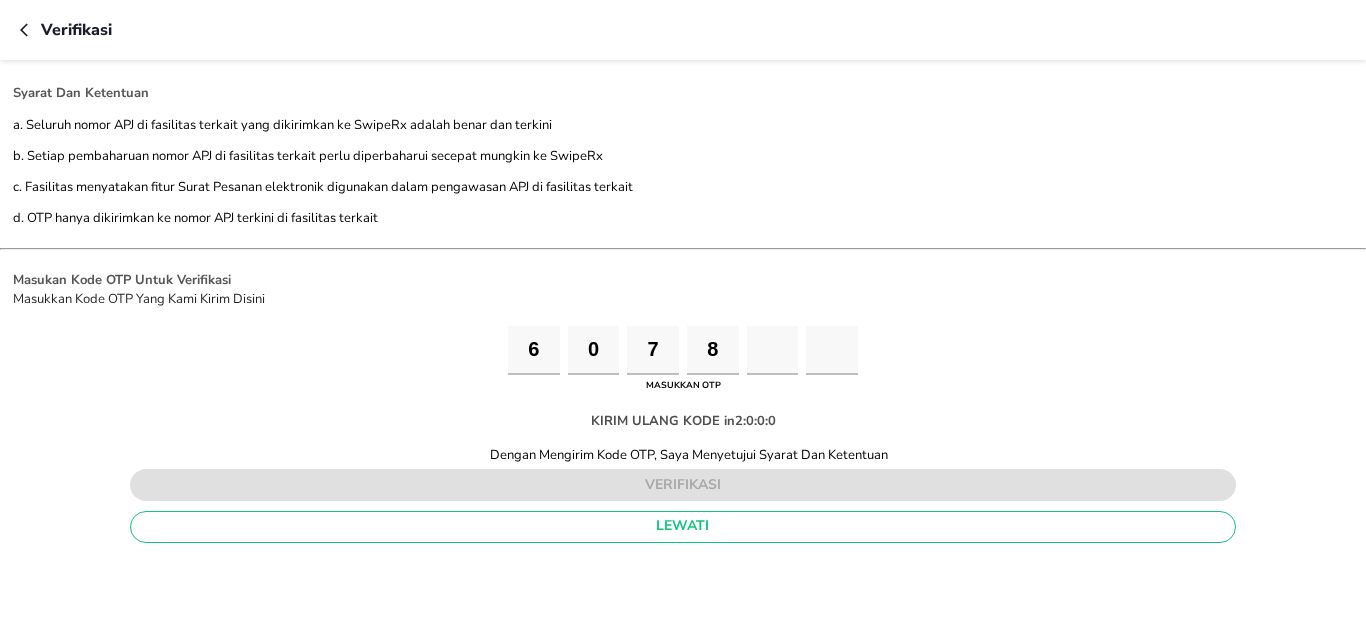 type on "0" 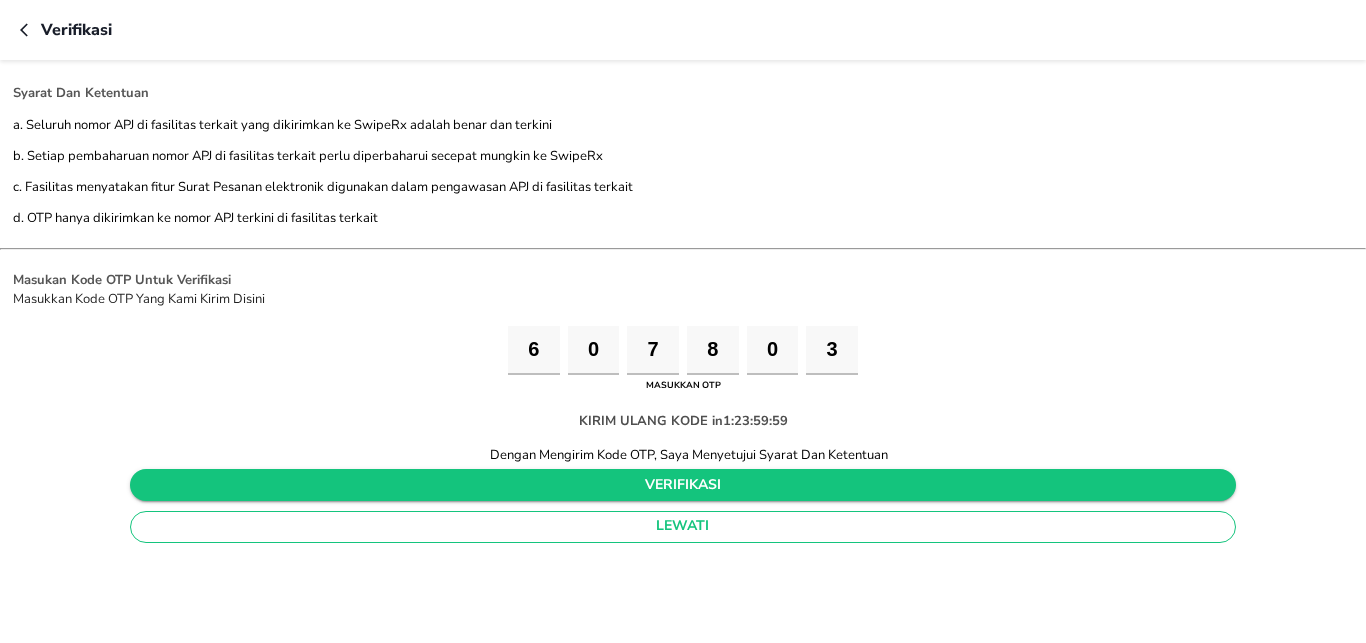 type on "3" 